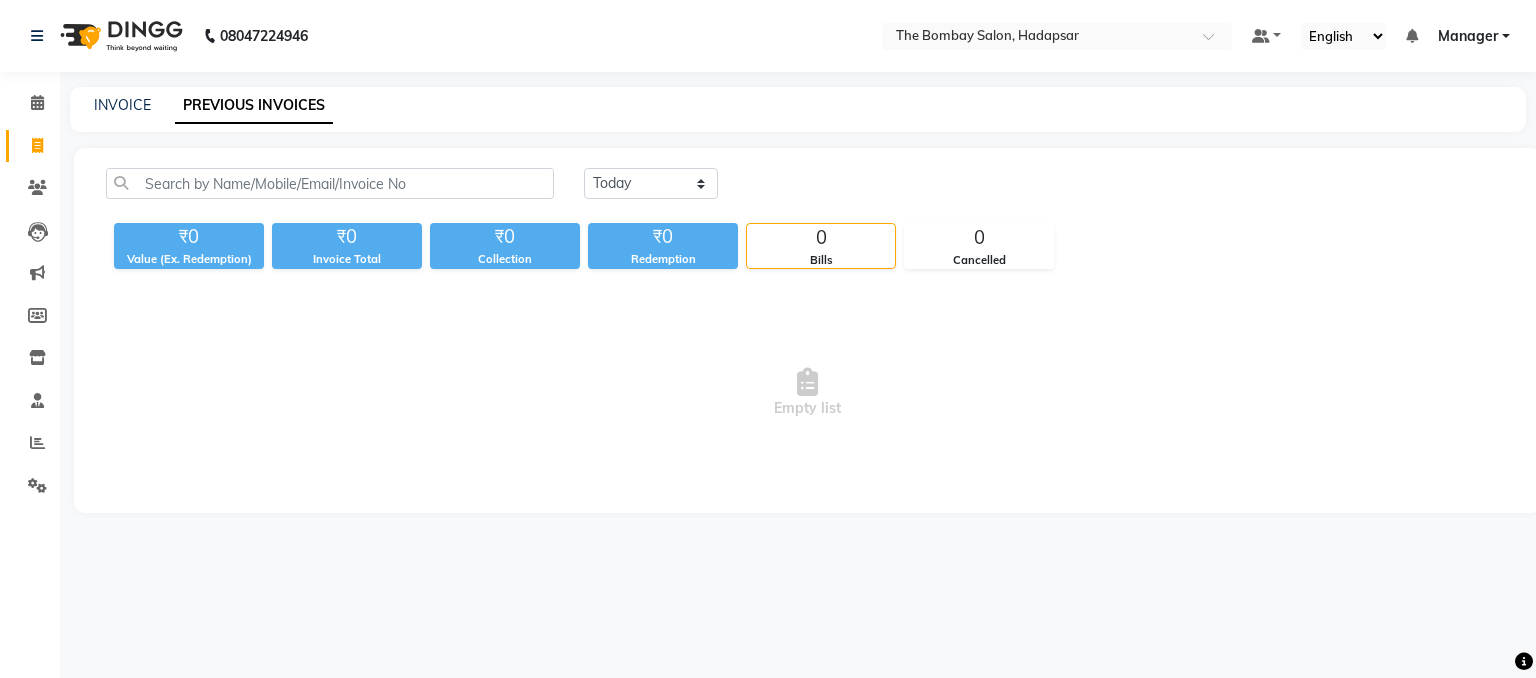 scroll, scrollTop: 0, scrollLeft: 0, axis: both 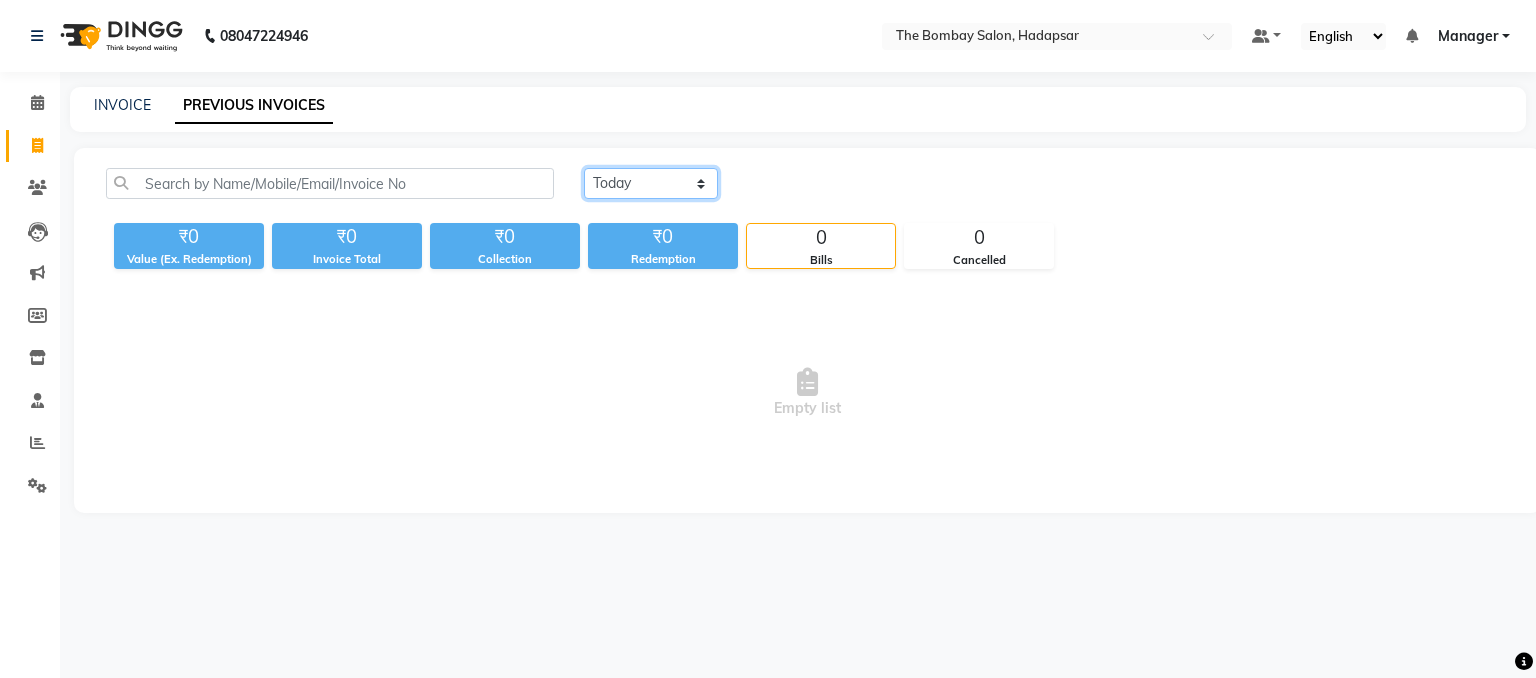 click on "Today Yesterday Custom Range" 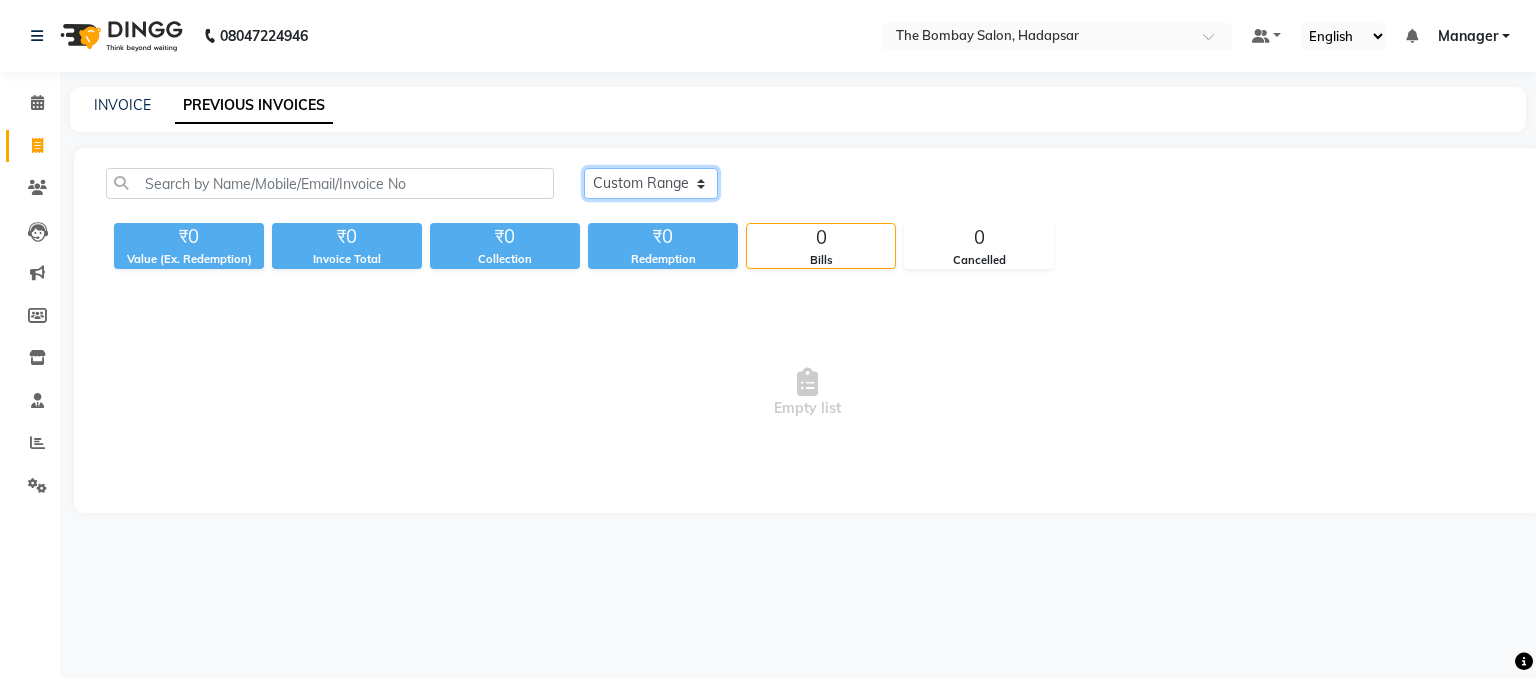 click on "Today Yesterday Custom Range" 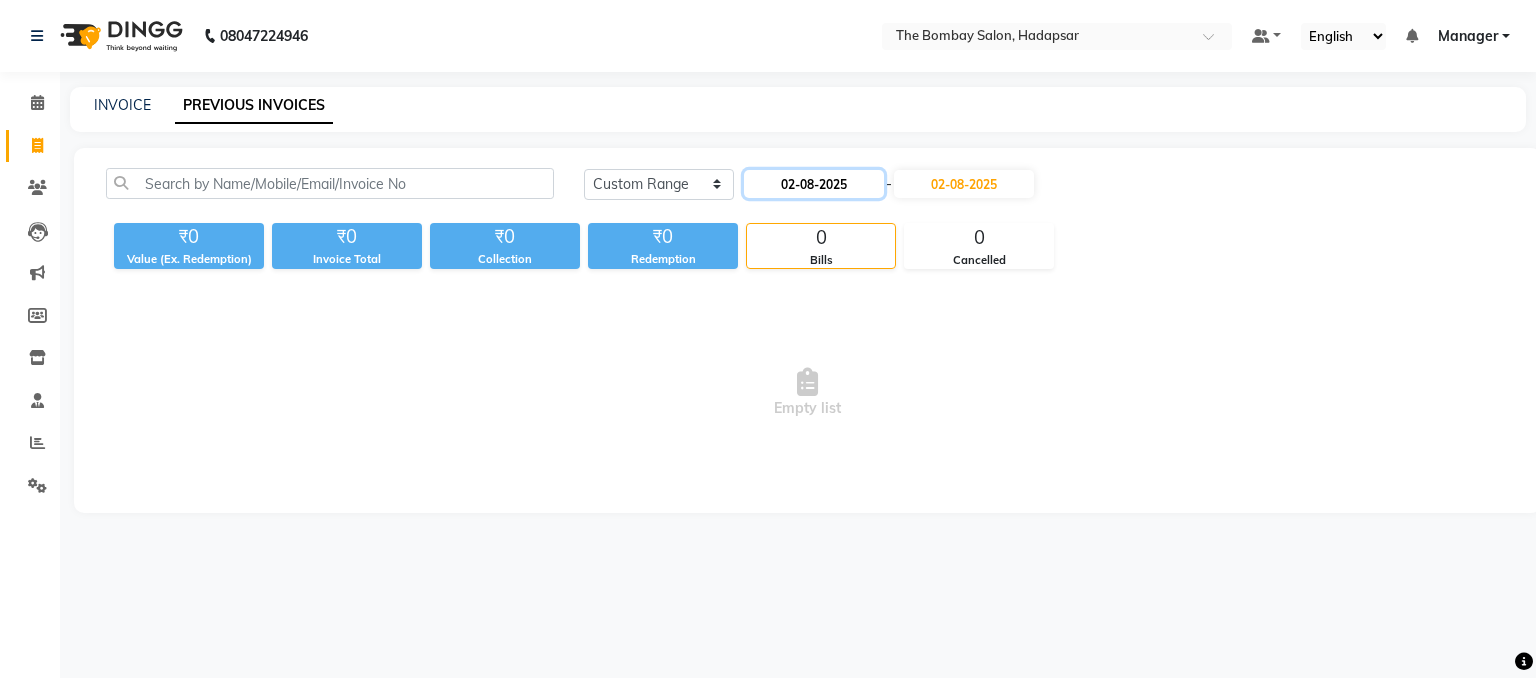 click on "02-08-2025" 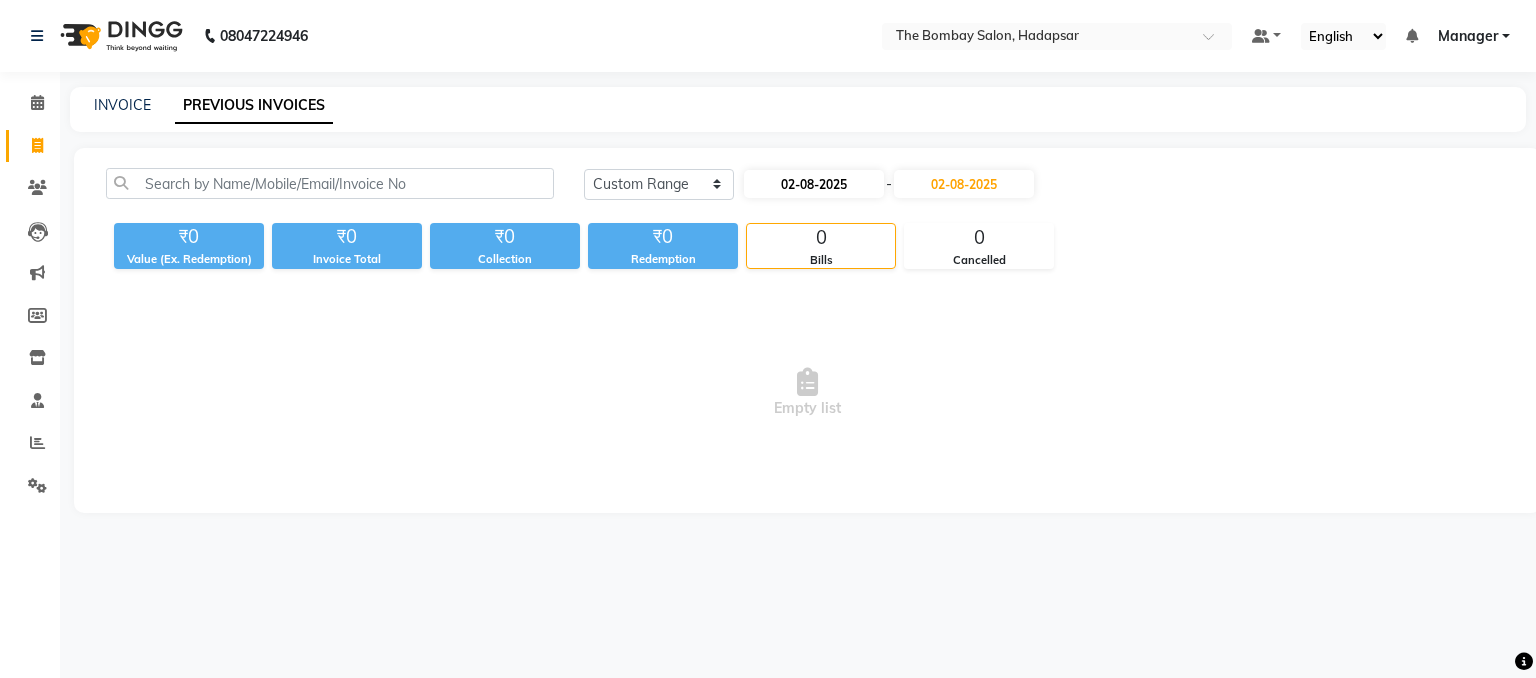 select on "8" 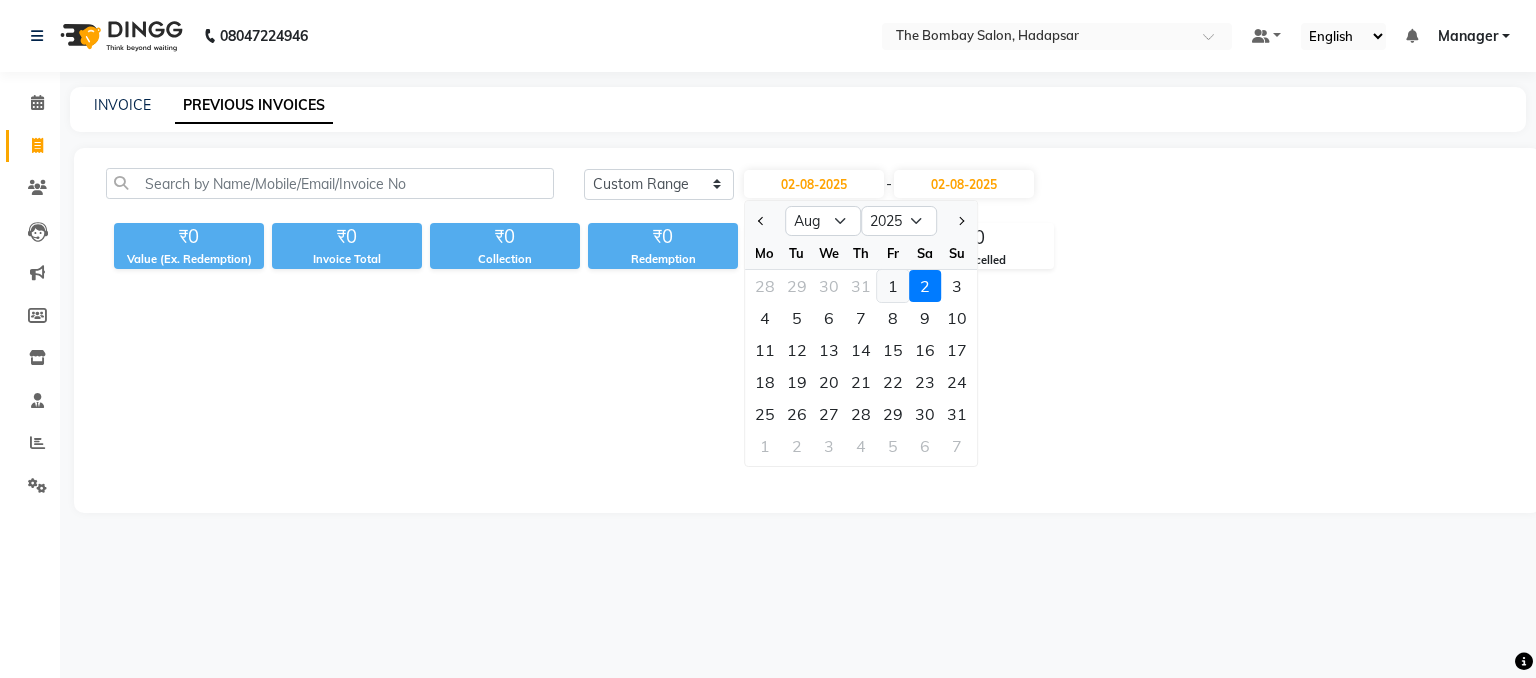 click on "1" 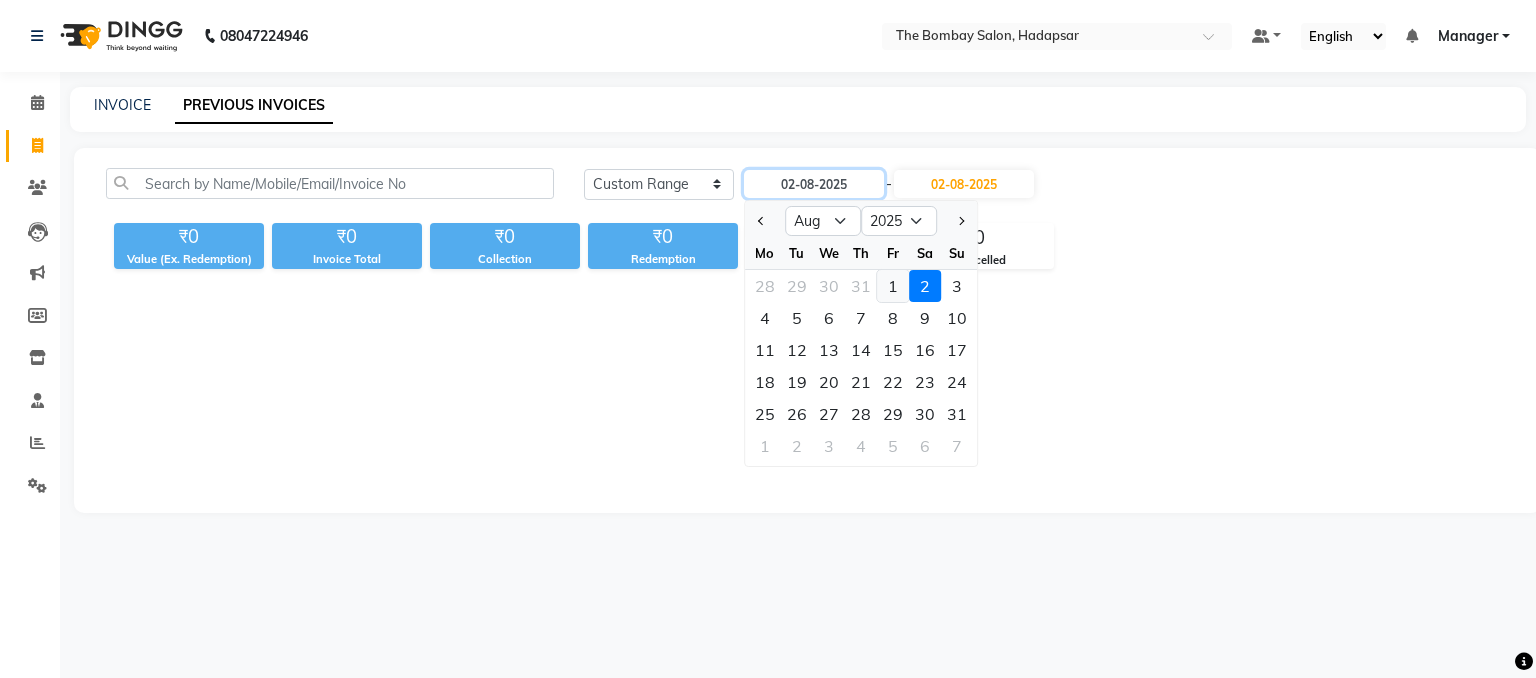type on "01-08-2025" 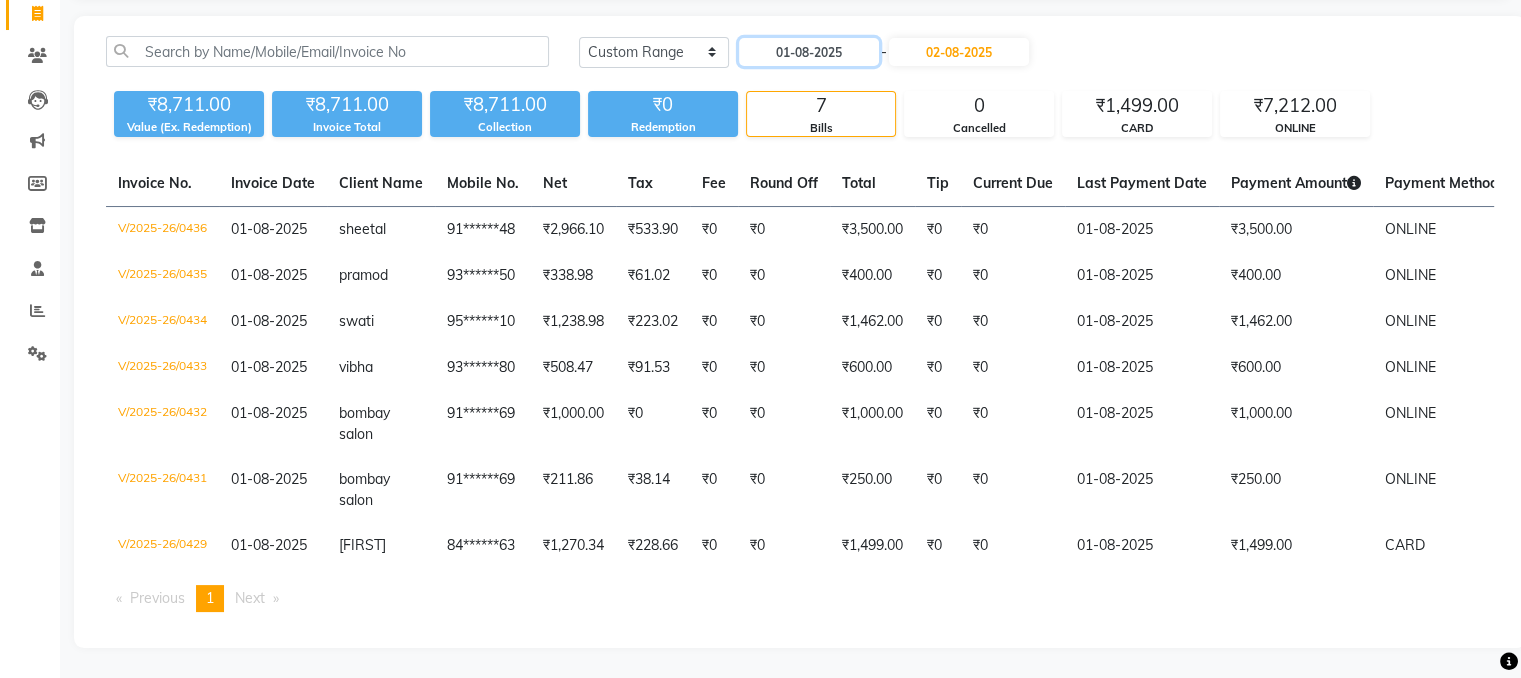 scroll, scrollTop: 0, scrollLeft: 0, axis: both 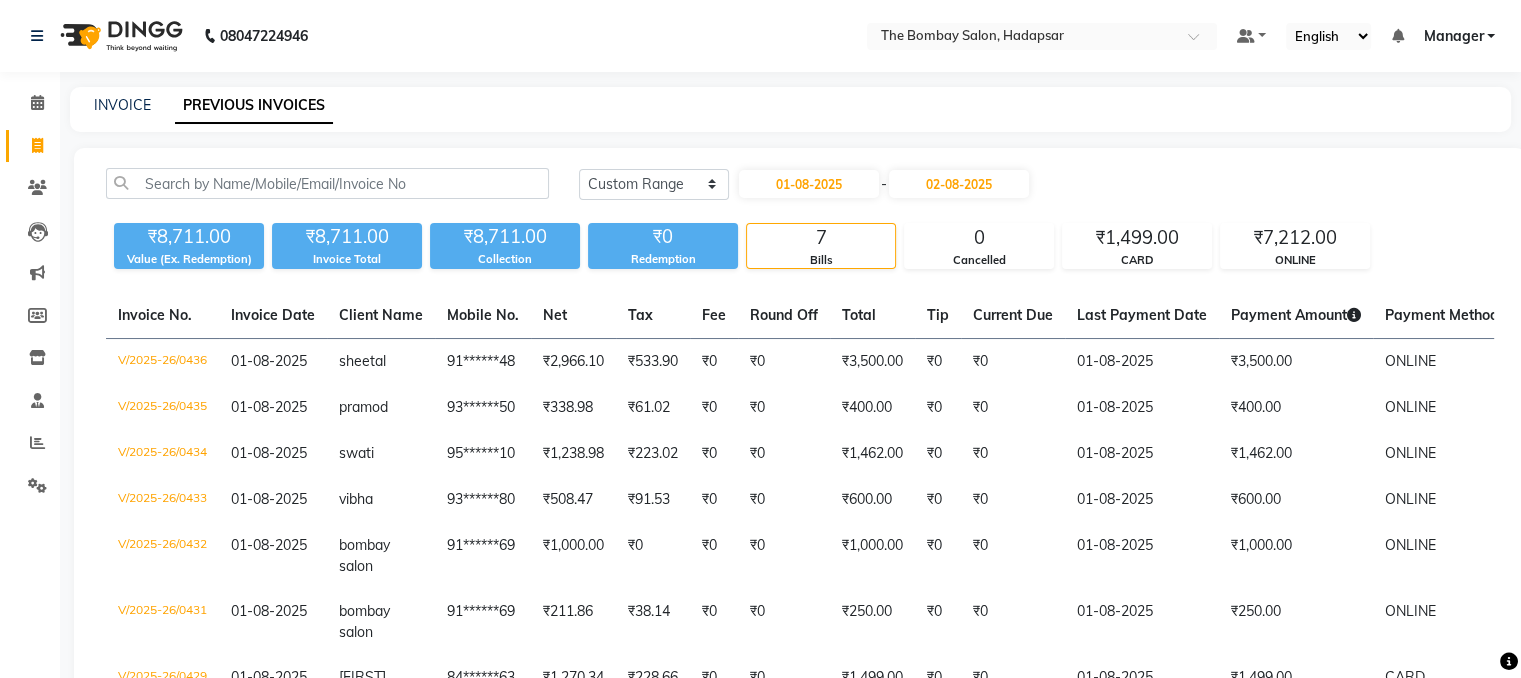 click on "INVOICE PREVIOUS INVOICES" 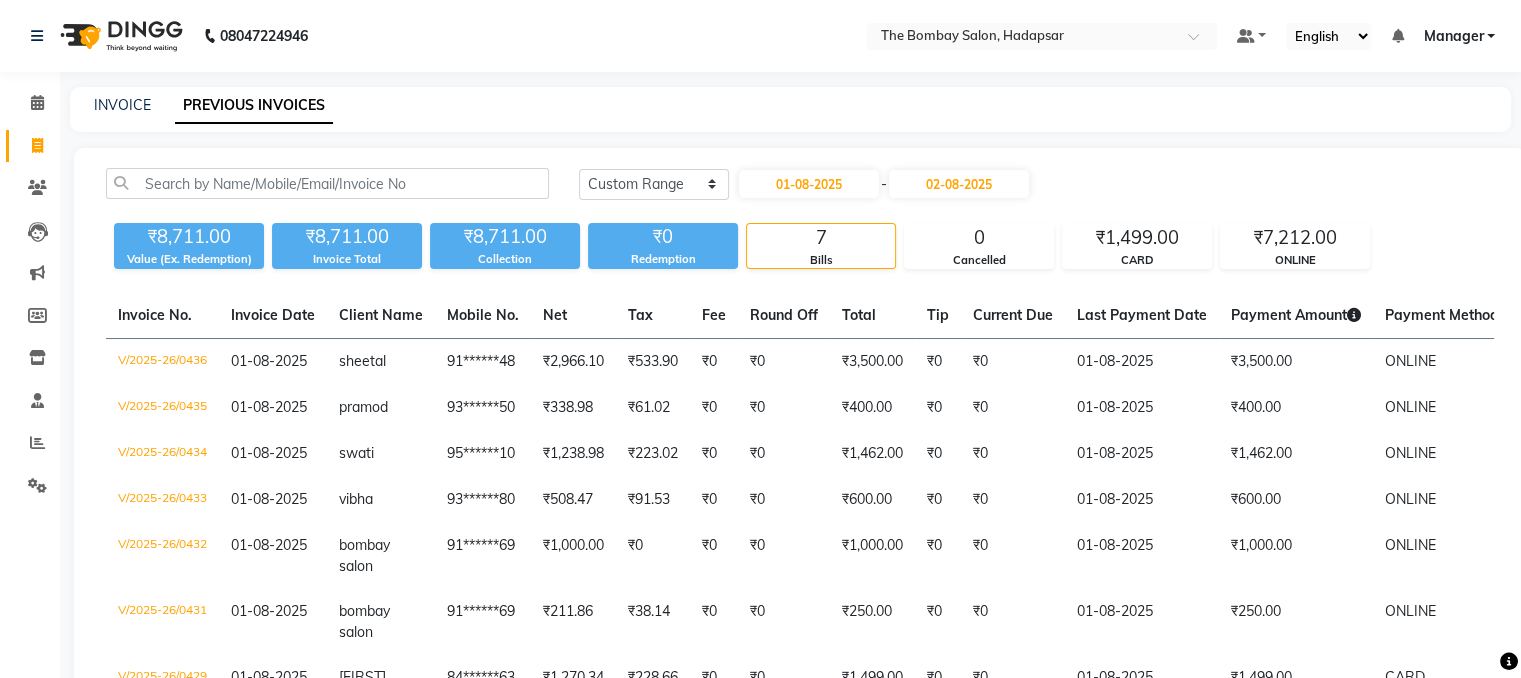 click on "INVOICE PREVIOUS INVOICES" 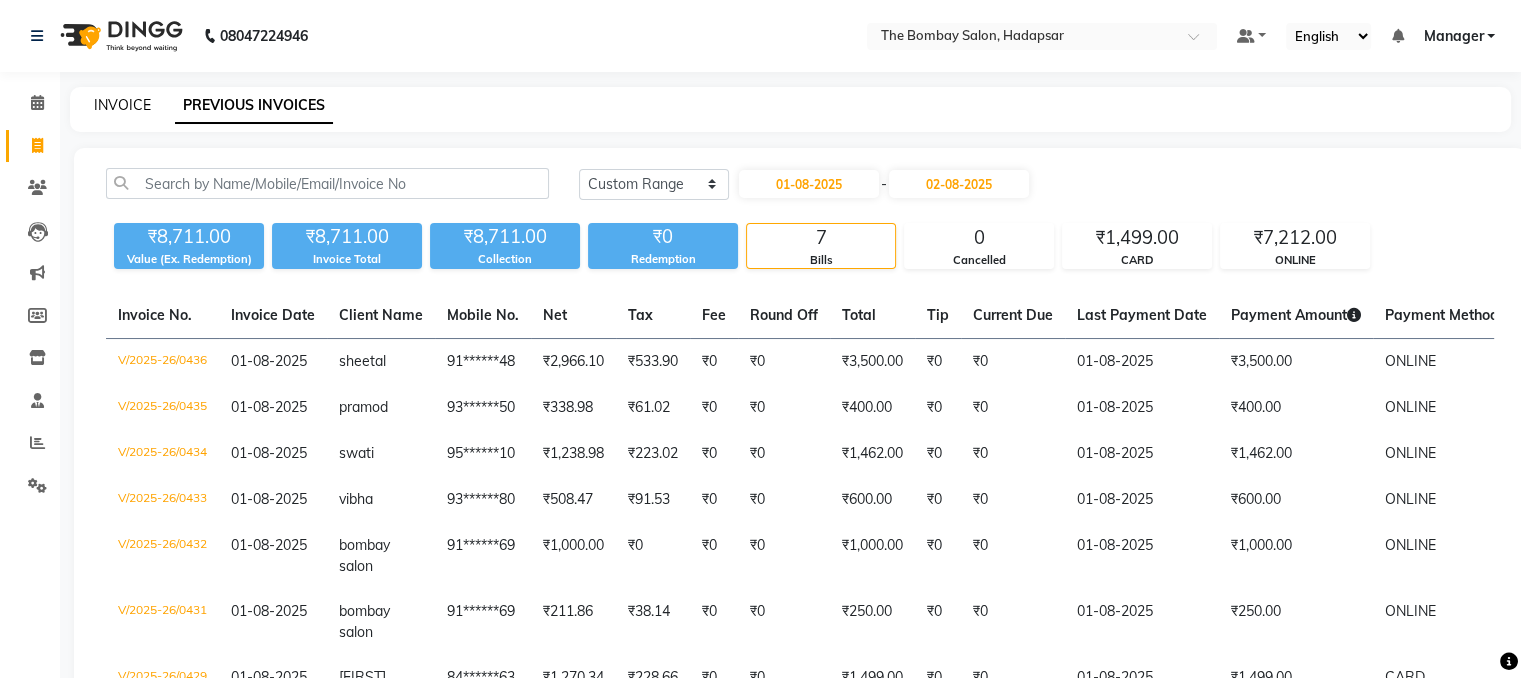 click on "INVOICE" 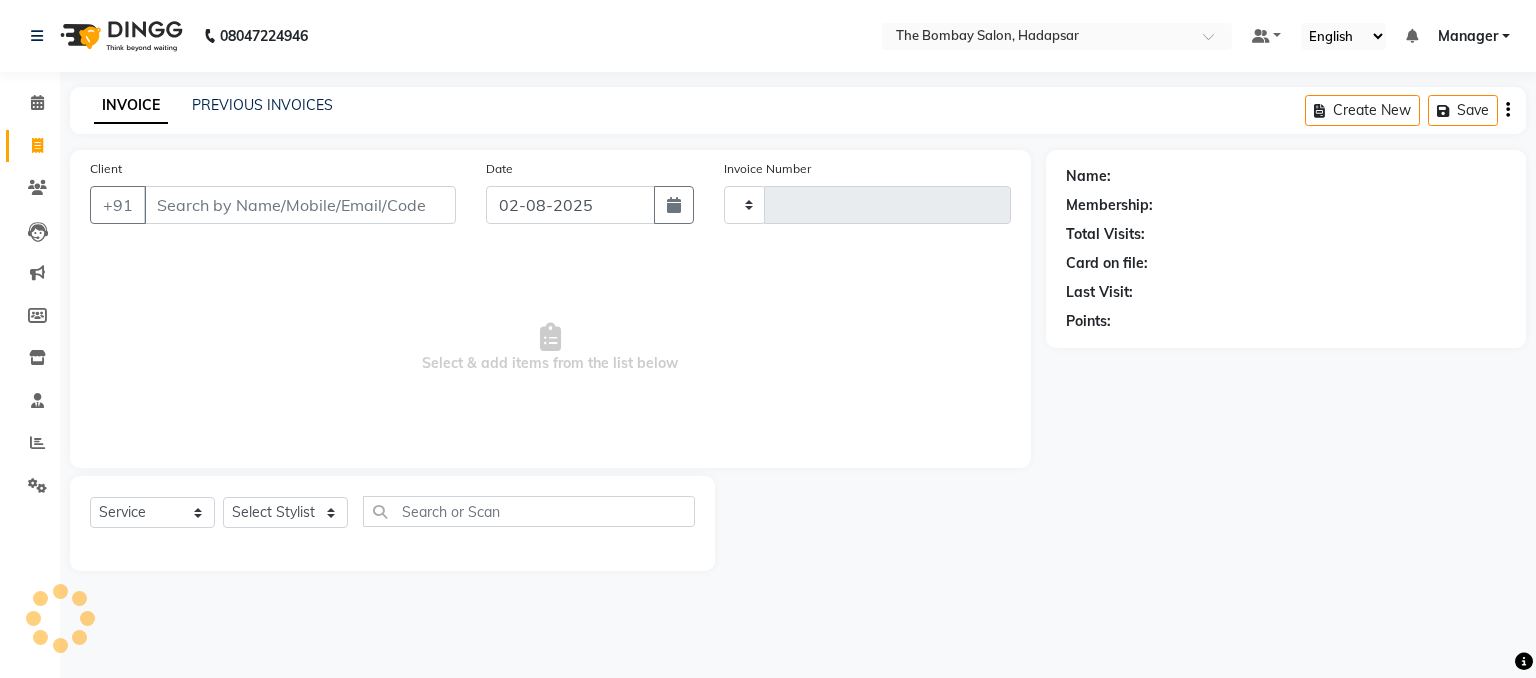 type on "0437" 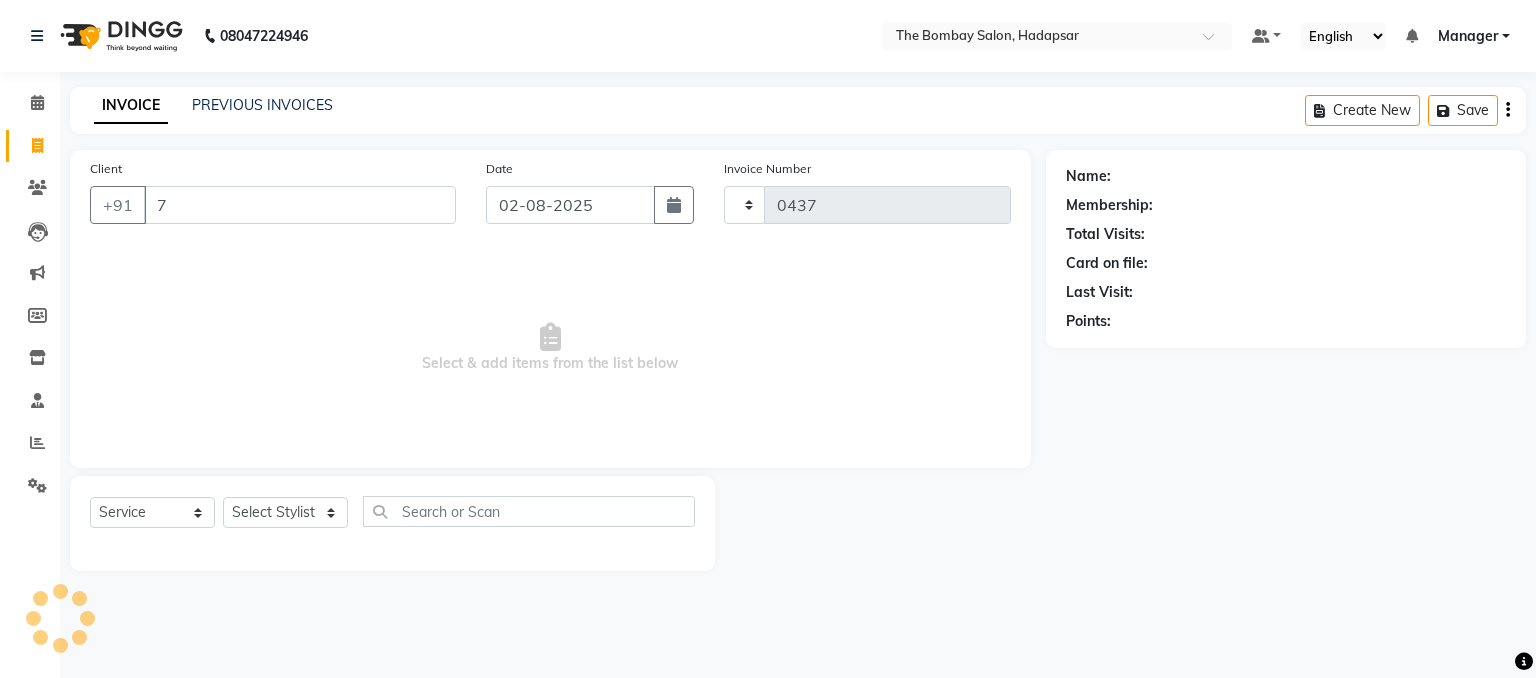 type on "78" 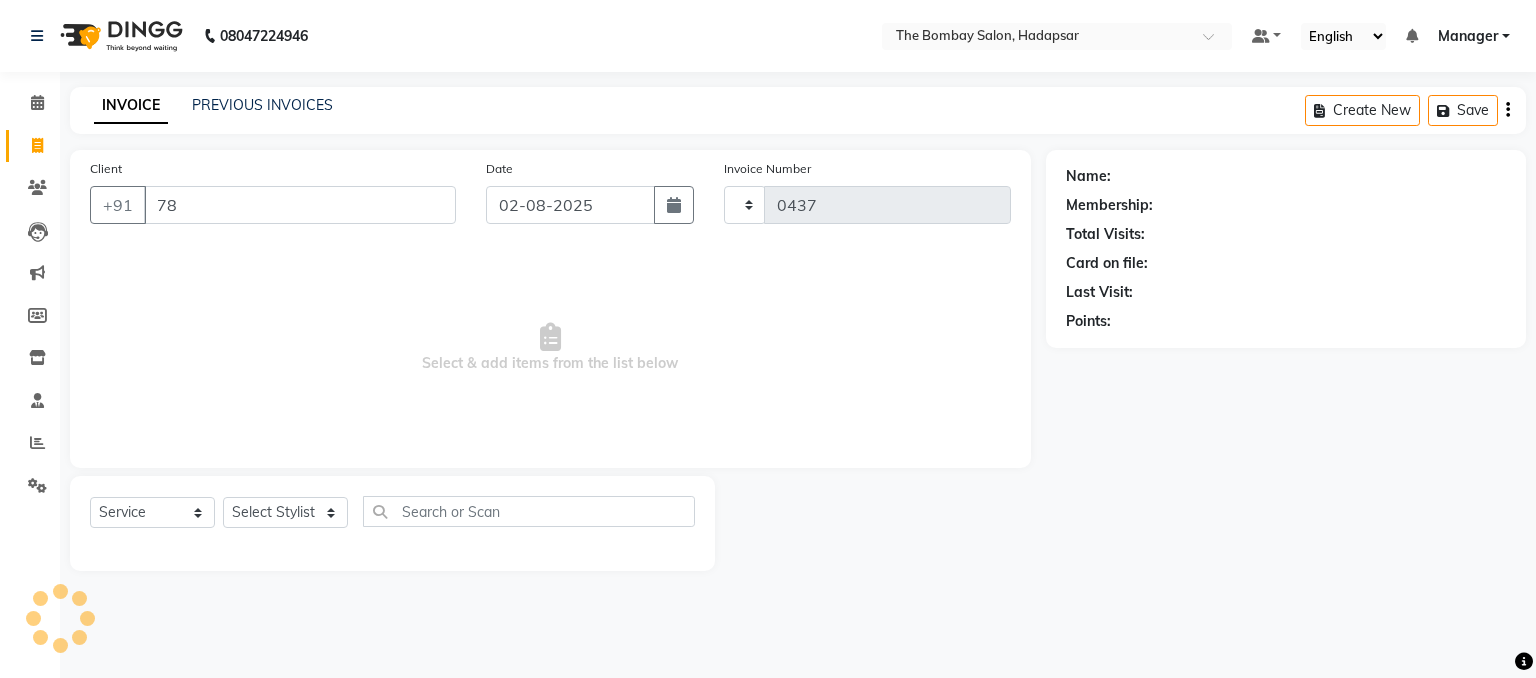 select on "8374" 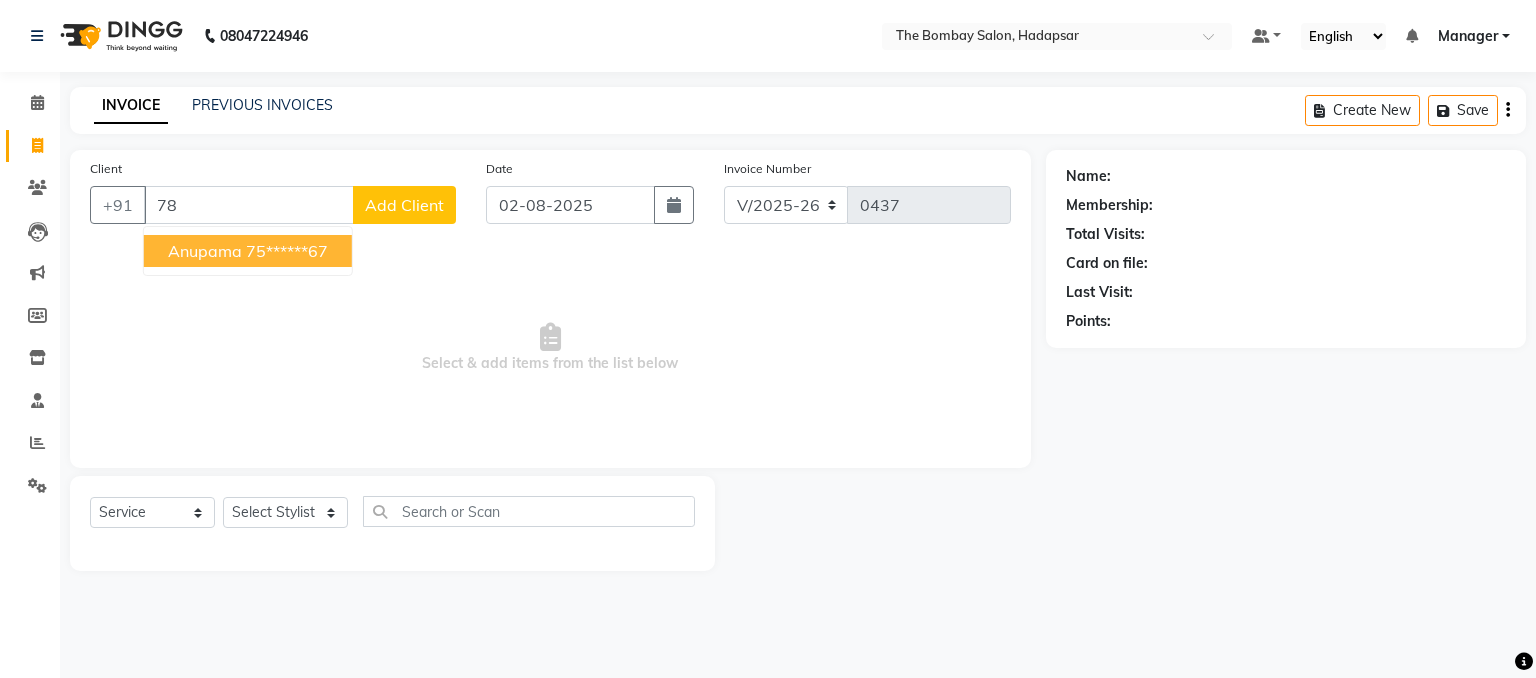 type on "7" 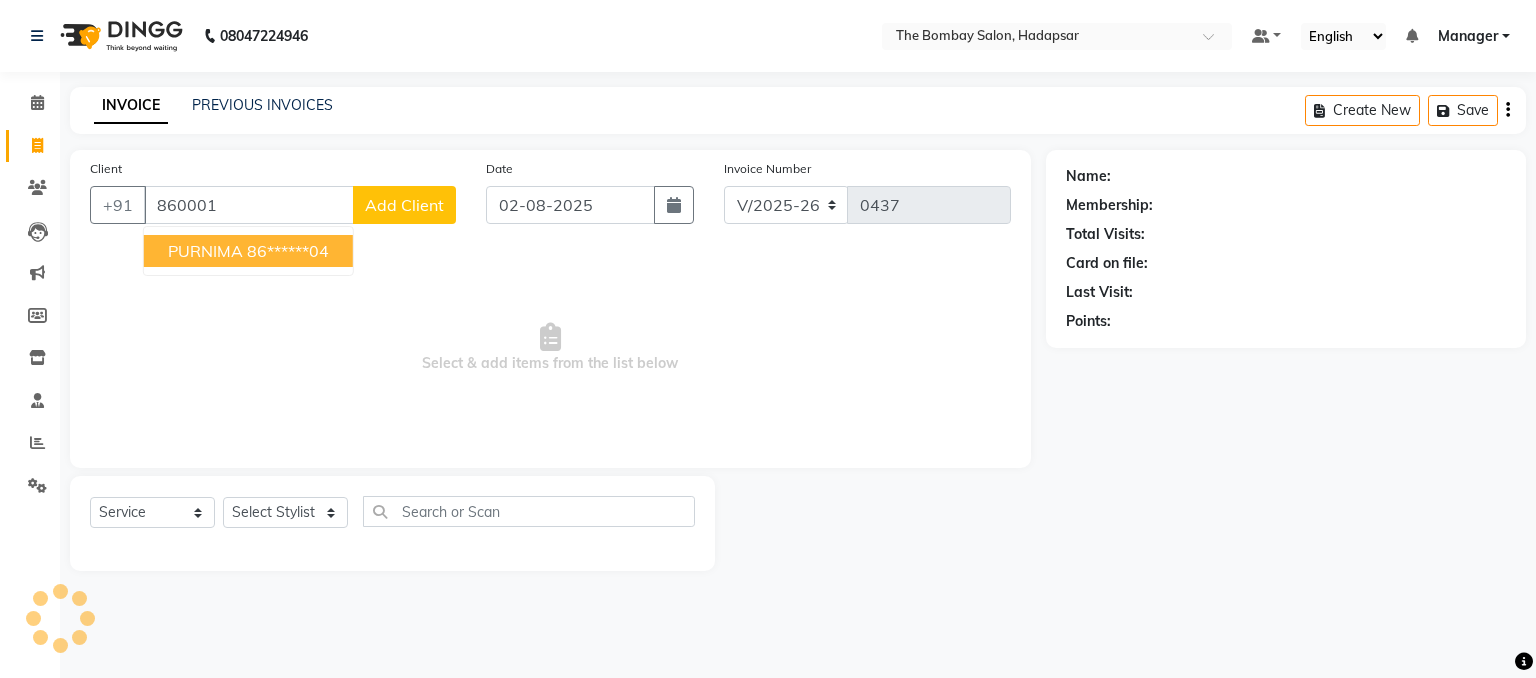 click on "PURNIMA" at bounding box center (205, 251) 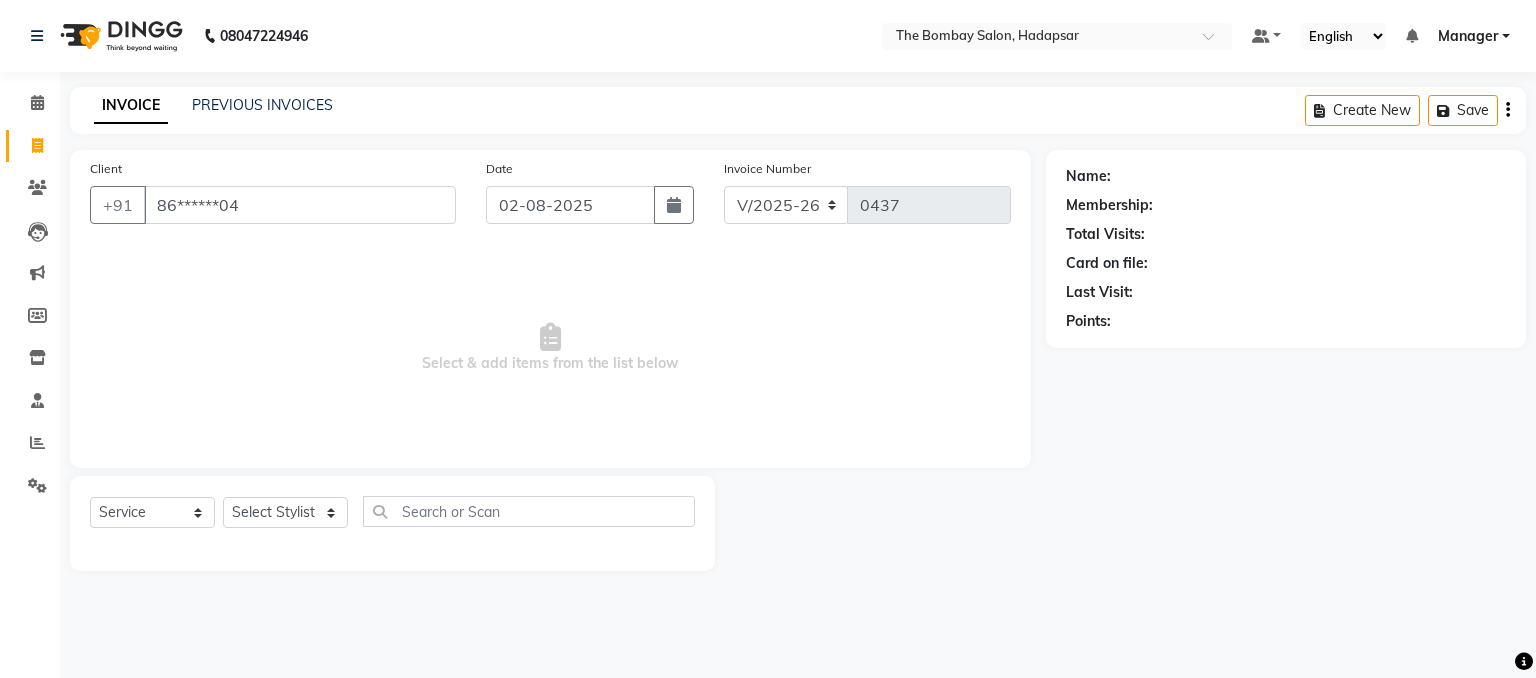 type on "86******04" 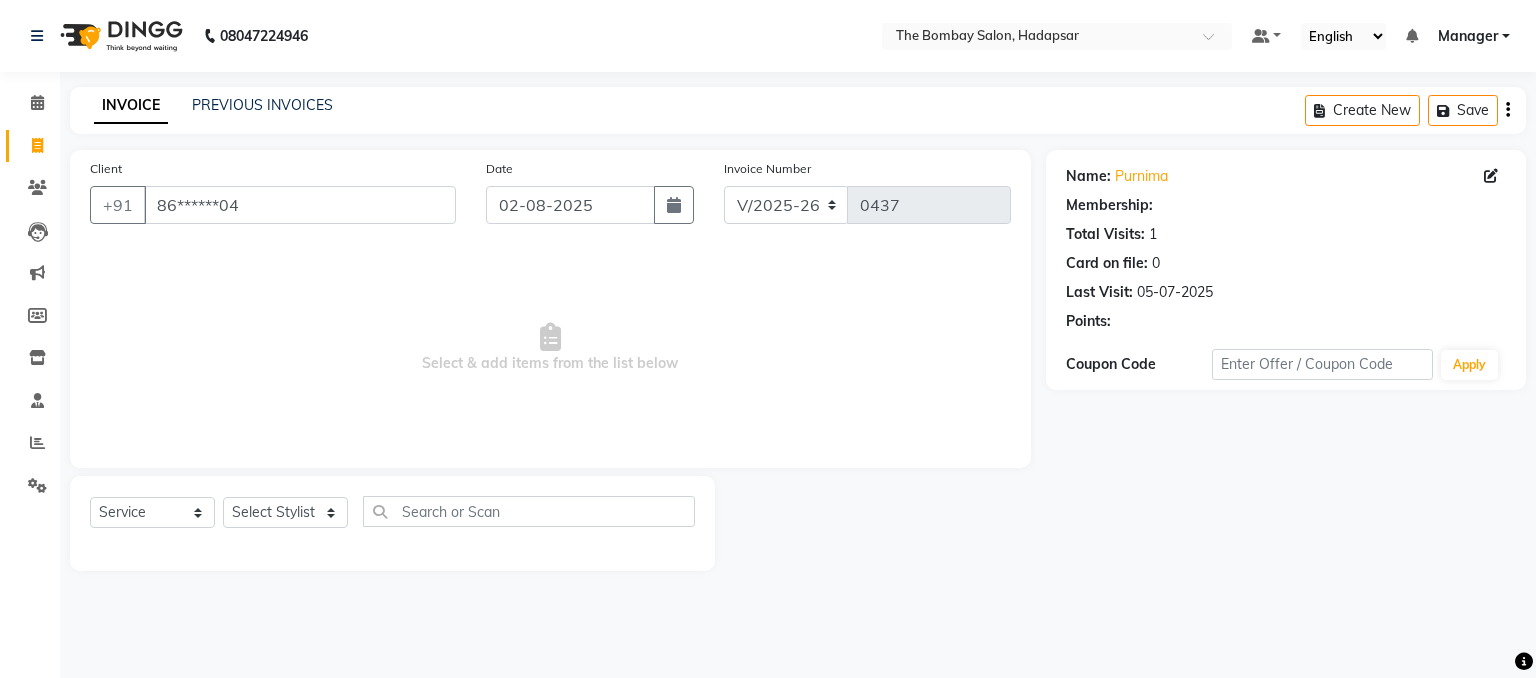 select on "1: Object" 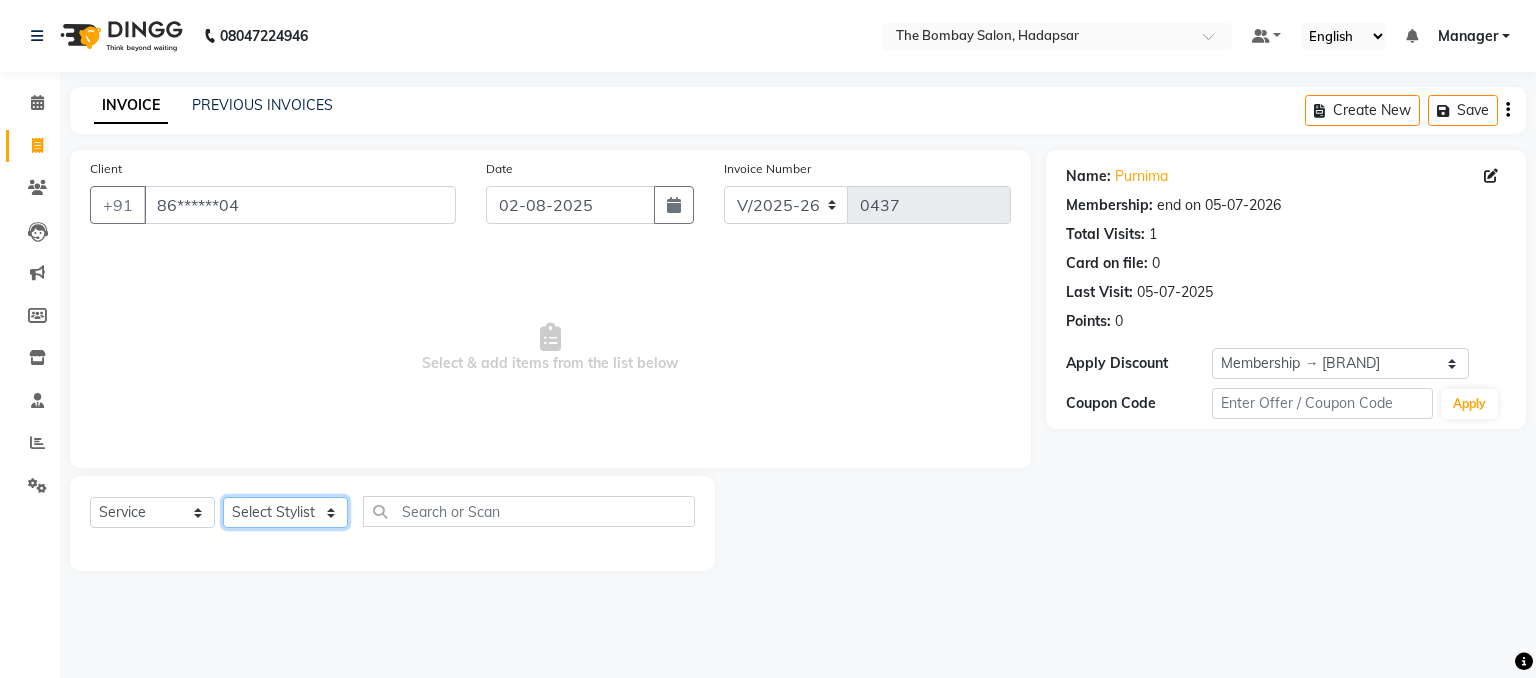 click on "Select Stylist [FIRST] [LAST] hasn Manager [FIRST] [FIRST] [FIRST] [FIRST] sachin [FIRST] [FIRST]" 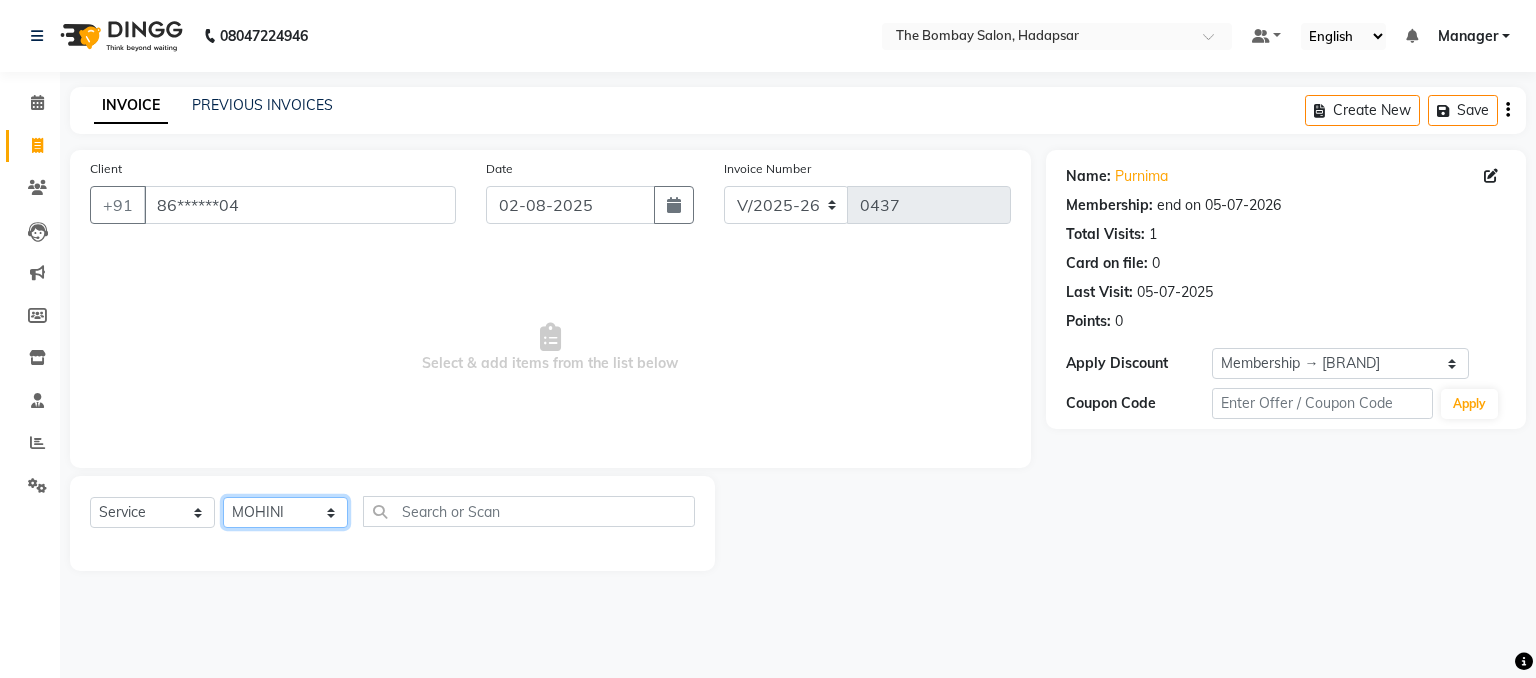click on "Select Stylist [FIRST] [LAST] hasn Manager [FIRST] [FIRST] [FIRST] [FIRST] sachin [FIRST] [FIRST]" 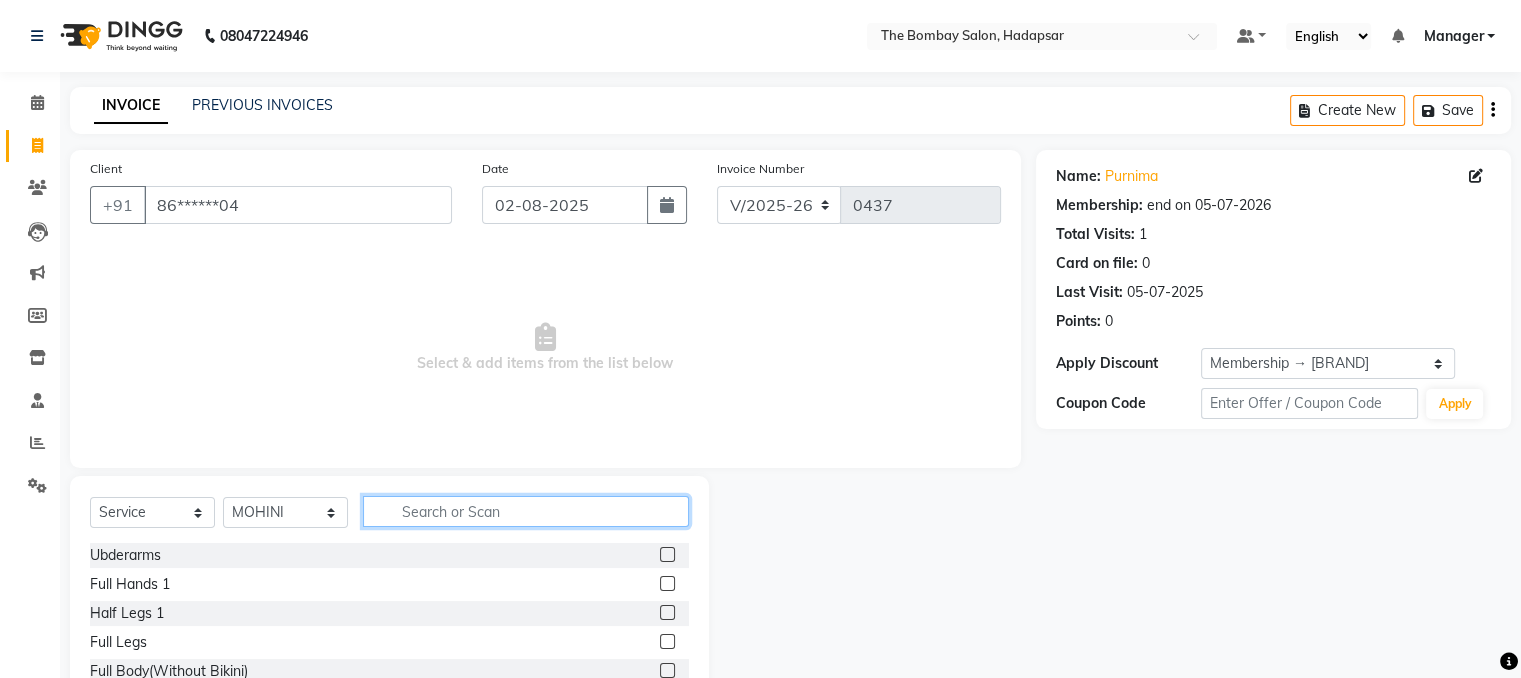 click 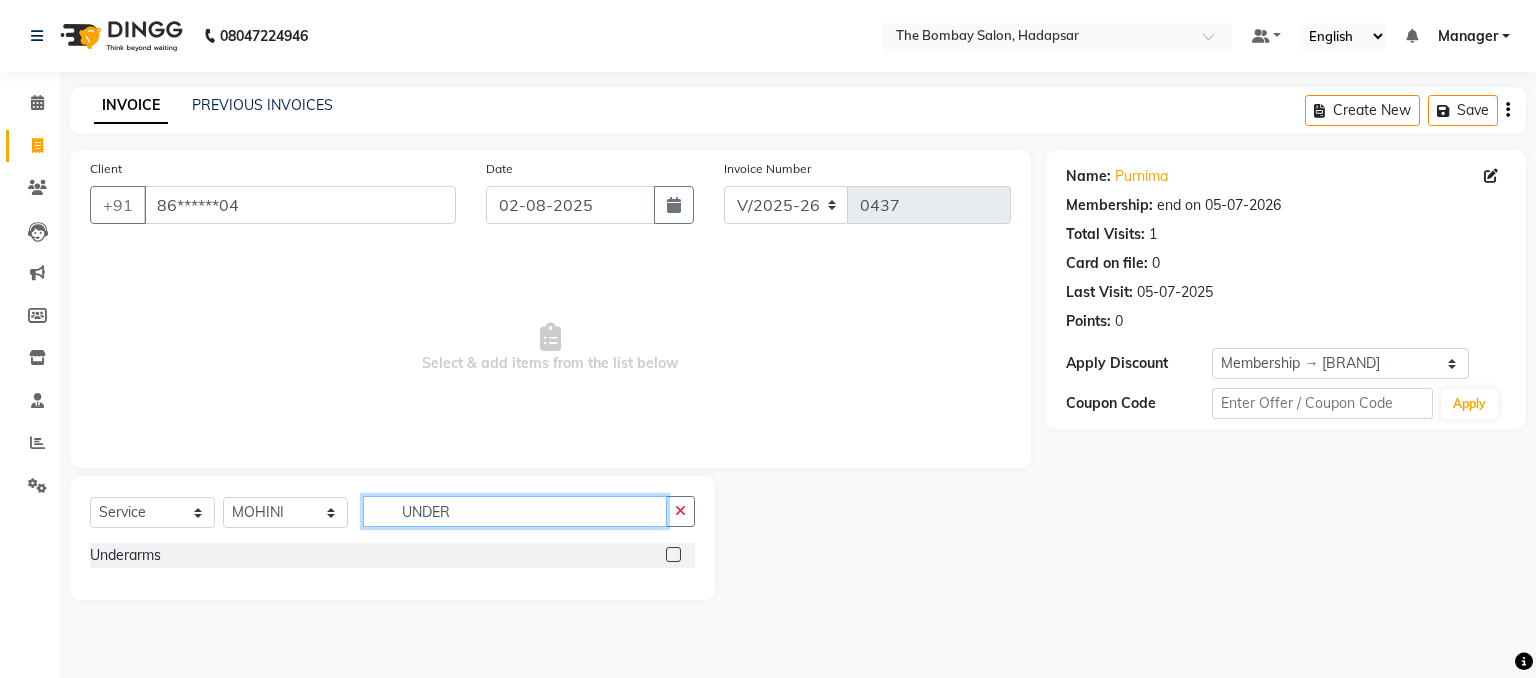 type on "UNDER" 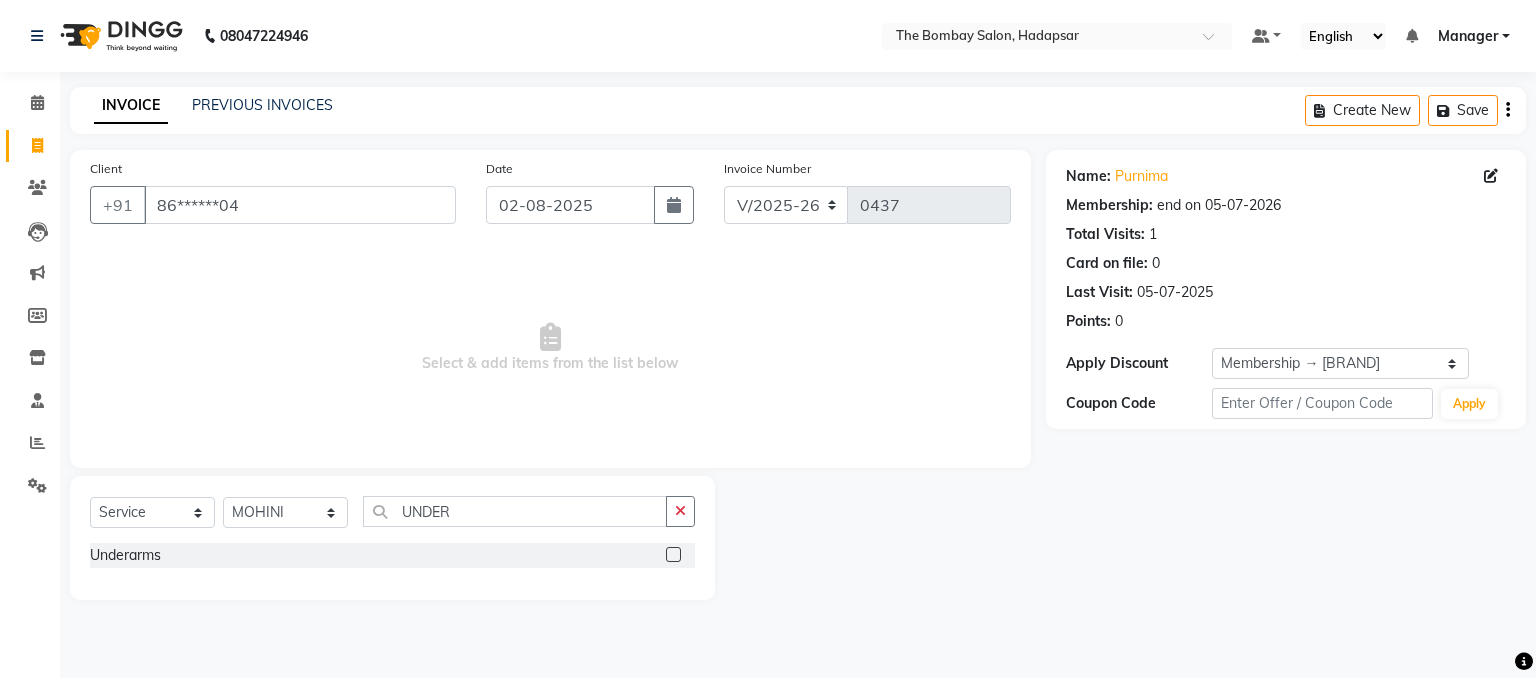 click 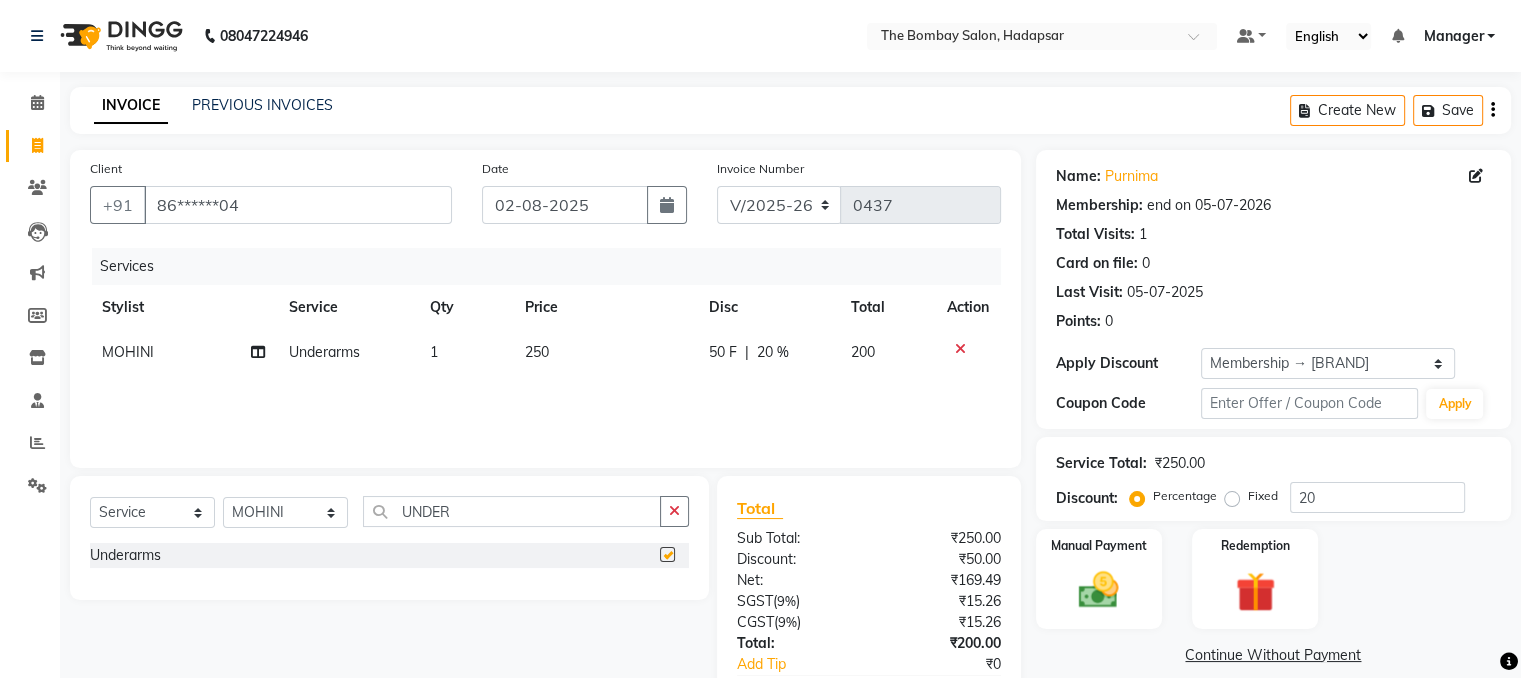 checkbox on "false" 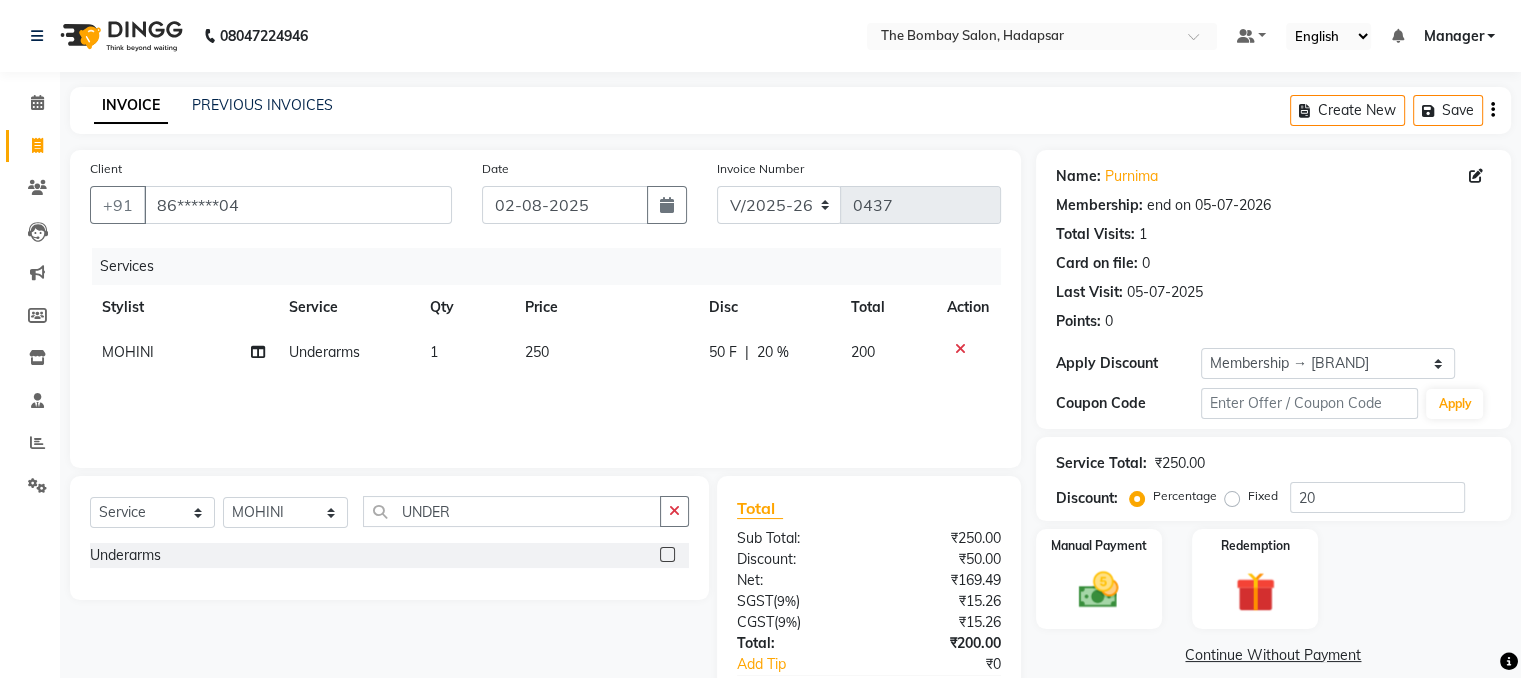 click on "250" 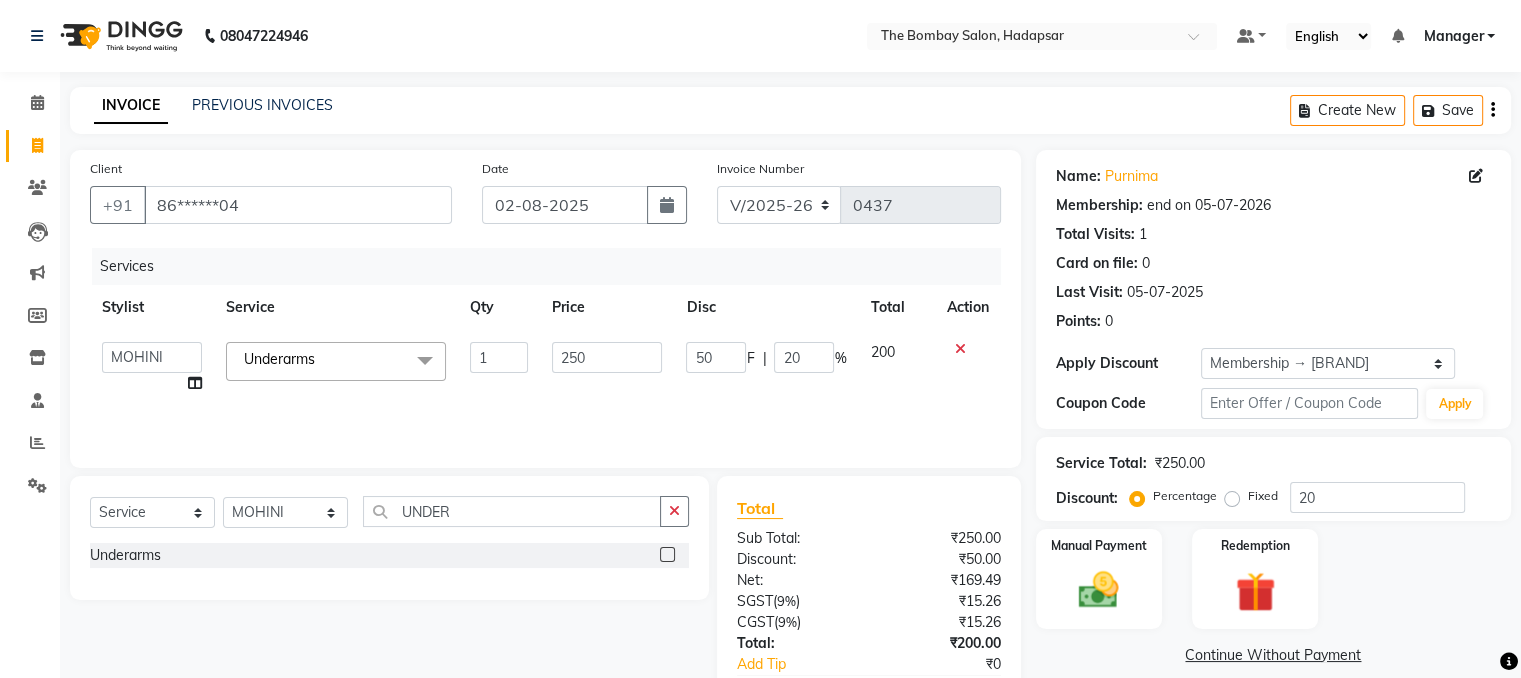 click on "250" 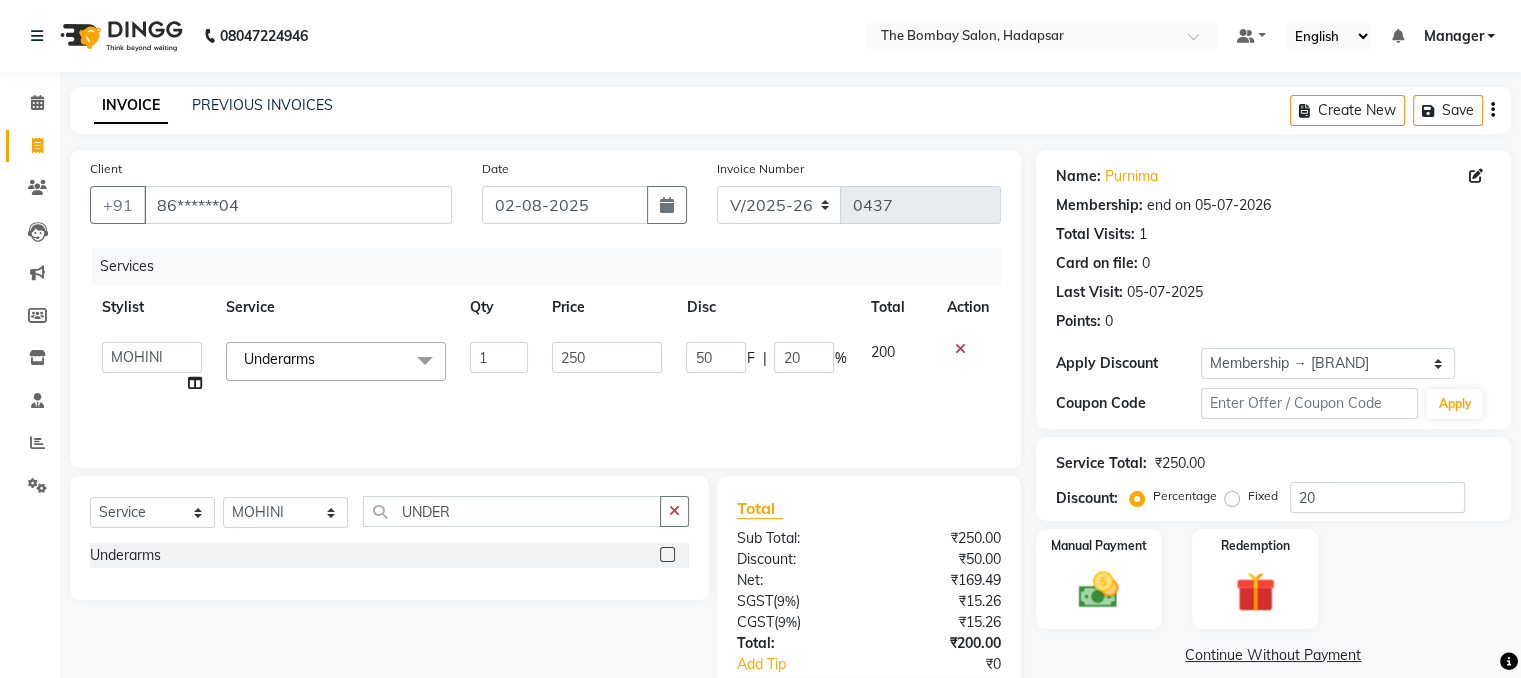 drag, startPoint x: 600, startPoint y: 336, endPoint x: 603, endPoint y: 353, distance: 17.262676 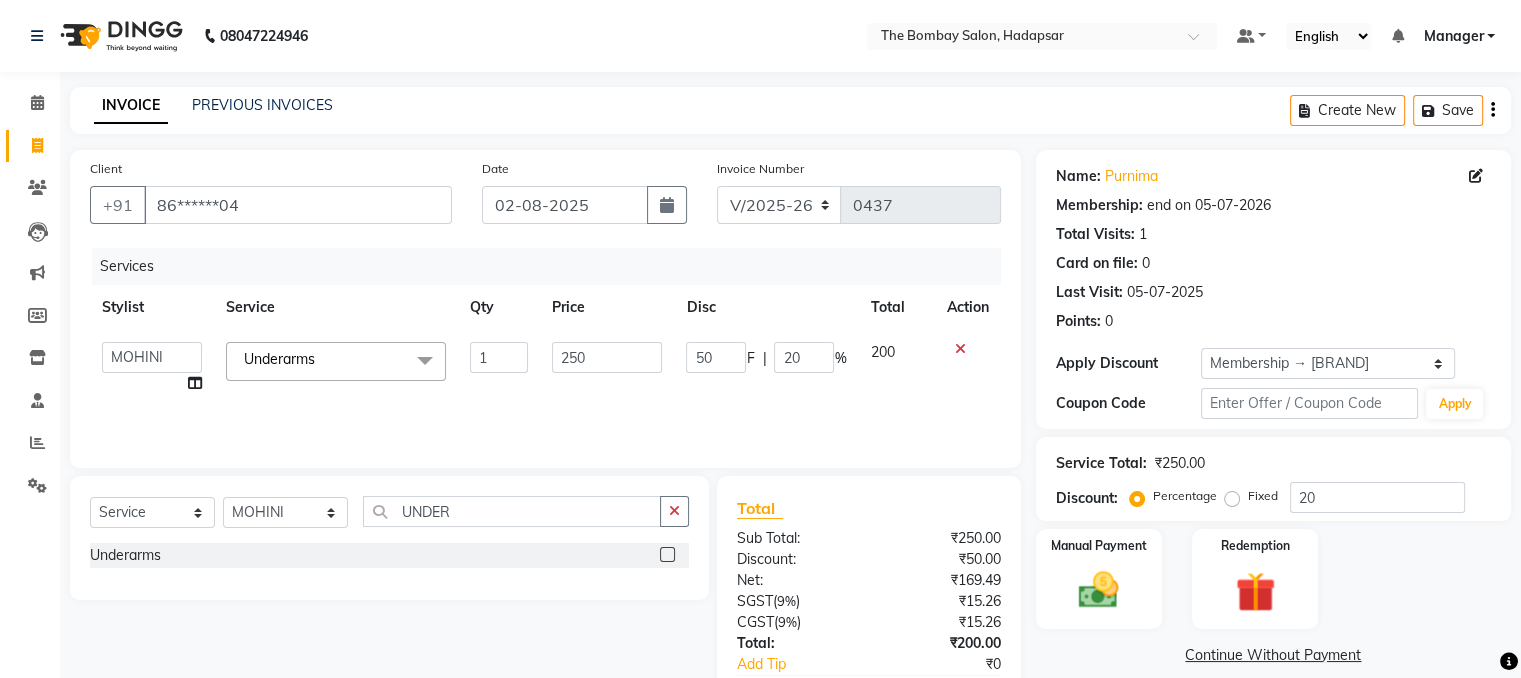 click on "250" 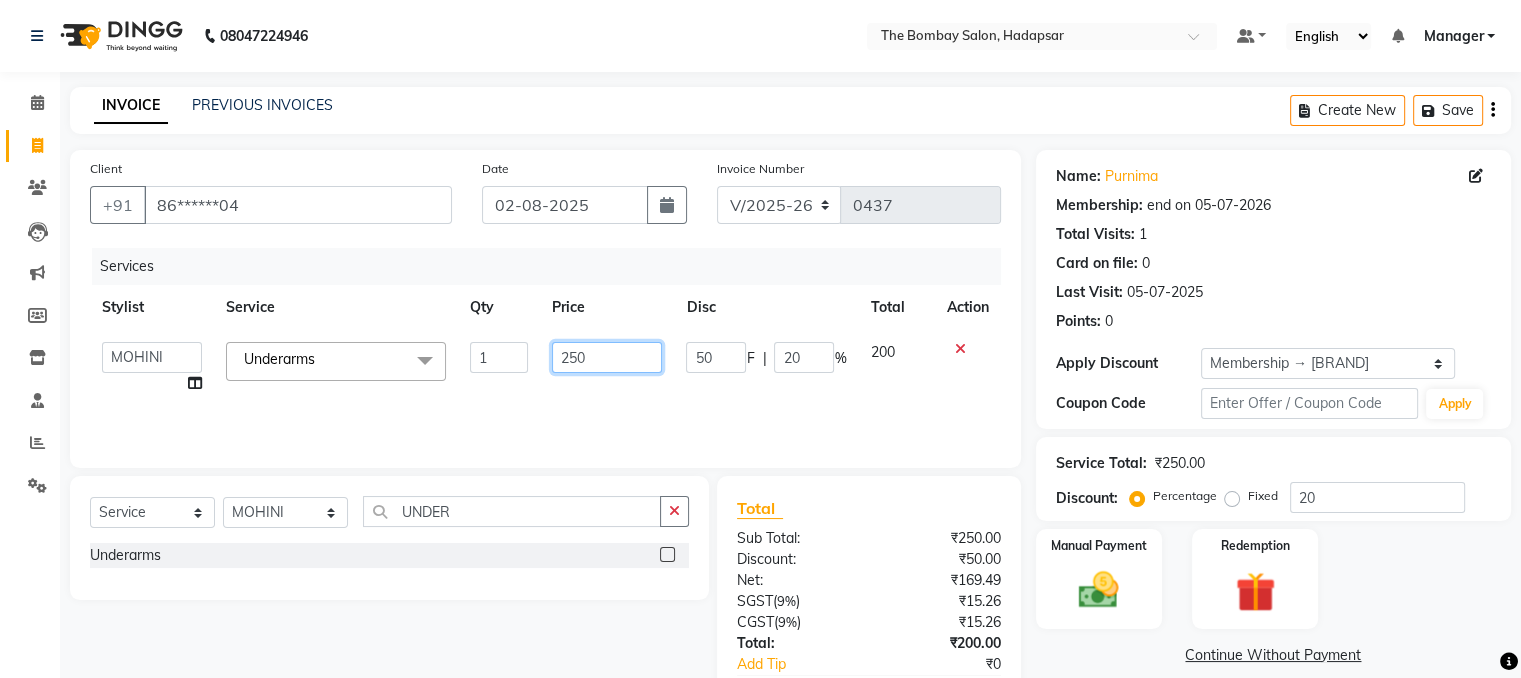 click on "250" 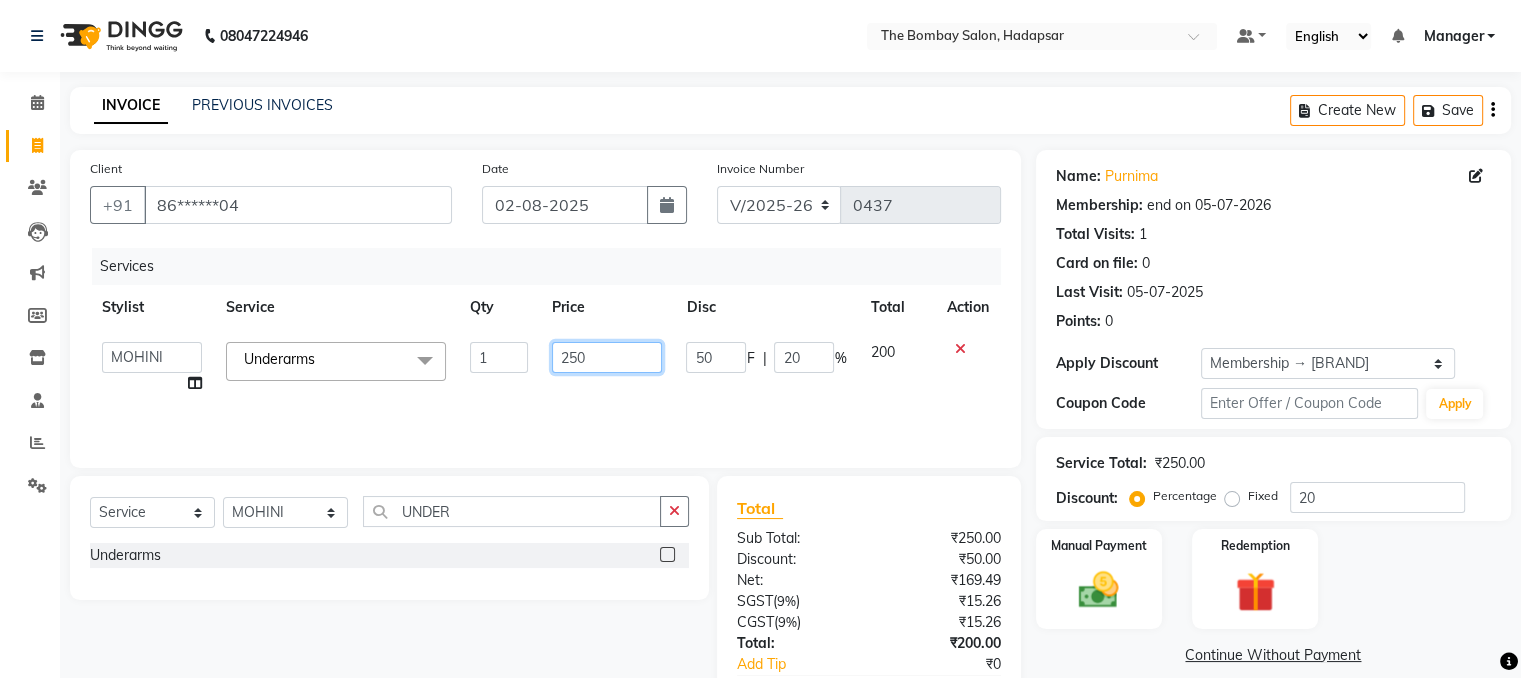 click on "250" 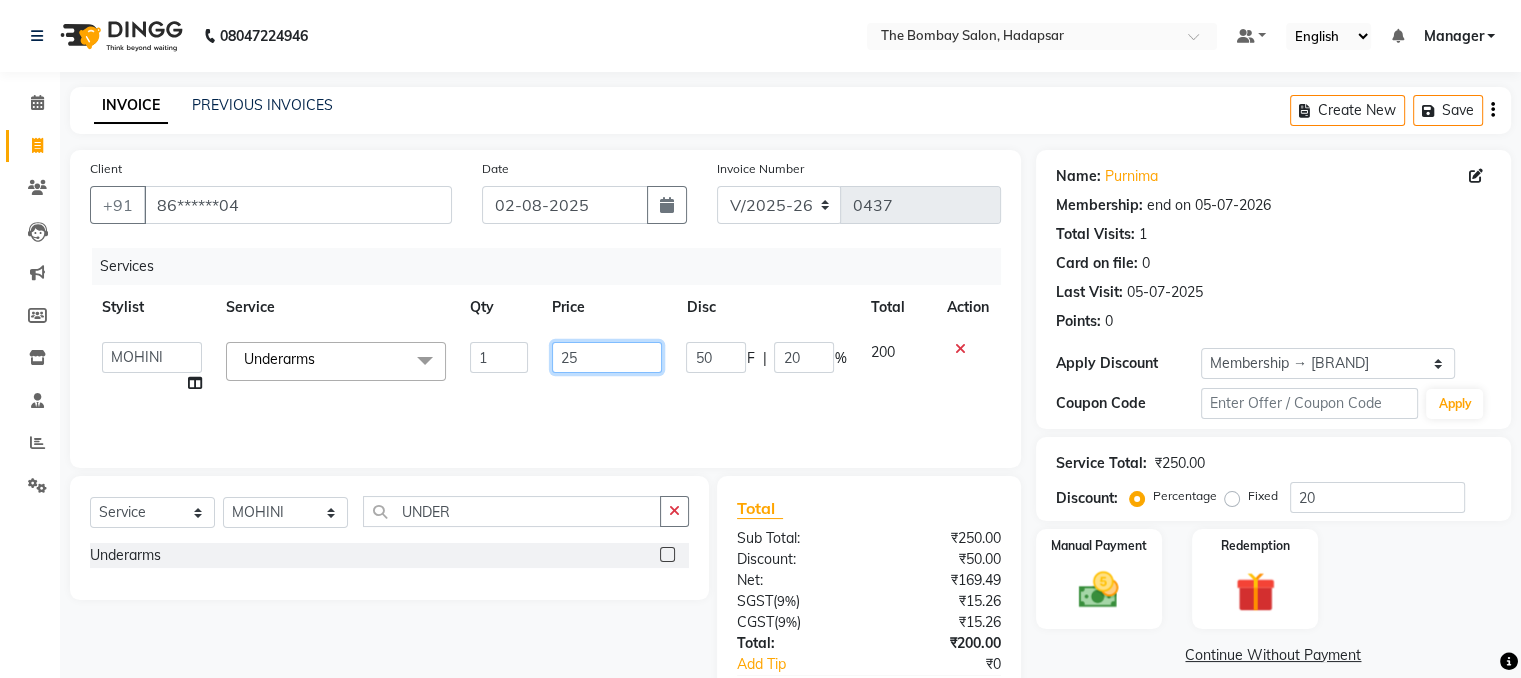 type on "2" 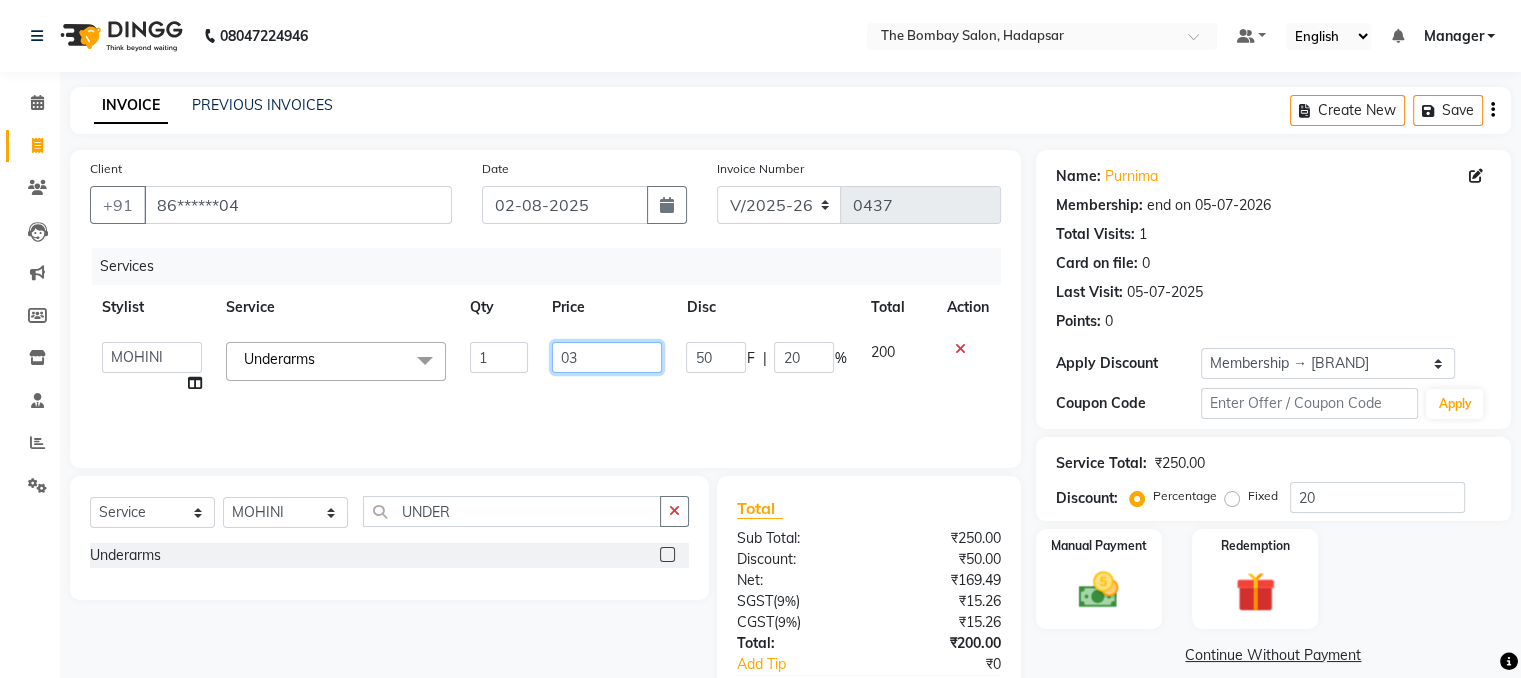 type on "0" 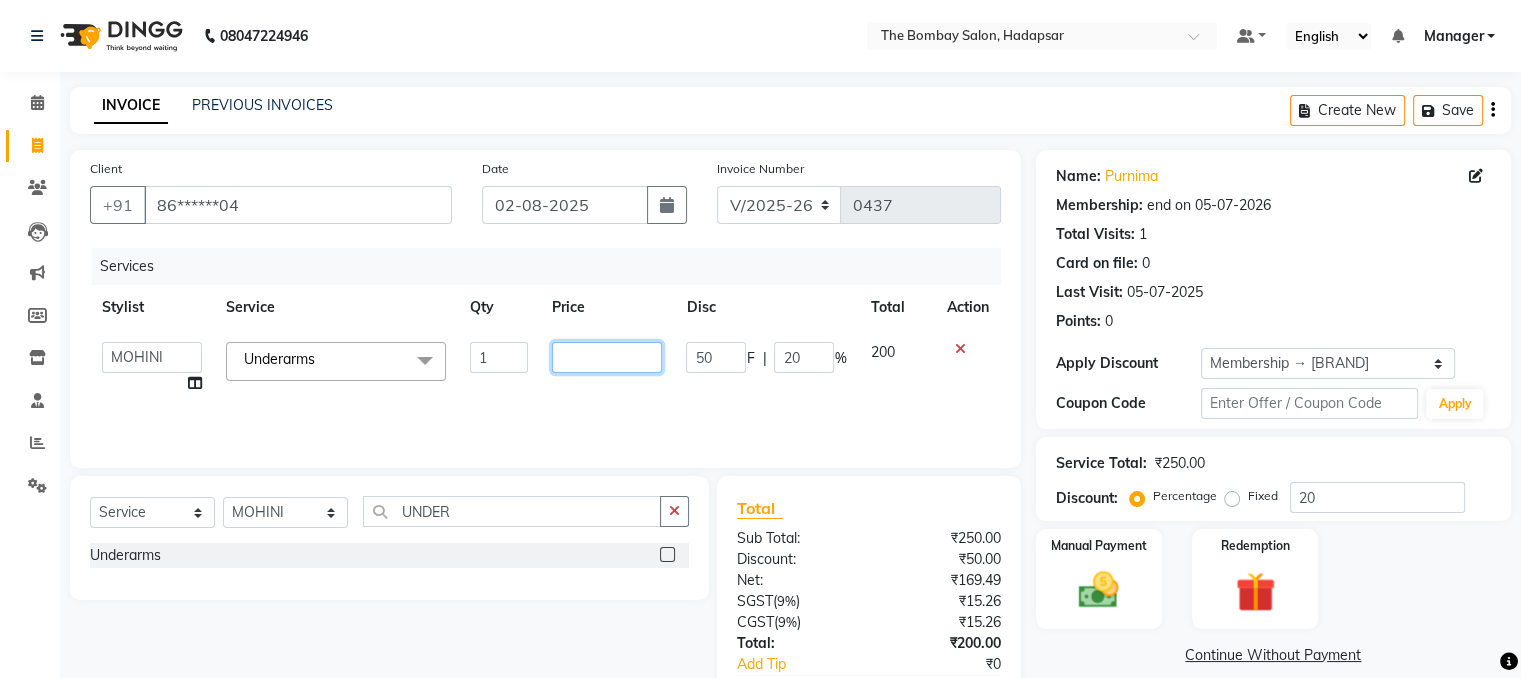 type on "0" 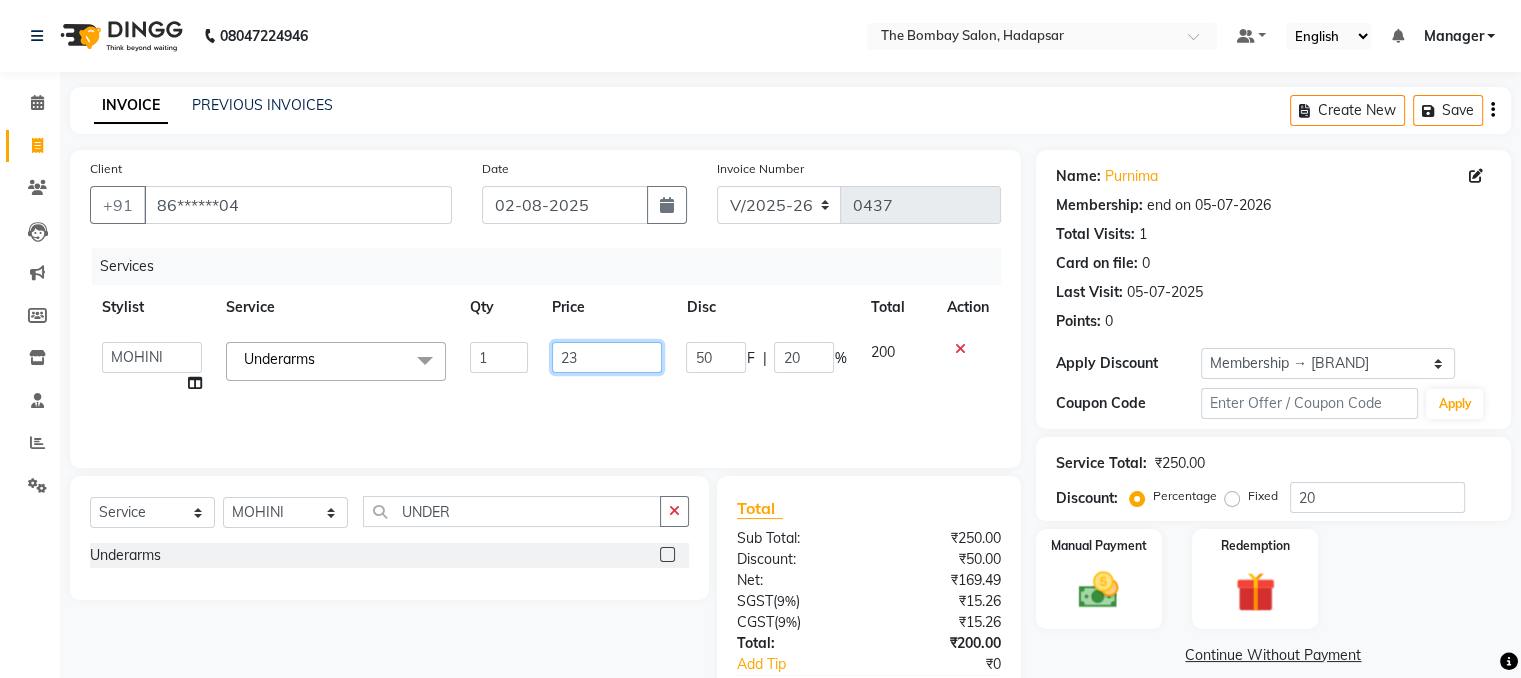 type on "236" 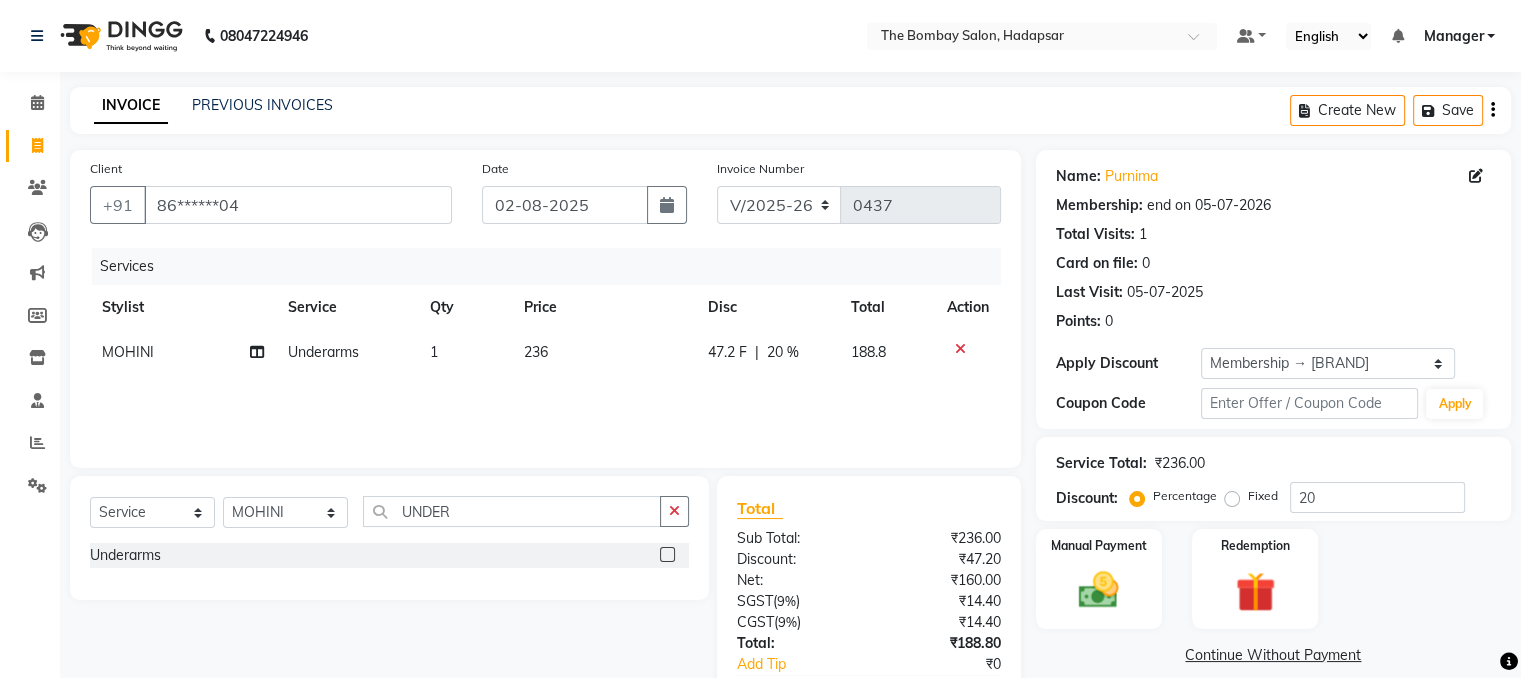 click on "Services Stylist Service Qty Price Disc Total Action [FIRST] Underarms 1 236 47.2 F | 20 % 188.8" 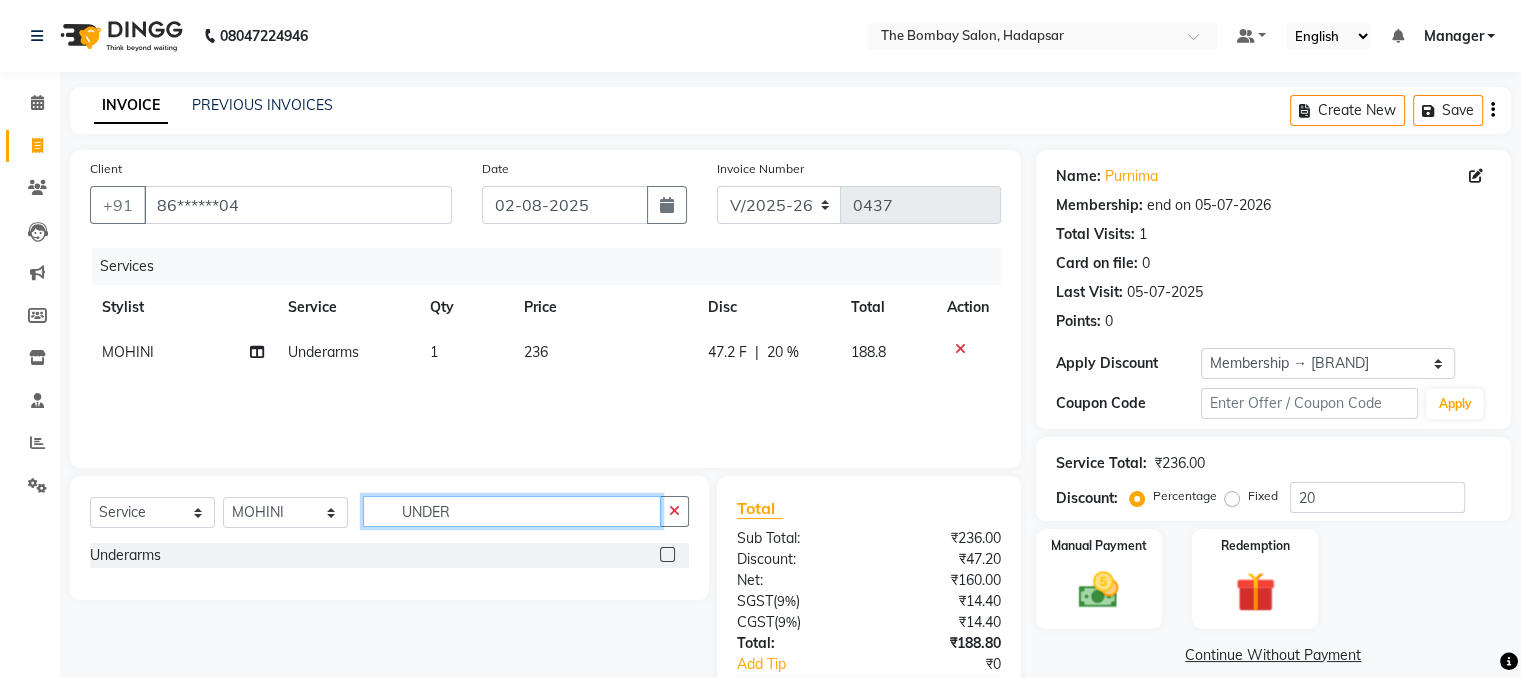 click on "UNDER" 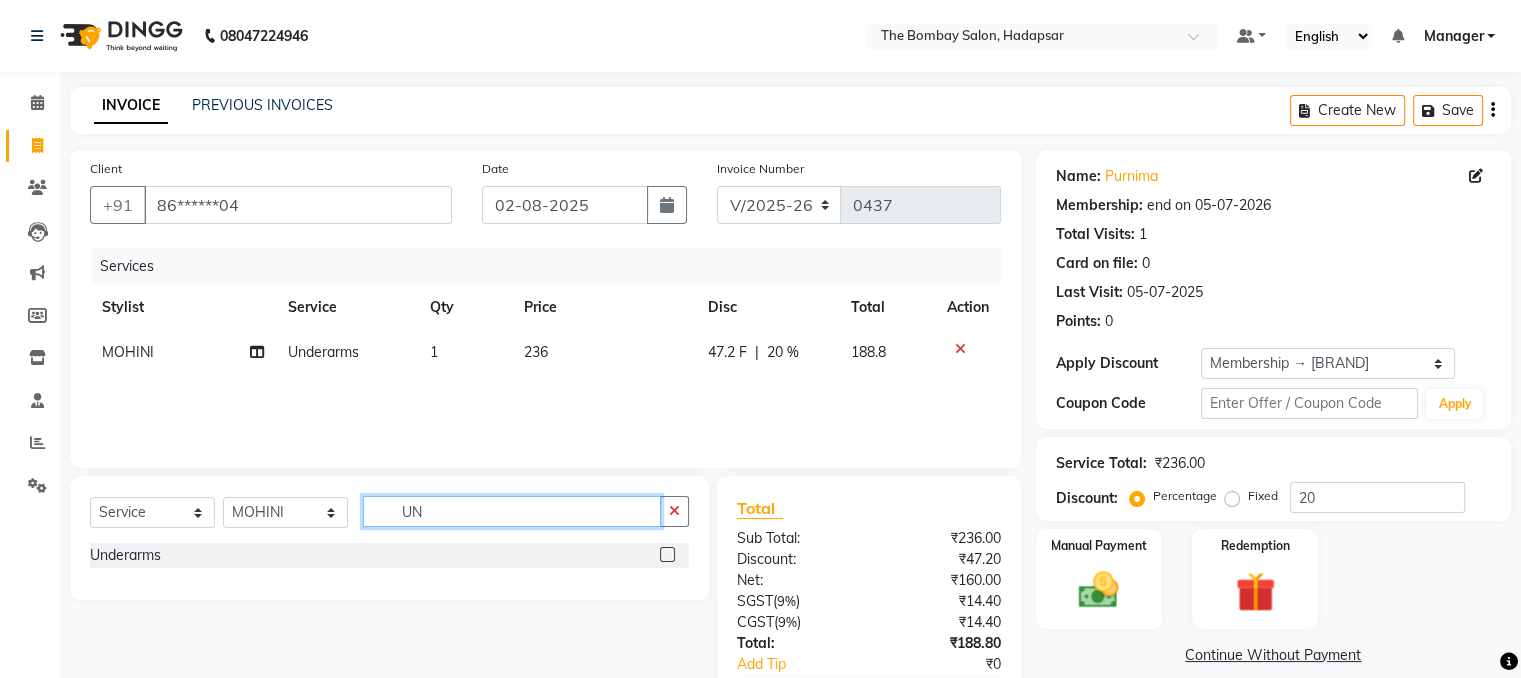 type on "U" 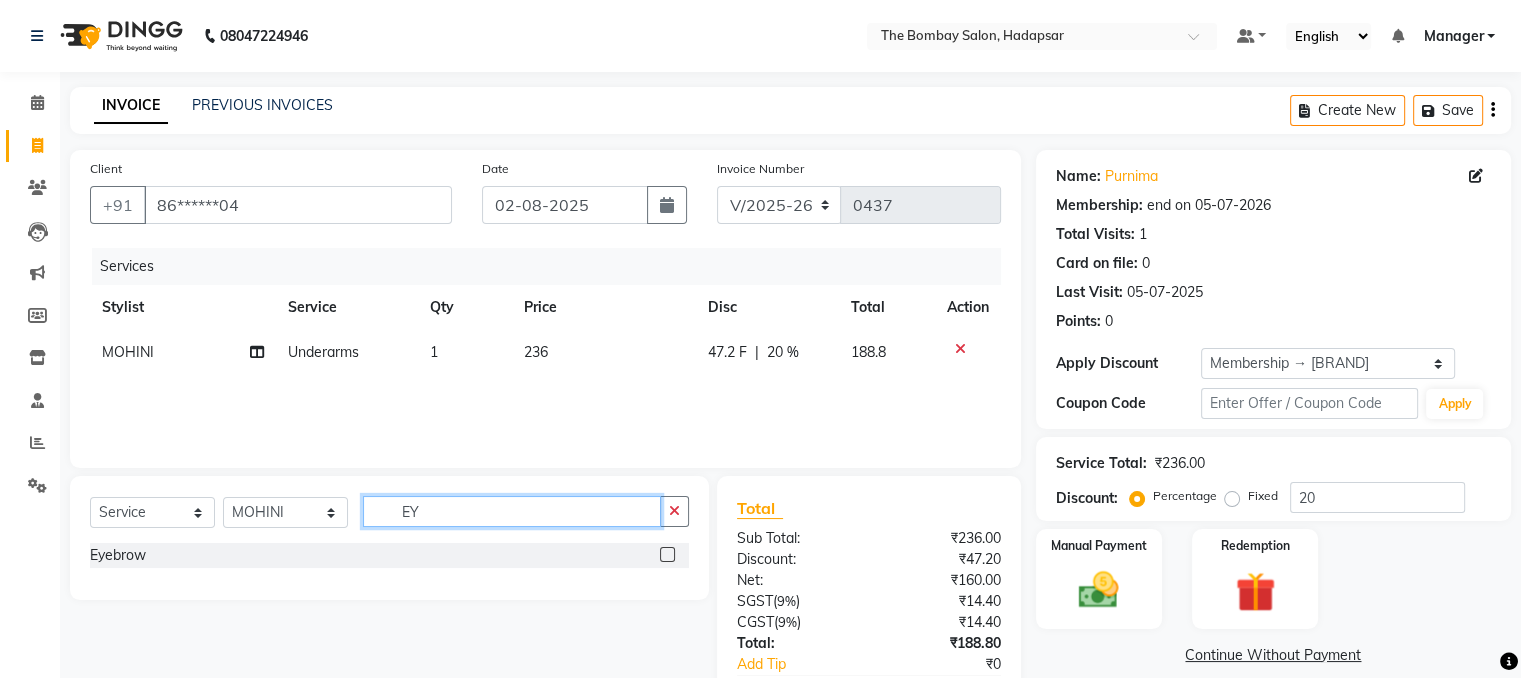 type on "EY" 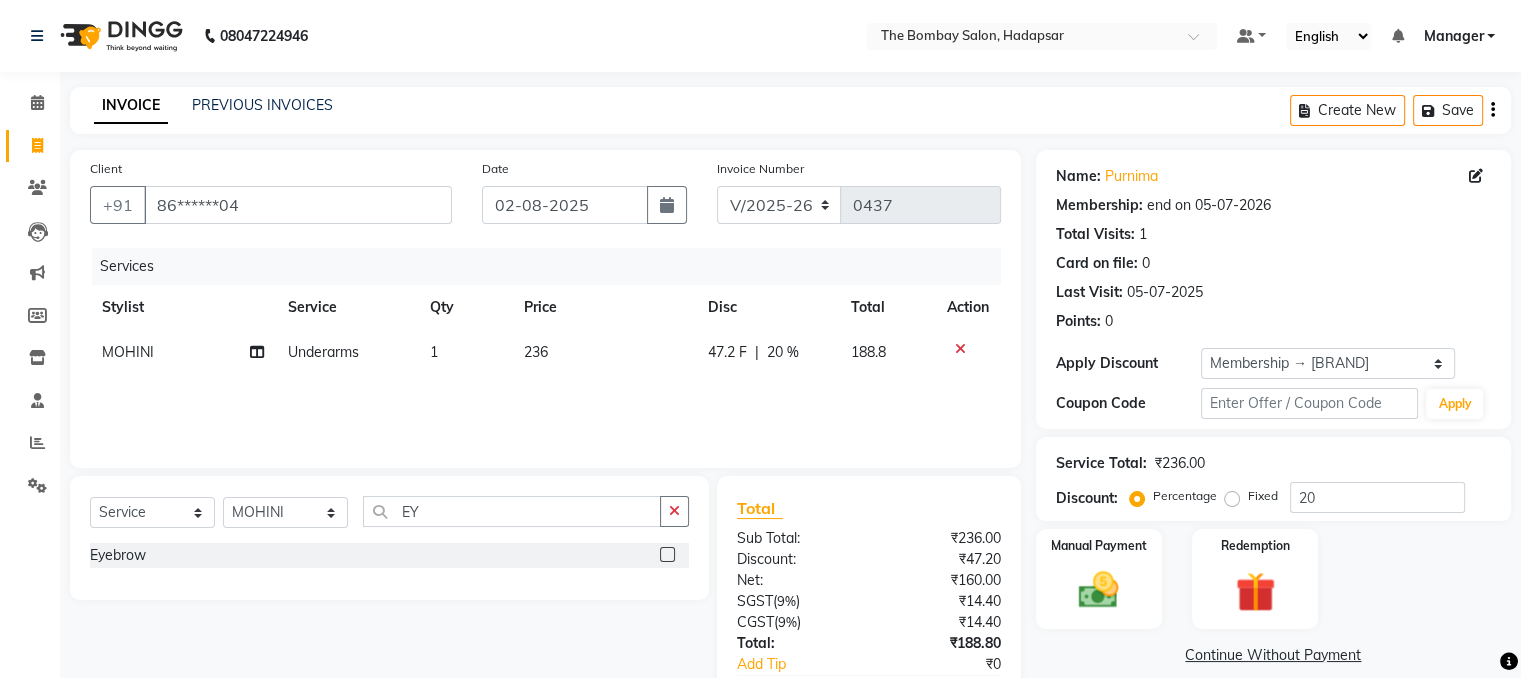 click 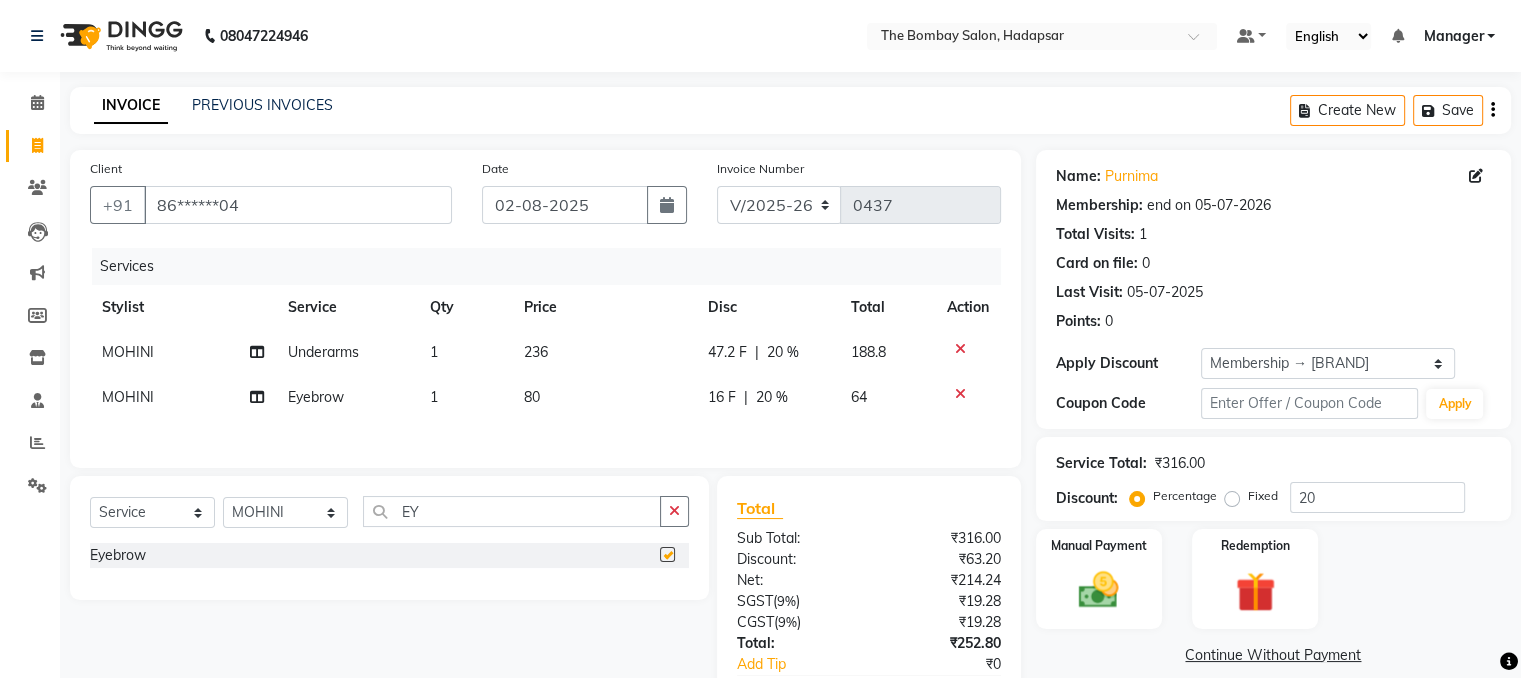 checkbox on "false" 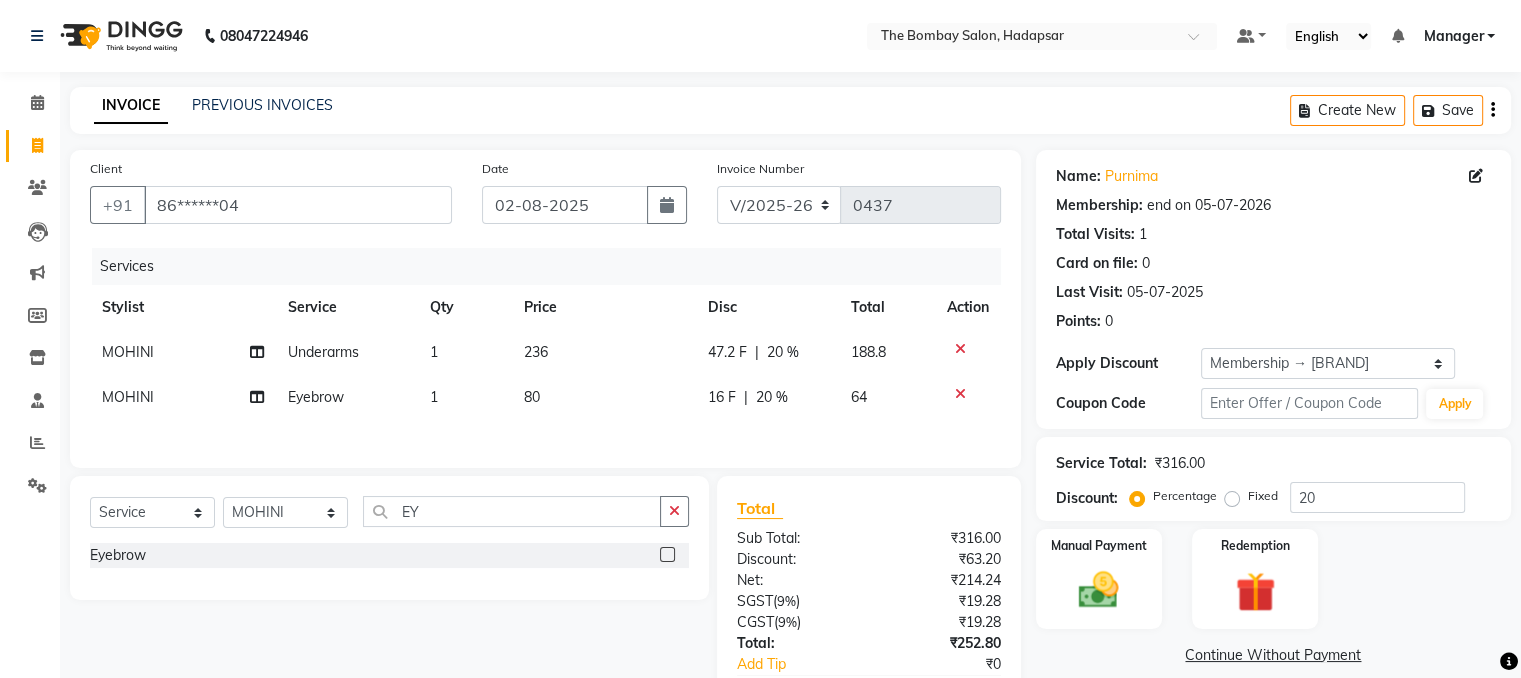 click on "80" 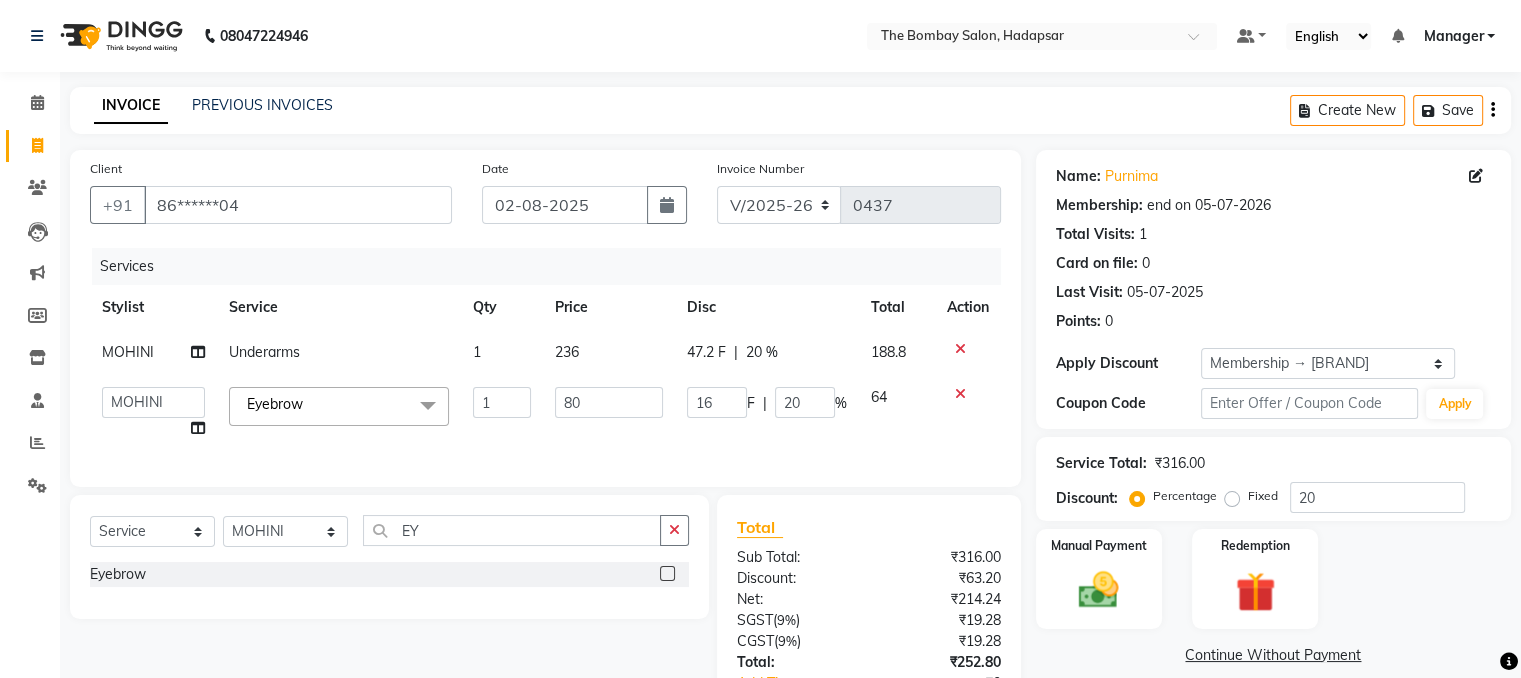 click on "80" 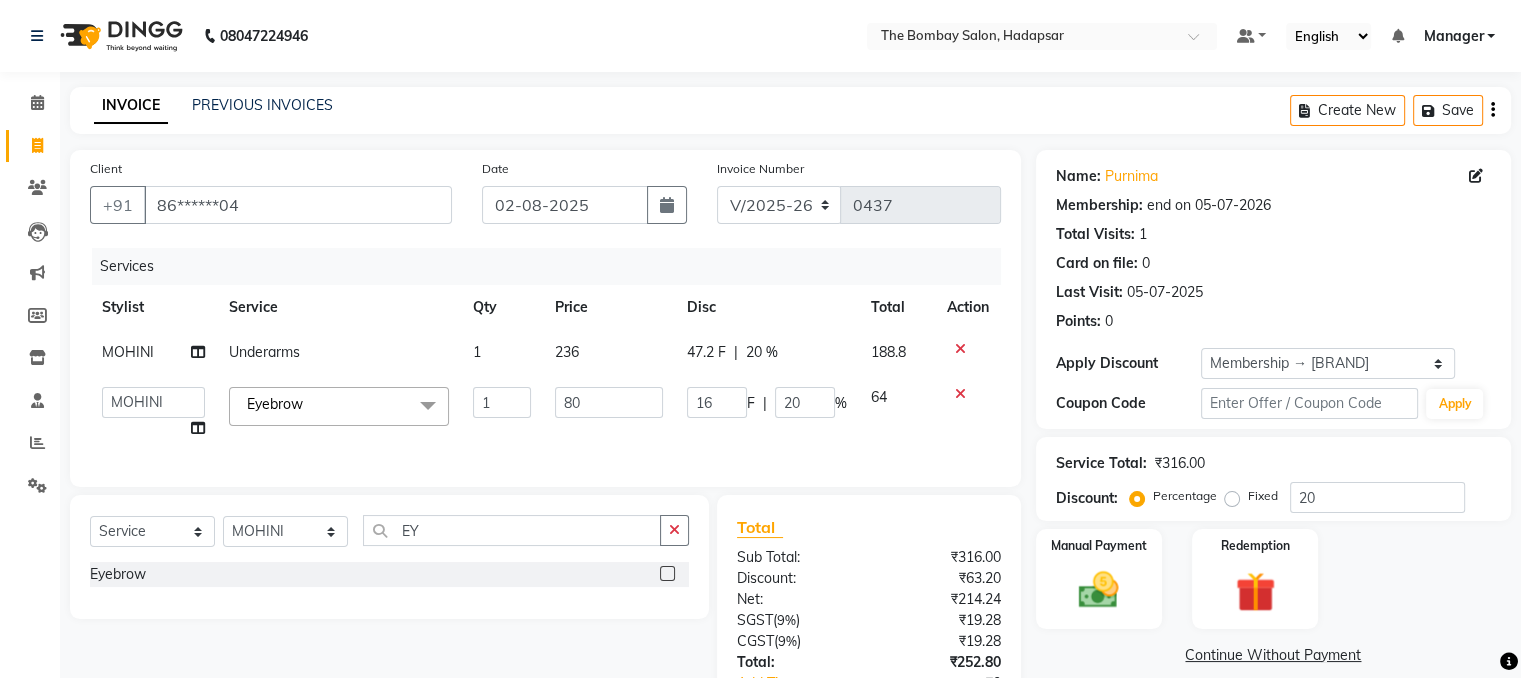 click on "80" 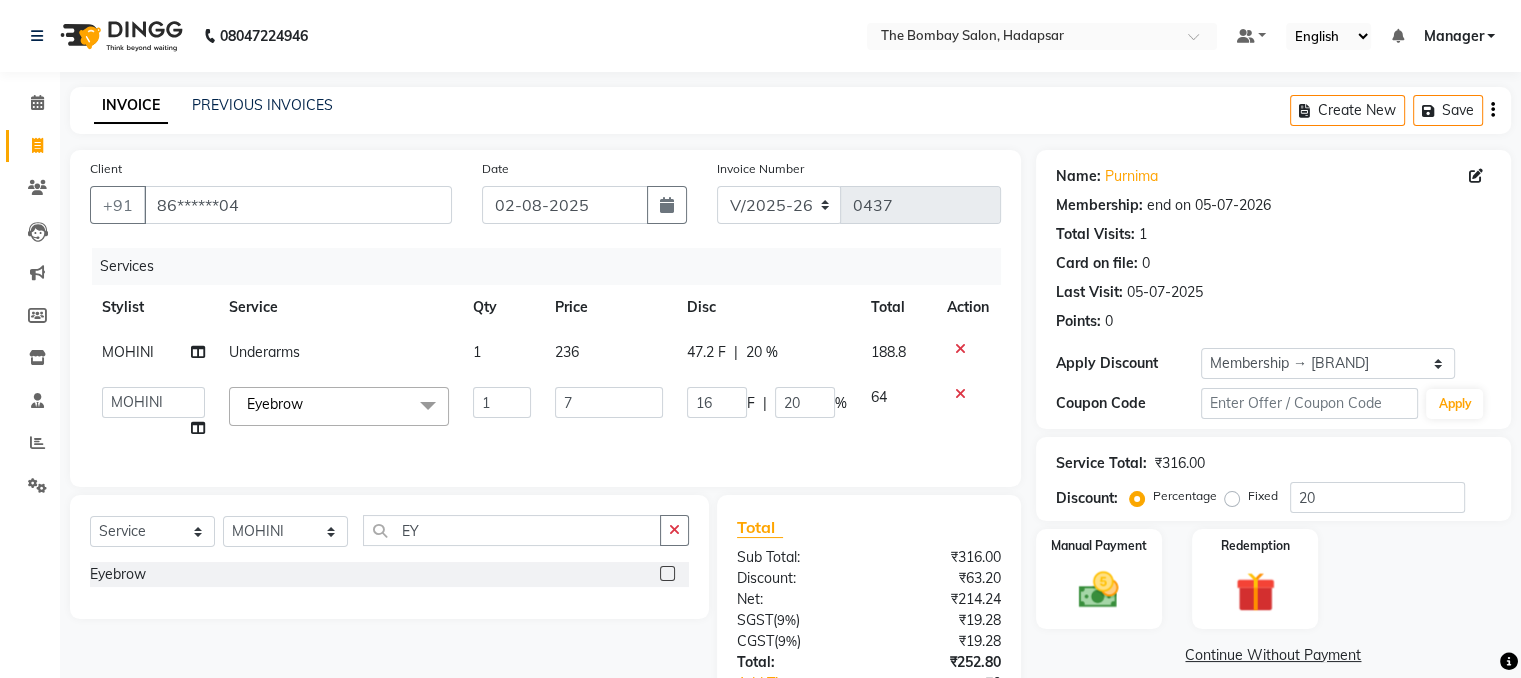 type on "70" 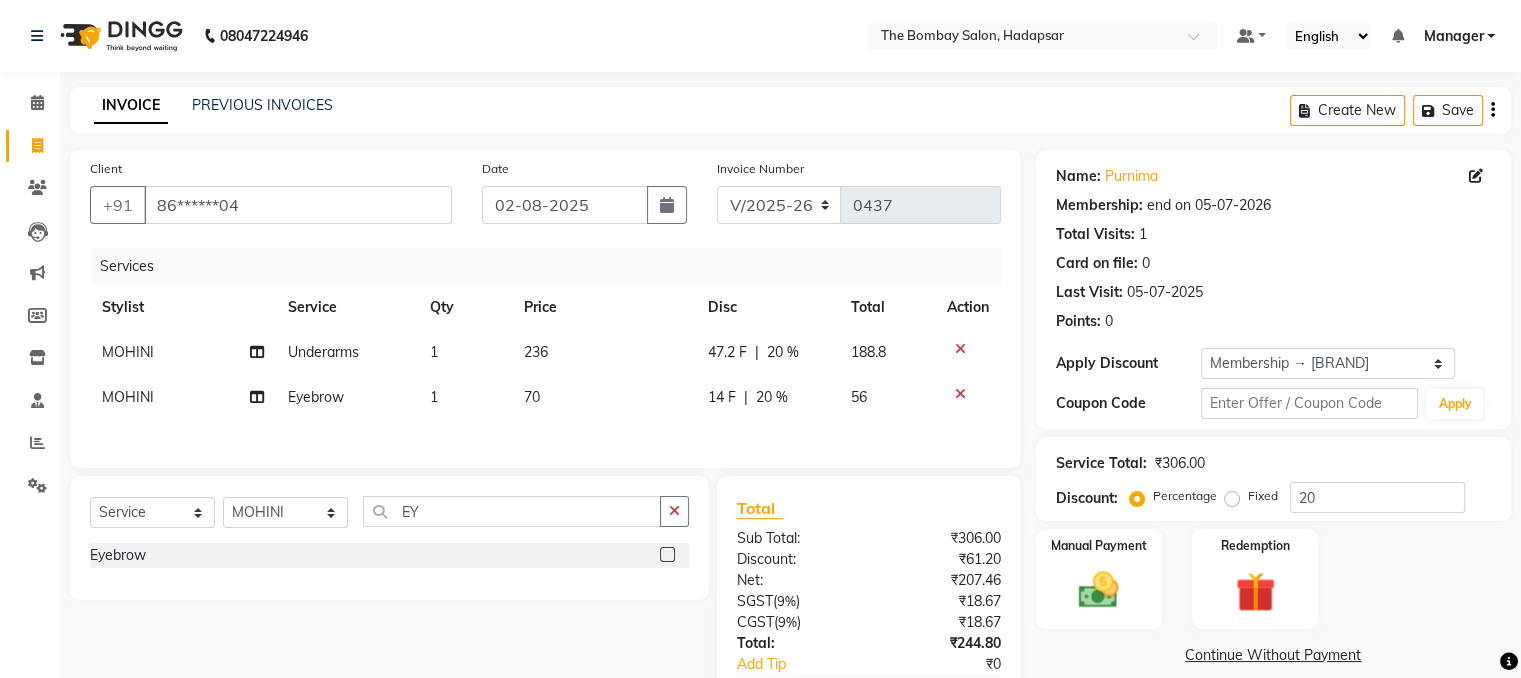 click on "Services Stylist Service Qty Price Disc Total Action [FIRST] Underarms 1 236 47.2 F | 20 % 188.8 [FIRST] Eyebrow 1 70 14 F | 20 % 56" 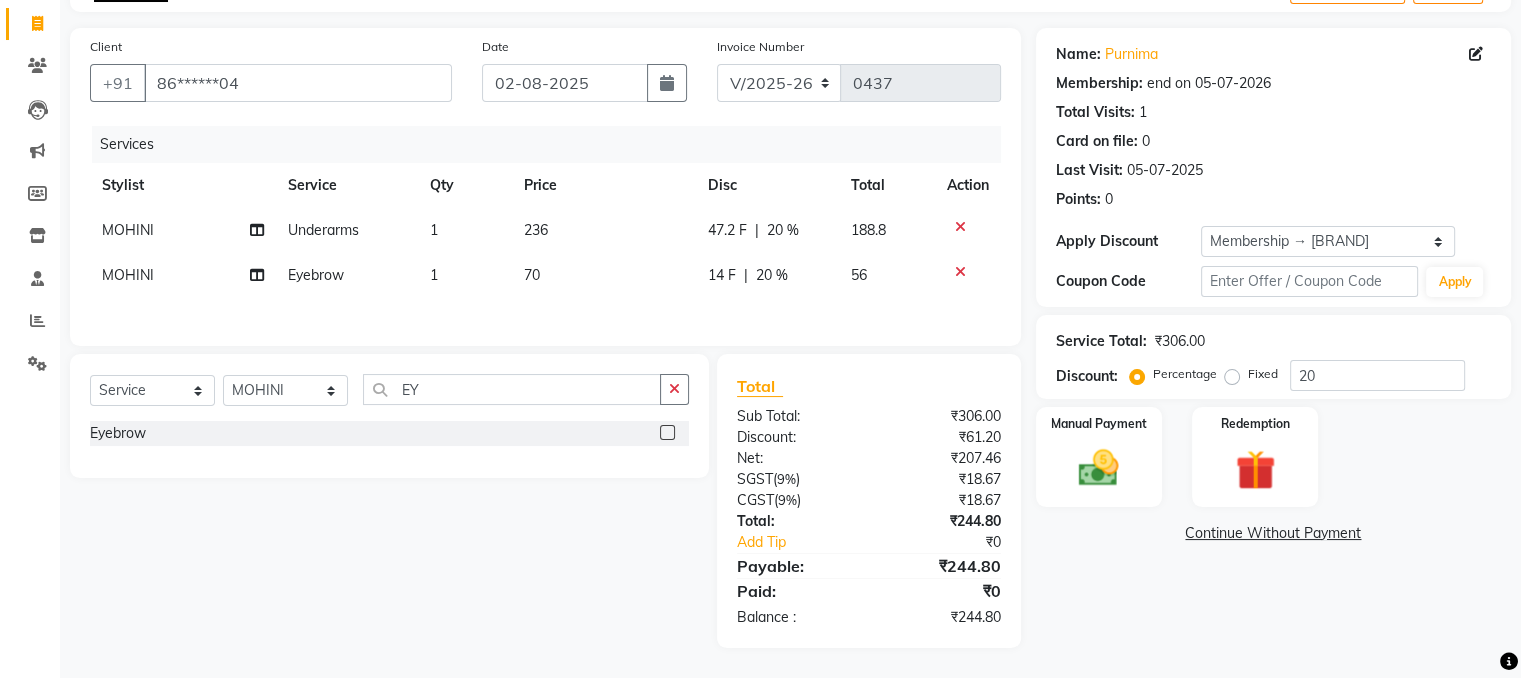 scroll, scrollTop: 125, scrollLeft: 0, axis: vertical 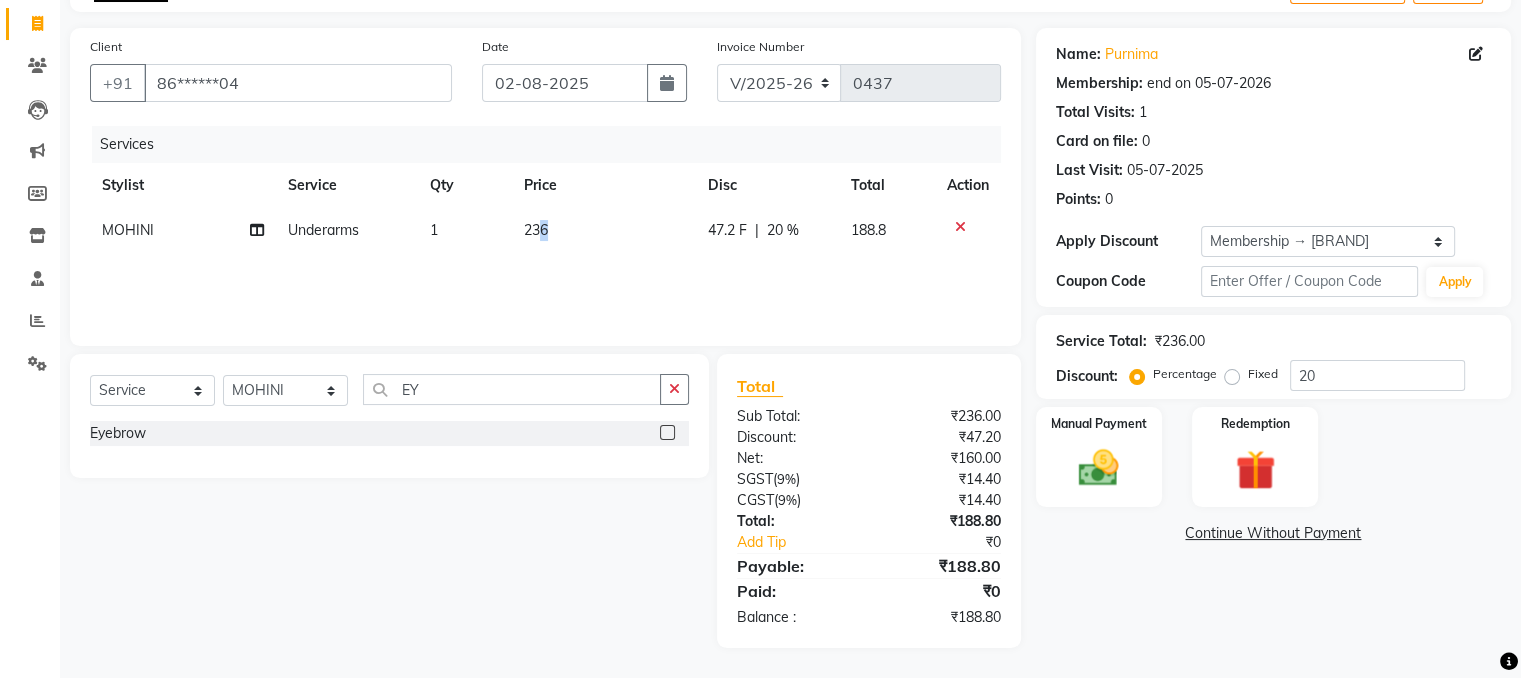 drag, startPoint x: 542, startPoint y: 216, endPoint x: 564, endPoint y: 225, distance: 23.769728 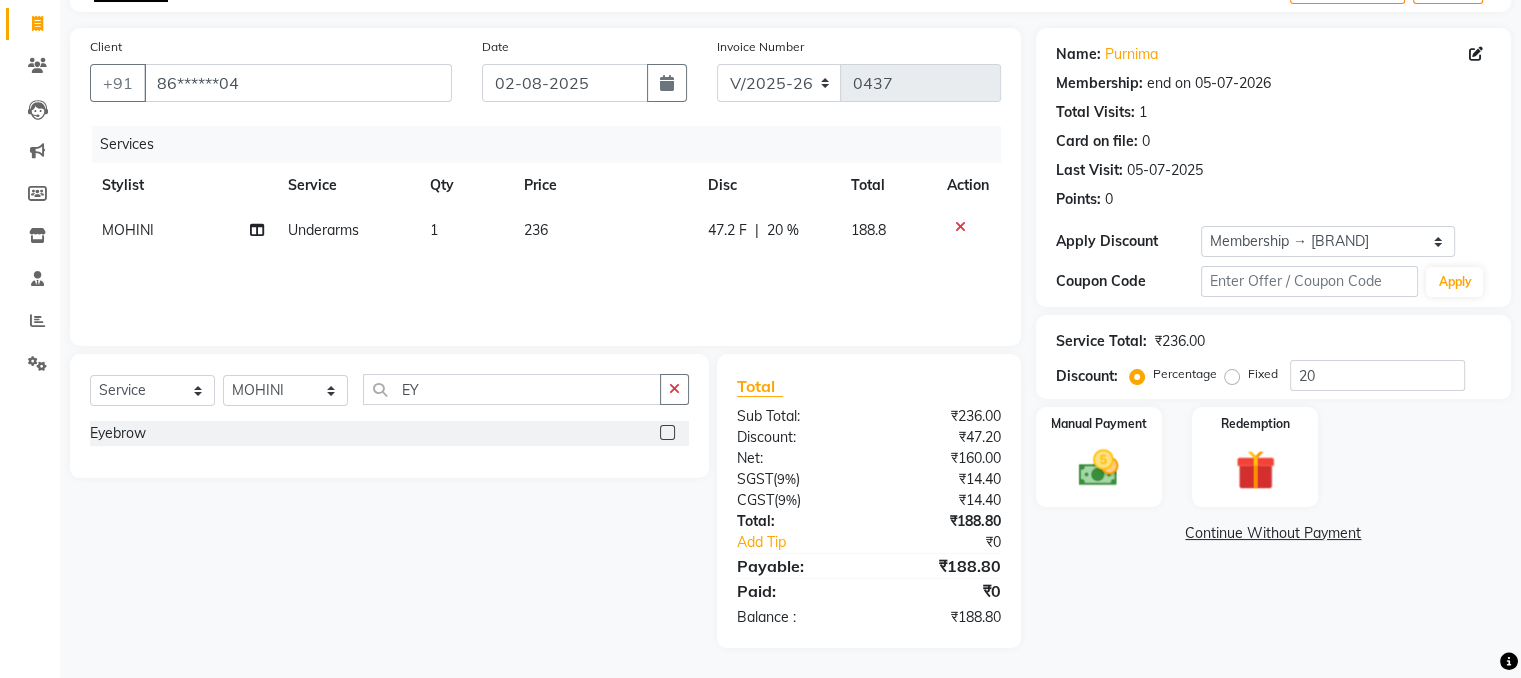 select on "84385" 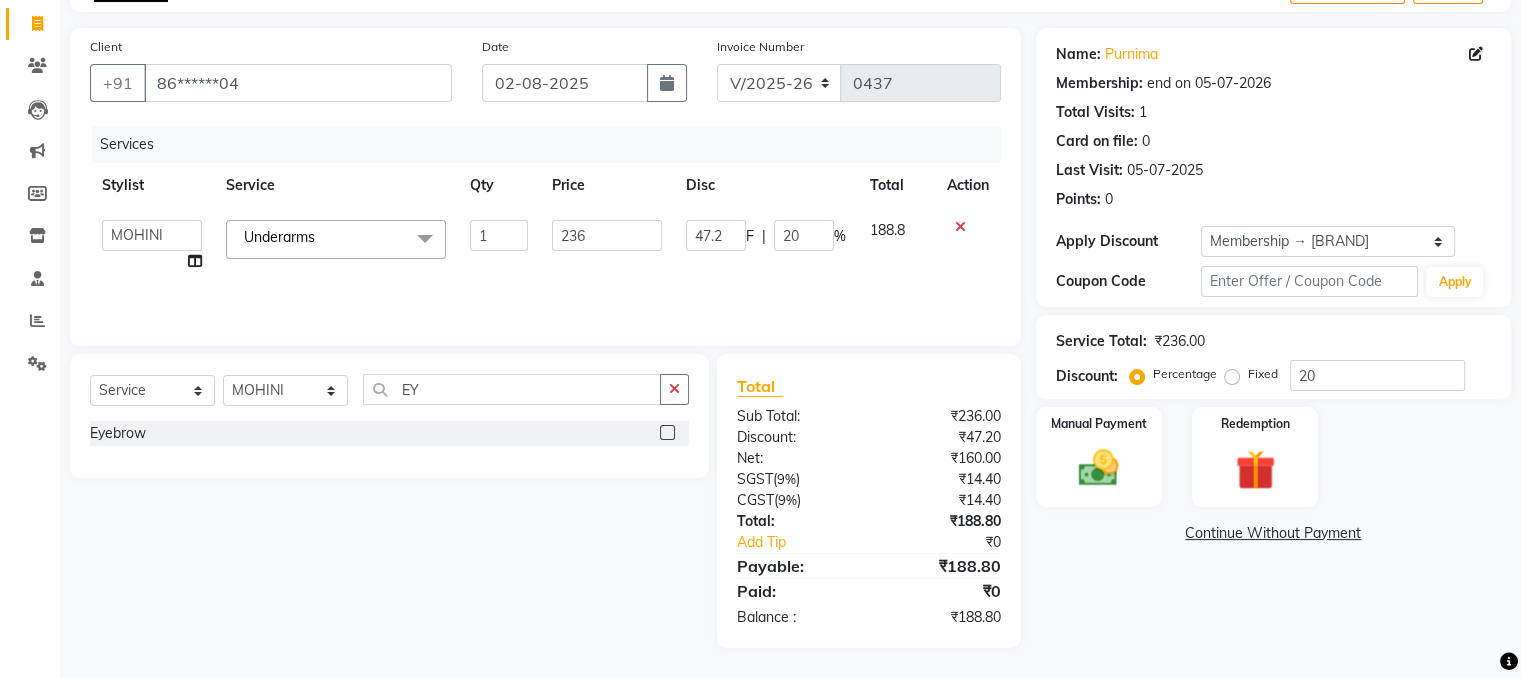 click on "236" 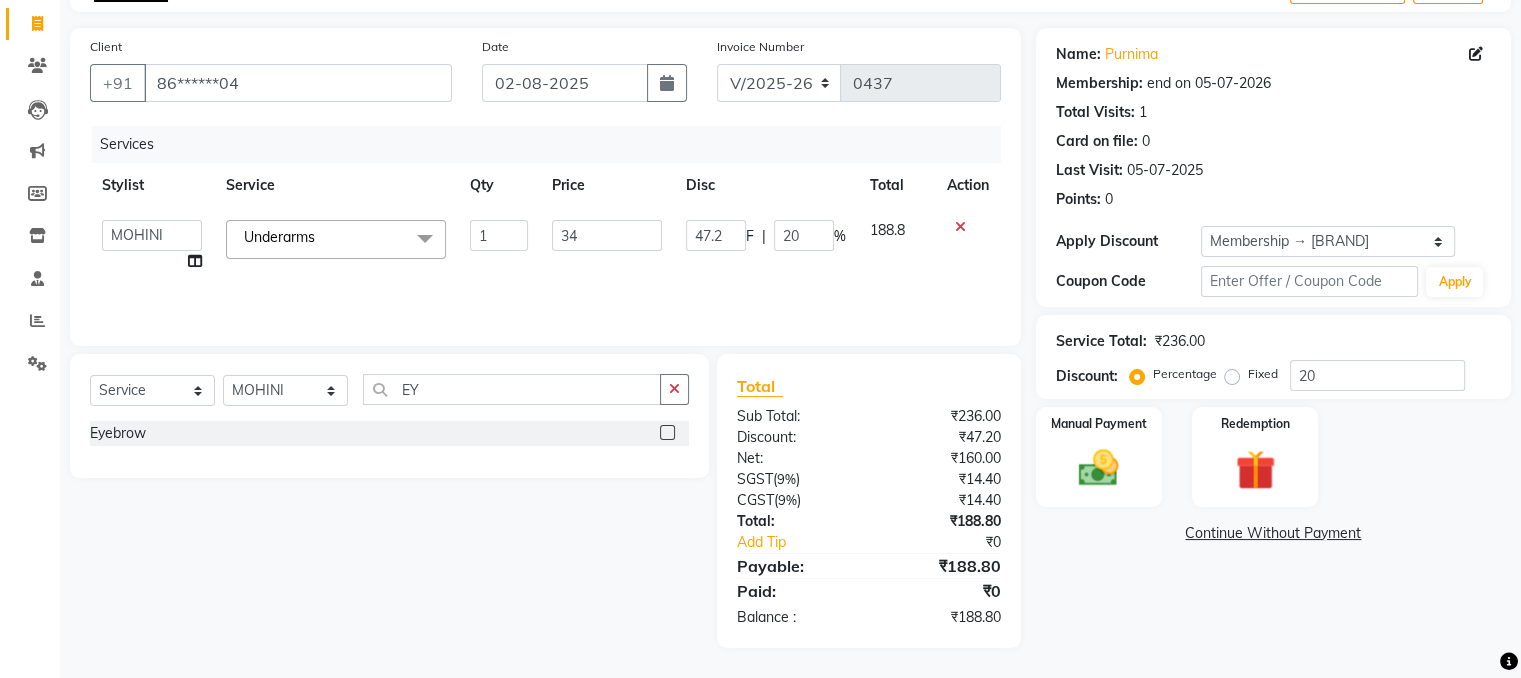 type on "342" 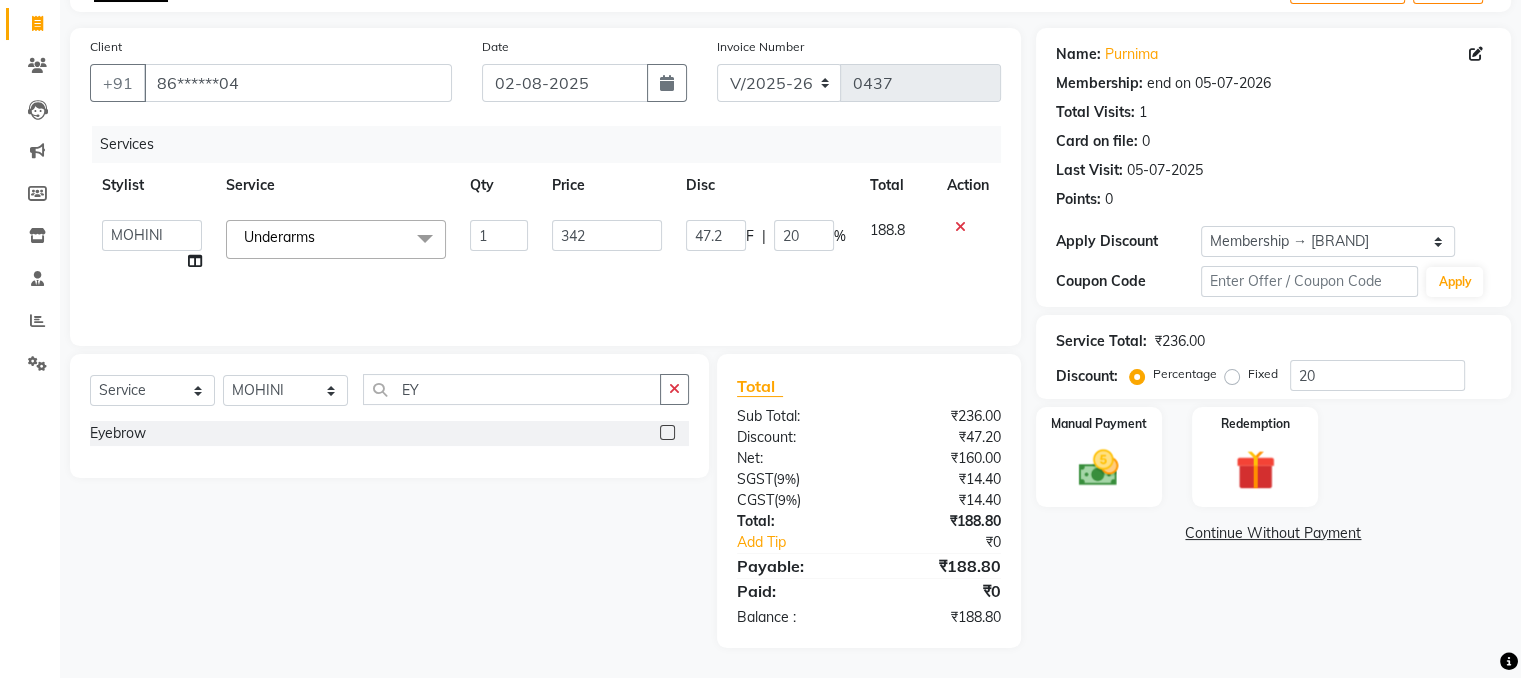click on "Services Stylist Service Qty Price Disc Total Action [FIRST] [LAST] hasn Manager [FIRST] [FIRST] [FIRST] [FIRST] sachin [FIRST] [FIRST] Underarms  x Ubderarms Full Hands 1 Half Legs 1 Full Legs Full Body(Without Bikini) Chin Forehead Lowerlips Upperlips 1 Eyebrow Sidelocks Full Face BRILLARE DANDRUFF  SPA billare oil massage Inova root touchup full face wax D tan face and neck Hair scrub Hair cut and beard NAILS GEL GEL OVERLAY + ART FRENCH TIP FEET POLISH + FRENCH TIP NAILS EXTENSTION Body Polishing Upperlips B Wax Beard Trimming Beard colour Hair Wash Men Hair Wash Female Hair-set Shaving Kids (male / female ) Dry Haircut Male Wash Haircut Male Dry Haircut Female Female Hair Cut & BD Wash Haircut Female Male Hair Cut Ubderarms 1 Full Hands Half Legs Full Legs 1 Bwax Full Body(Without Bikini) 2 Underarms Face & Neck Full Arms Full Back Bleach Full Body Blow Dry Full Face 1 Head Massage Female Head Massage Male O3 Mask Saree Draping Ironing Tong Anti-Tan Cleanup Basic Clean Up Cheryals" 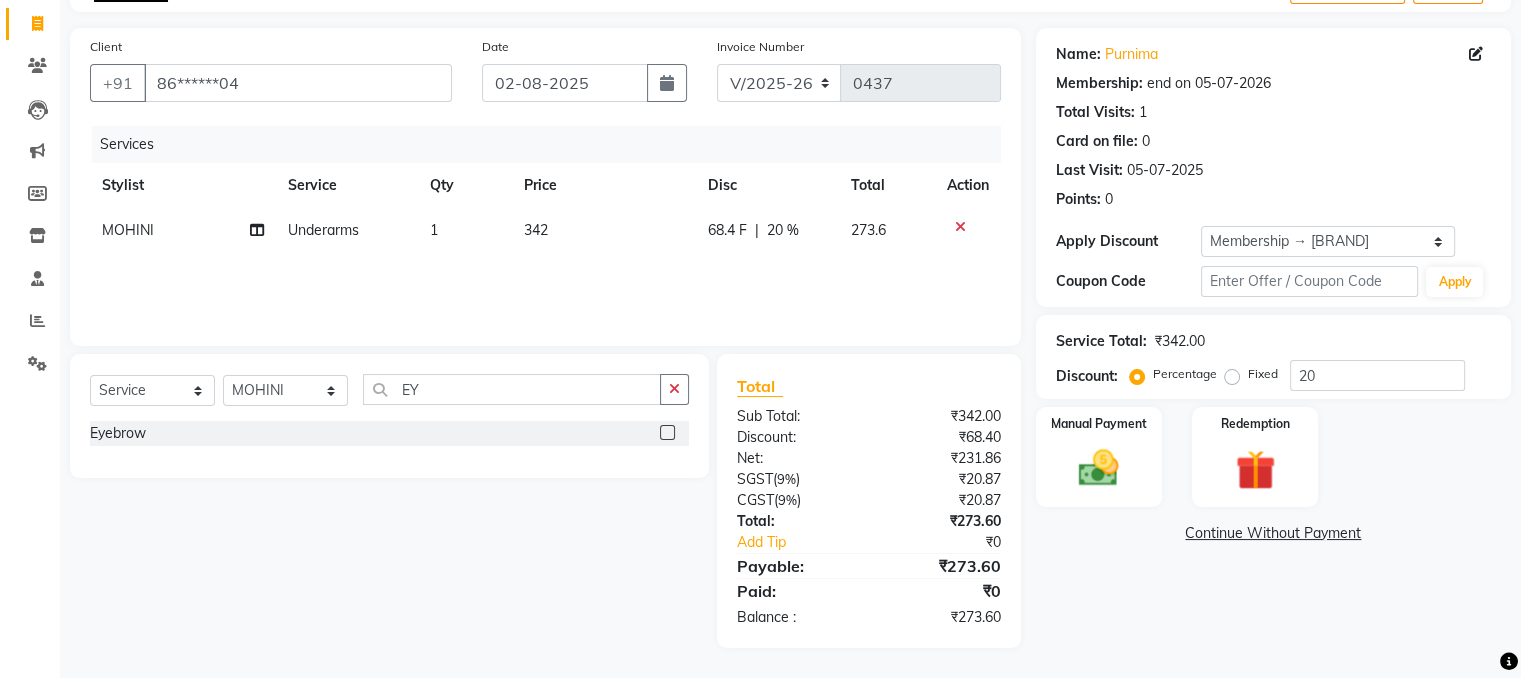 scroll, scrollTop: 0, scrollLeft: 0, axis: both 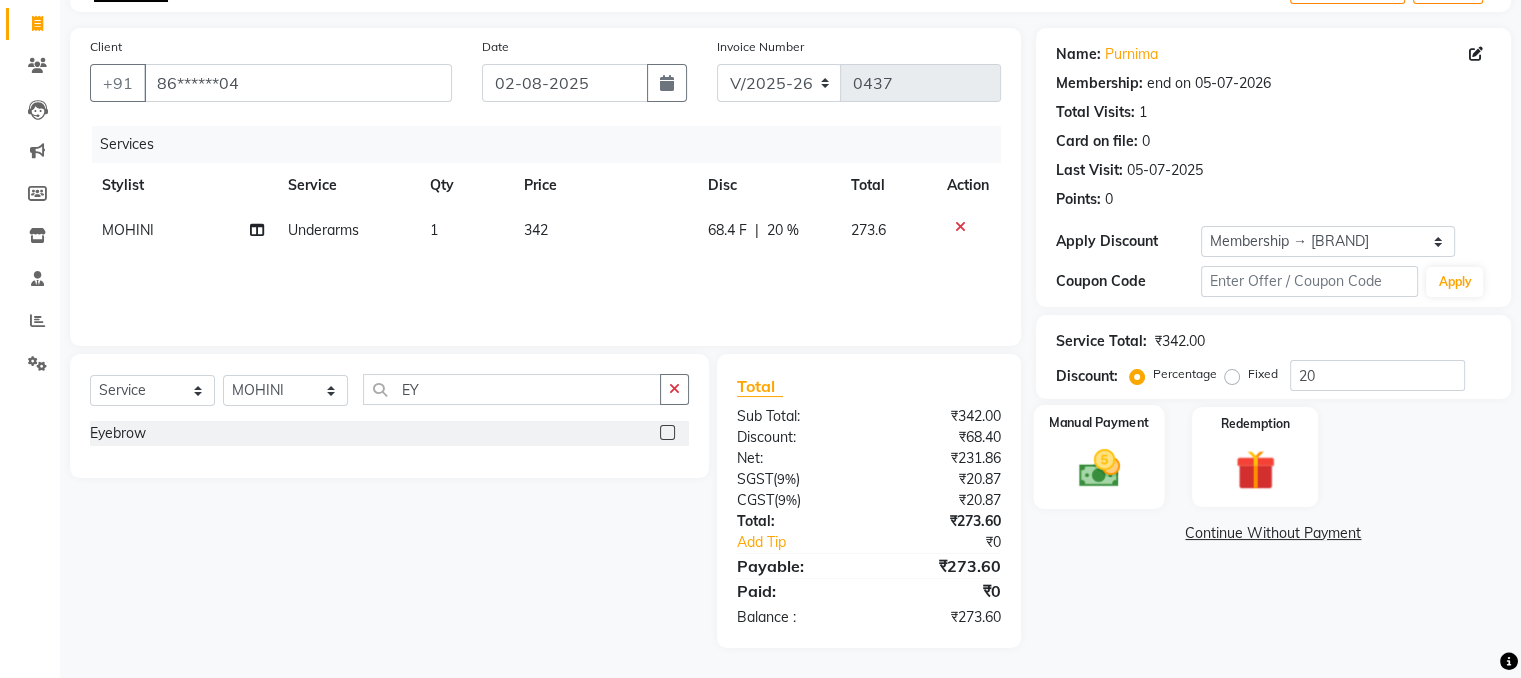 click on "Manual Payment" 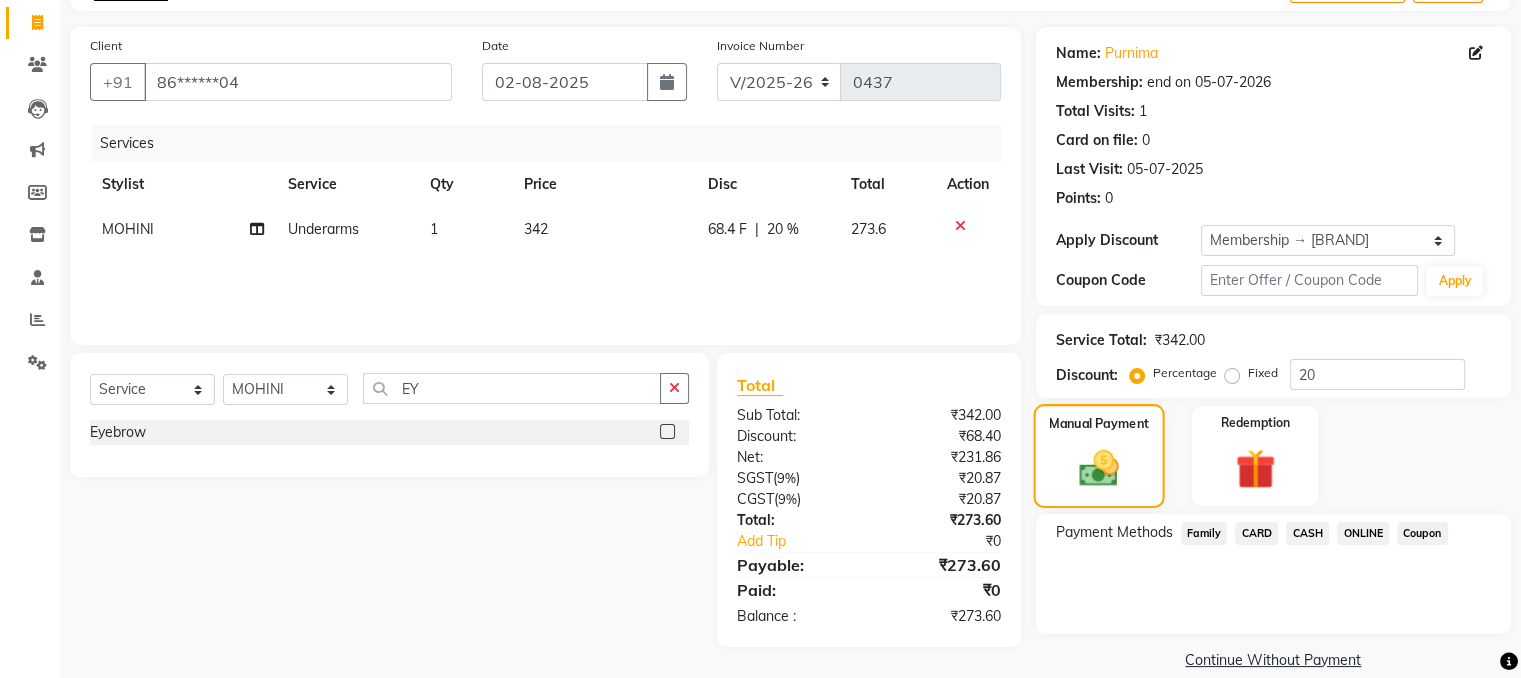 scroll, scrollTop: 149, scrollLeft: 0, axis: vertical 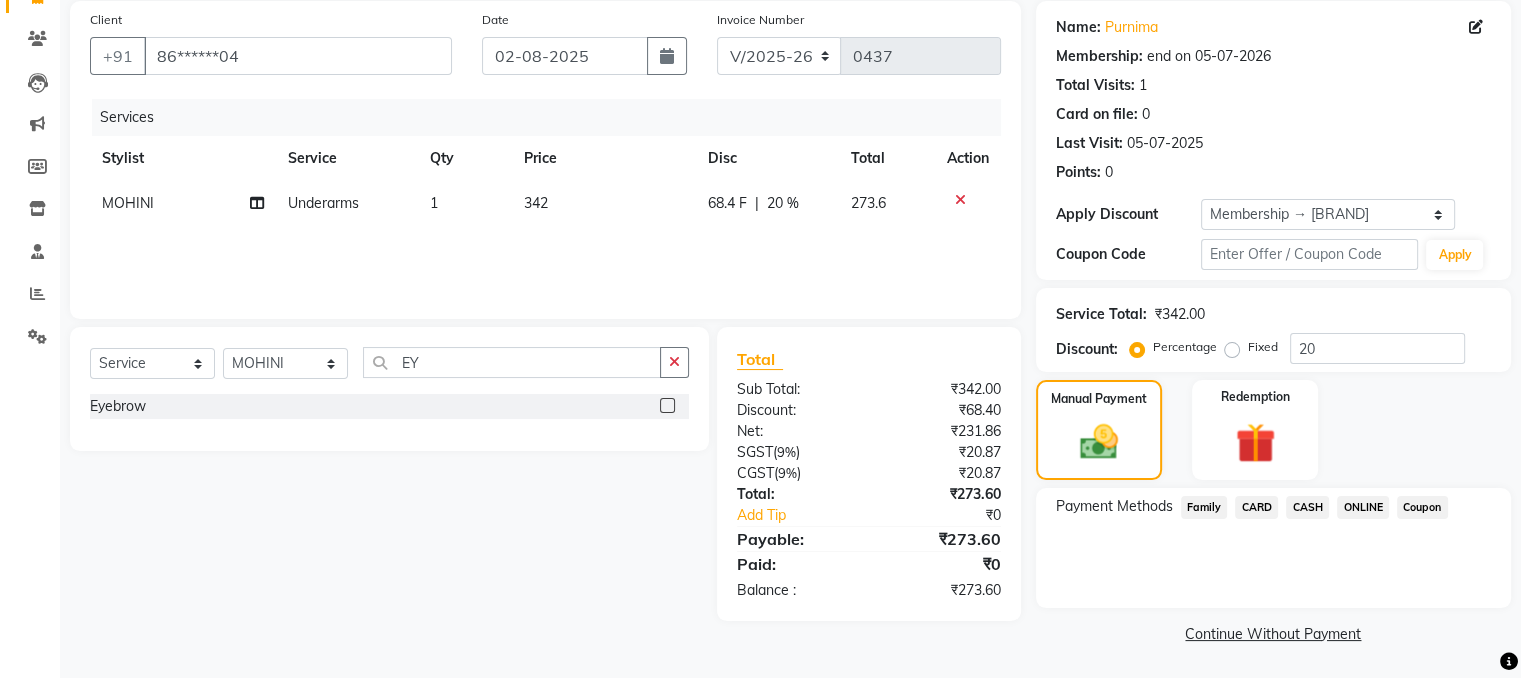 click on "68.4 F | 20 %" 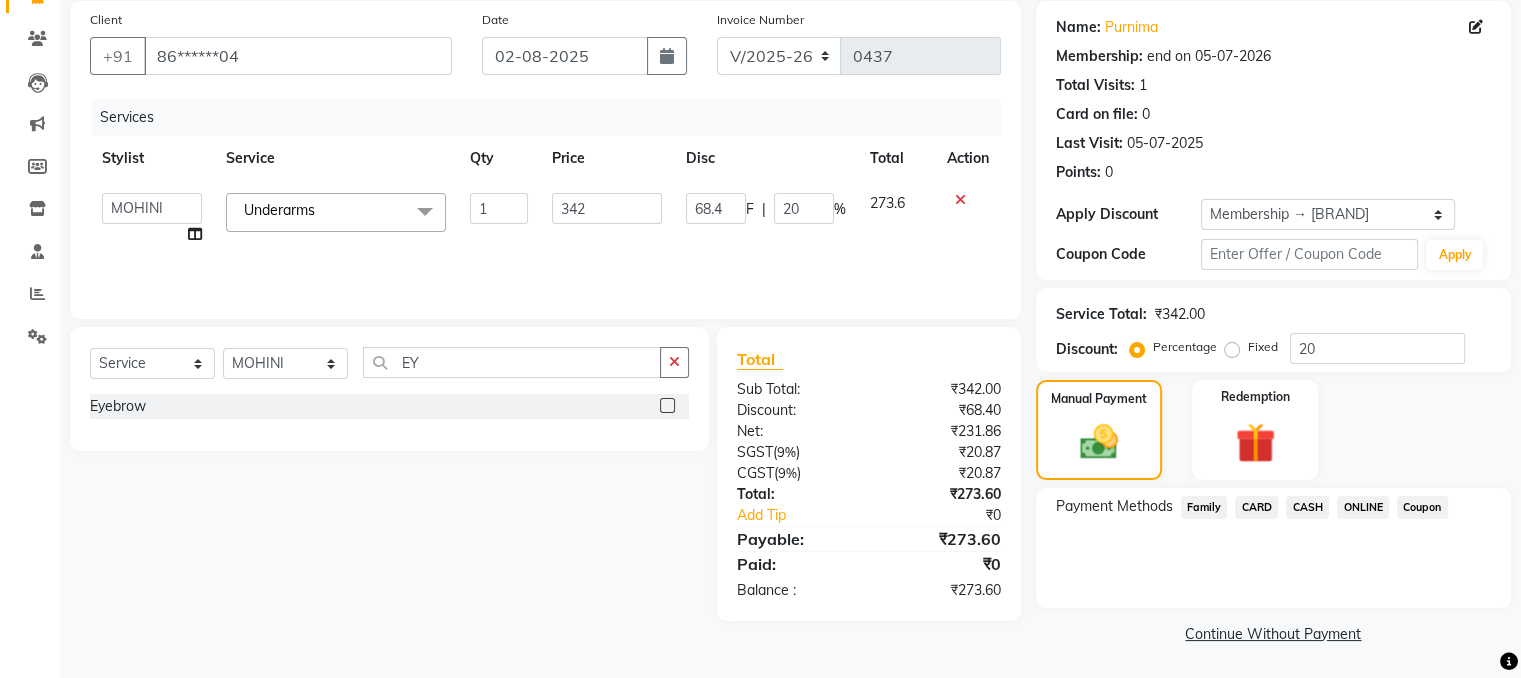 click on "68.4 F | 20 %" 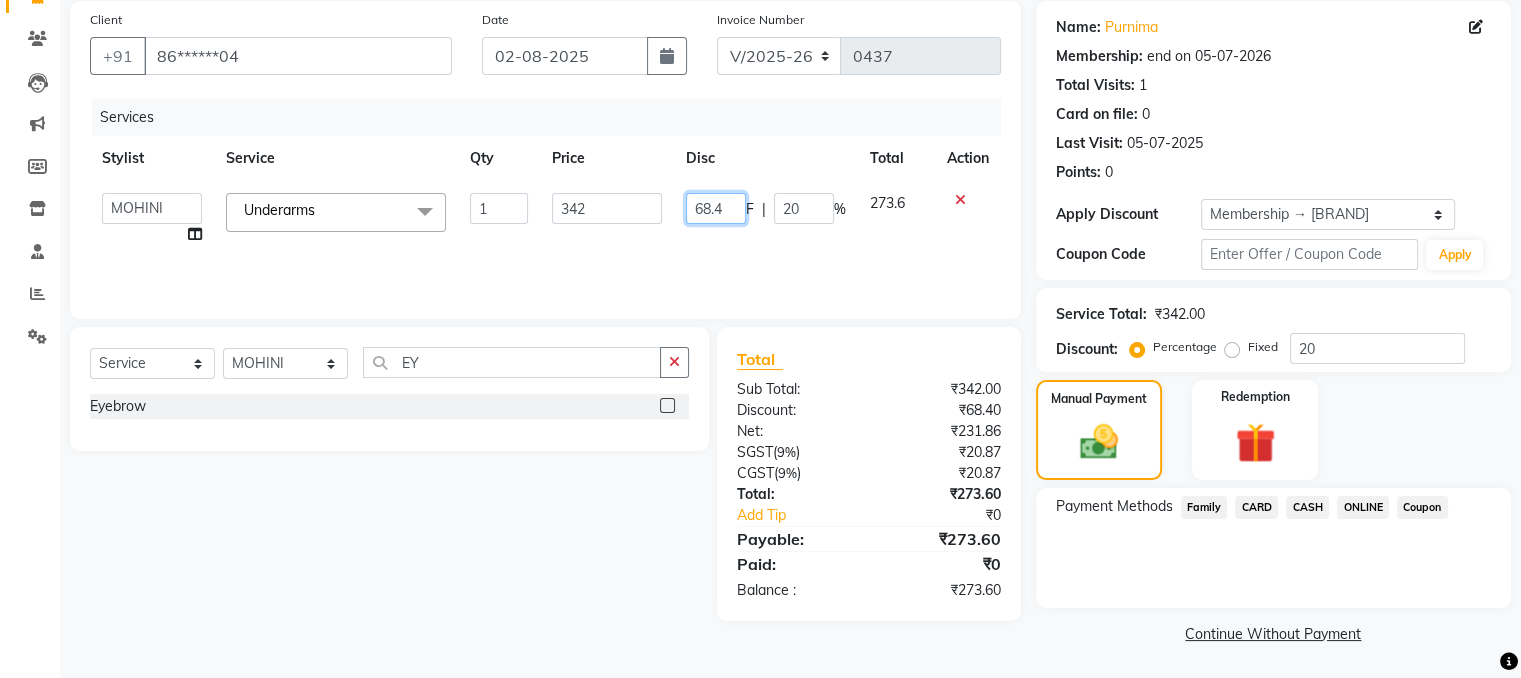 click on "68.4 F | 20 %" 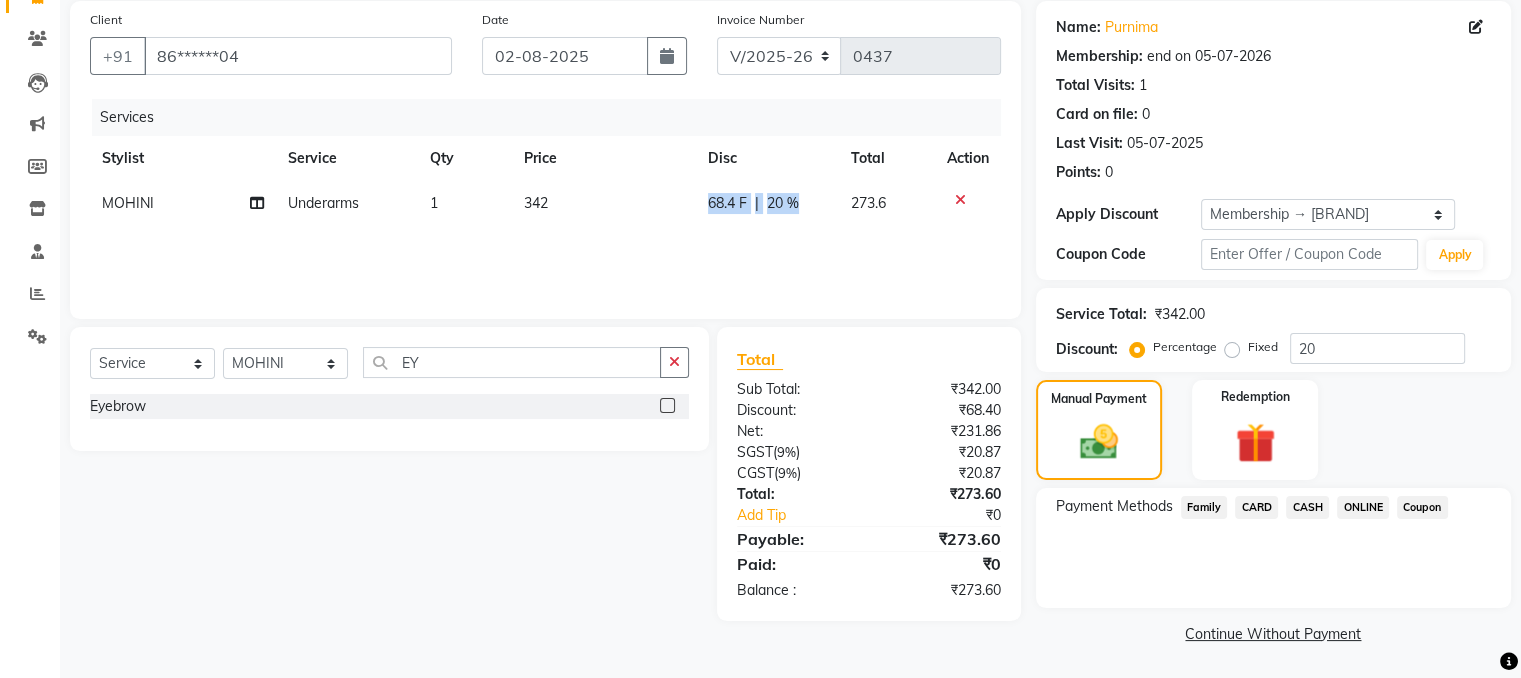 drag, startPoint x: 744, startPoint y: 189, endPoint x: 734, endPoint y: 209, distance: 22.36068 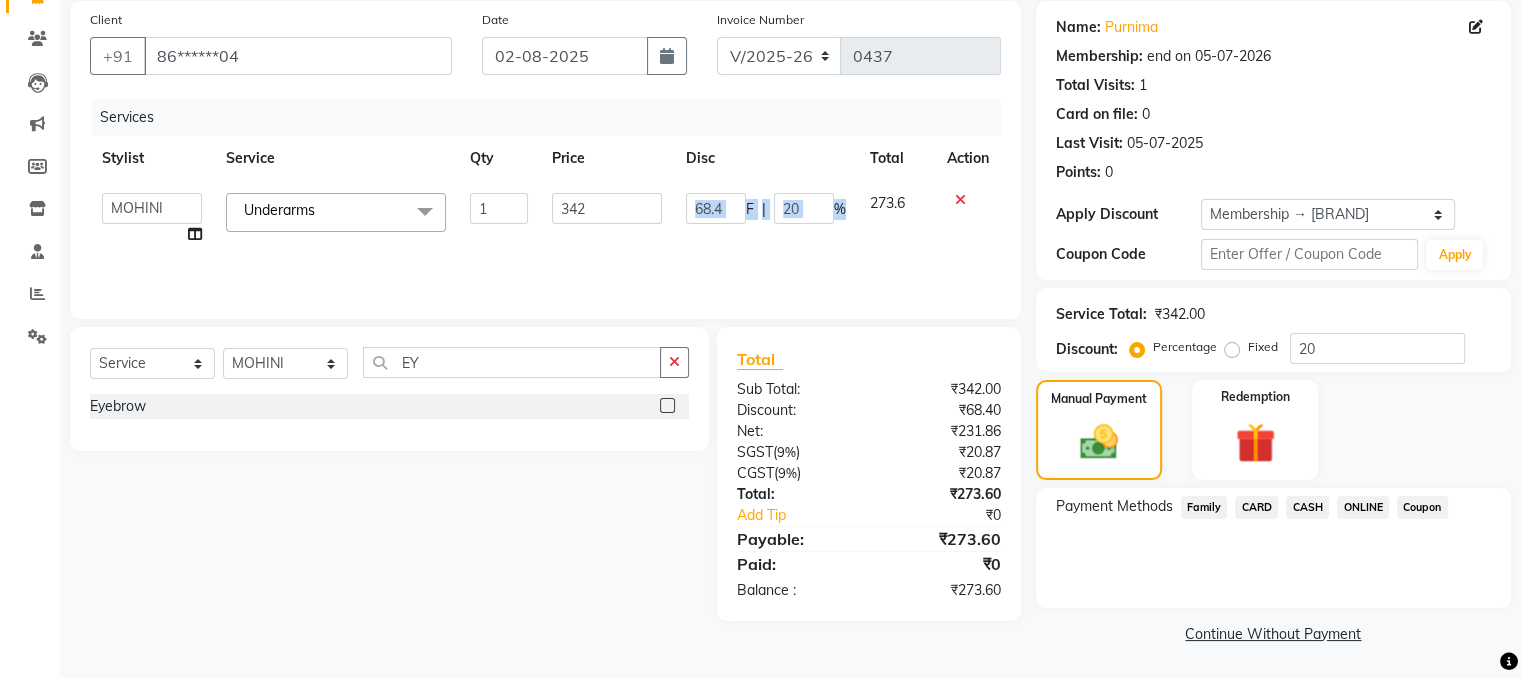 click on "68.4 F | 20 %" 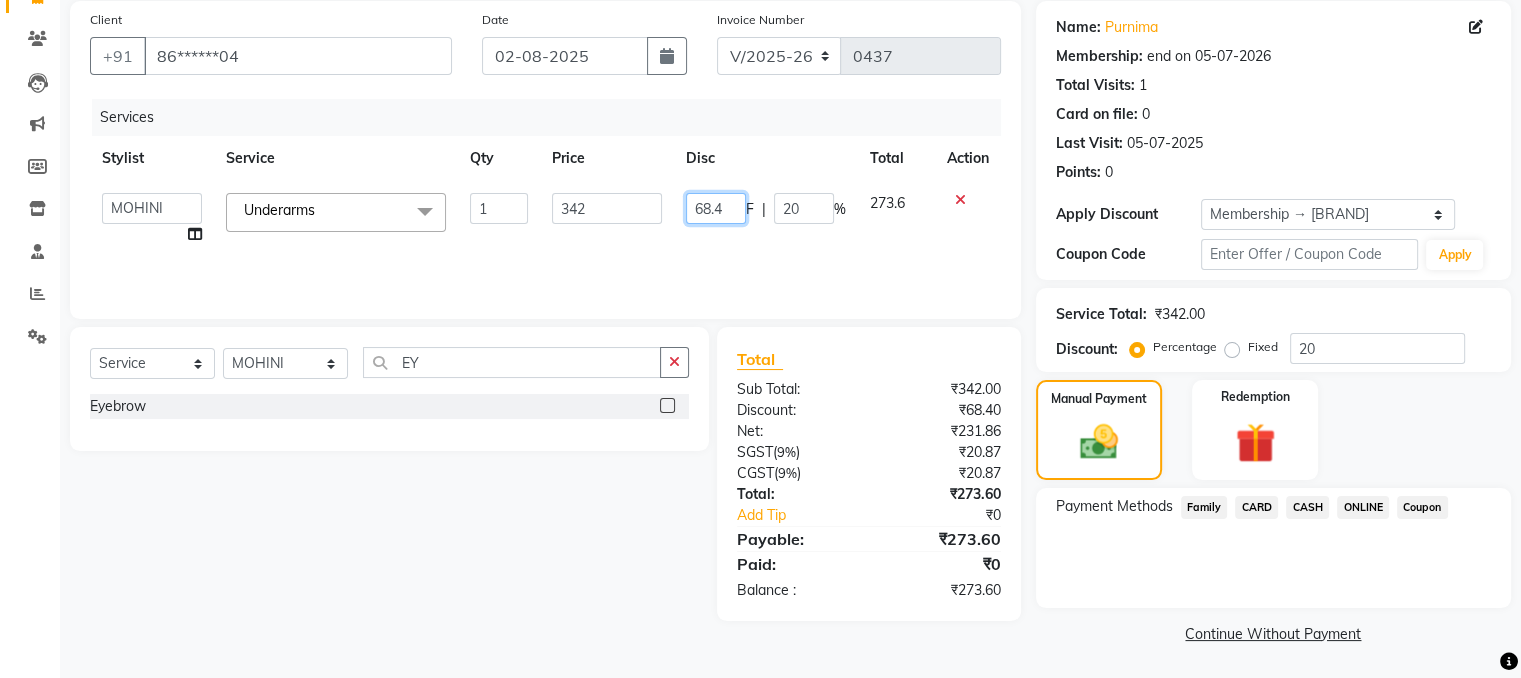 click on "68.4" 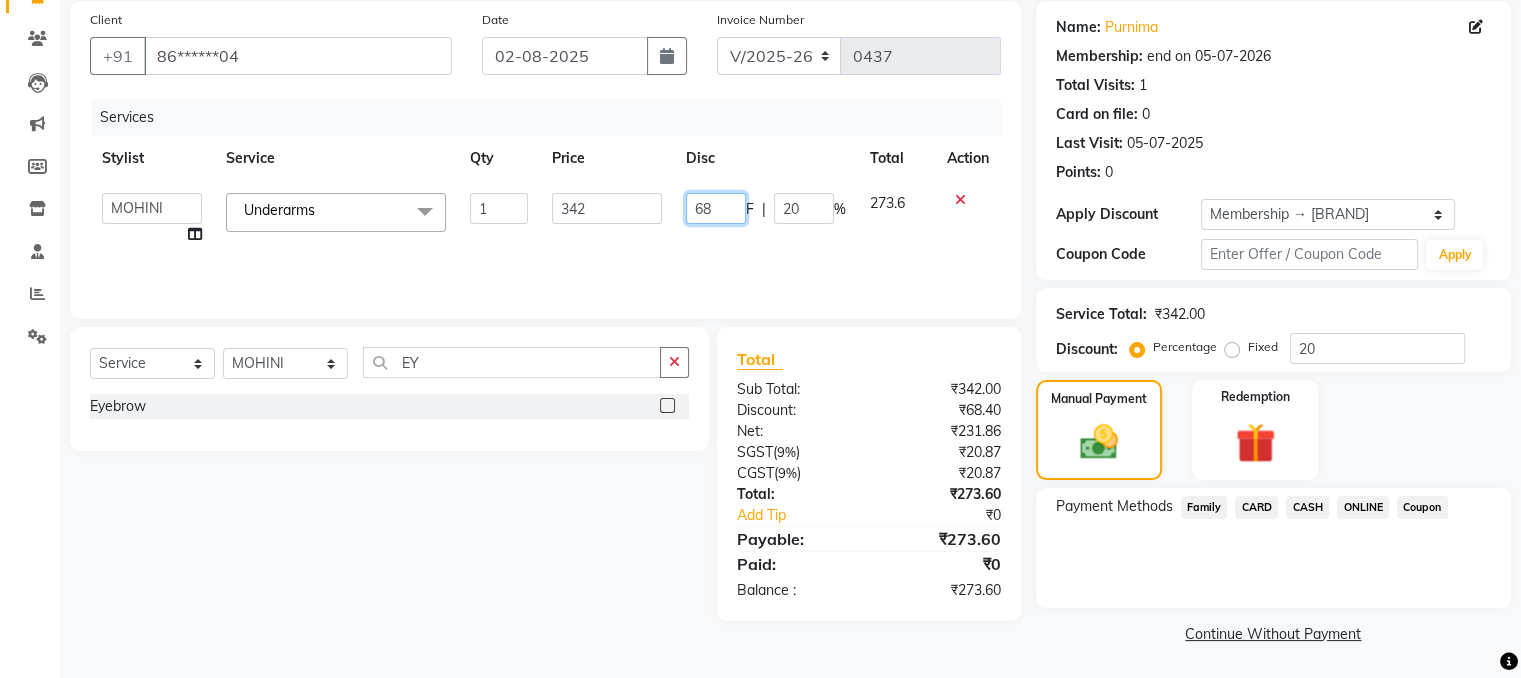 type on "6" 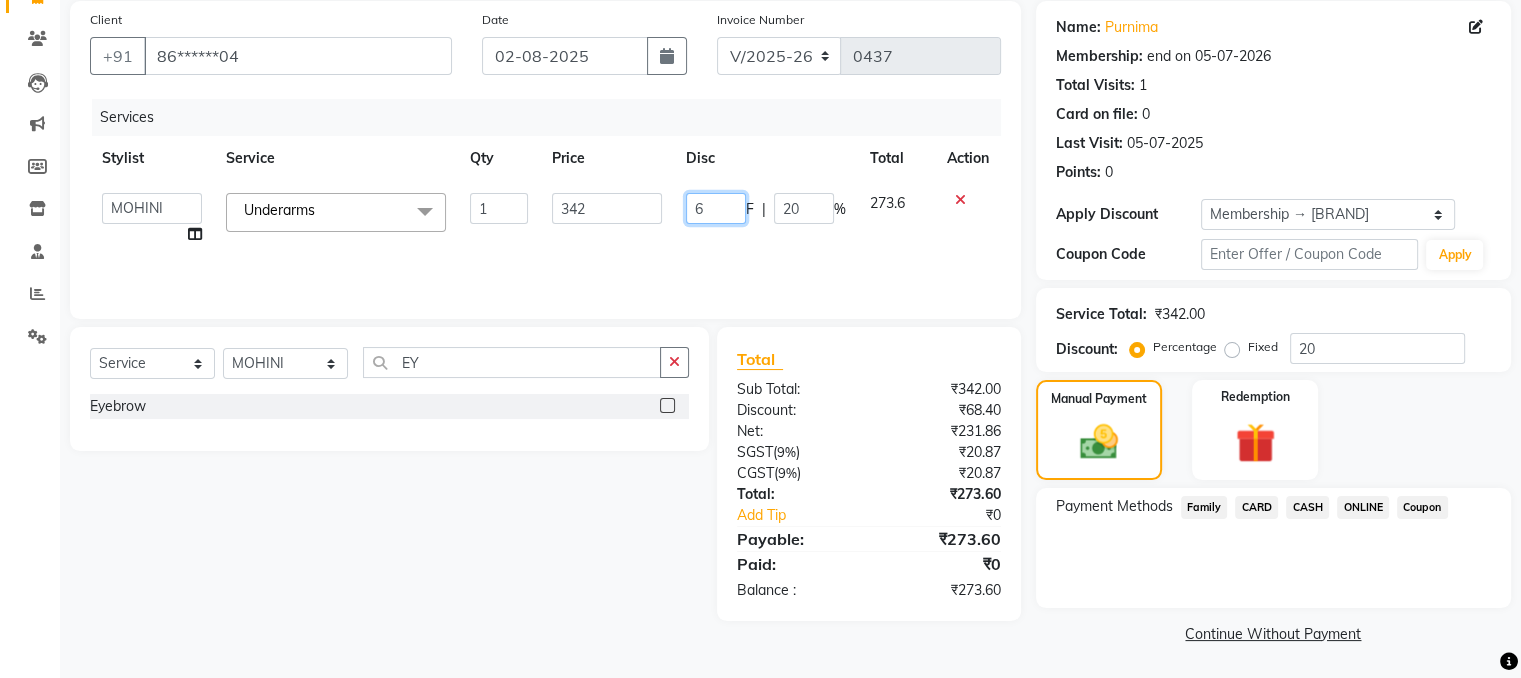 type 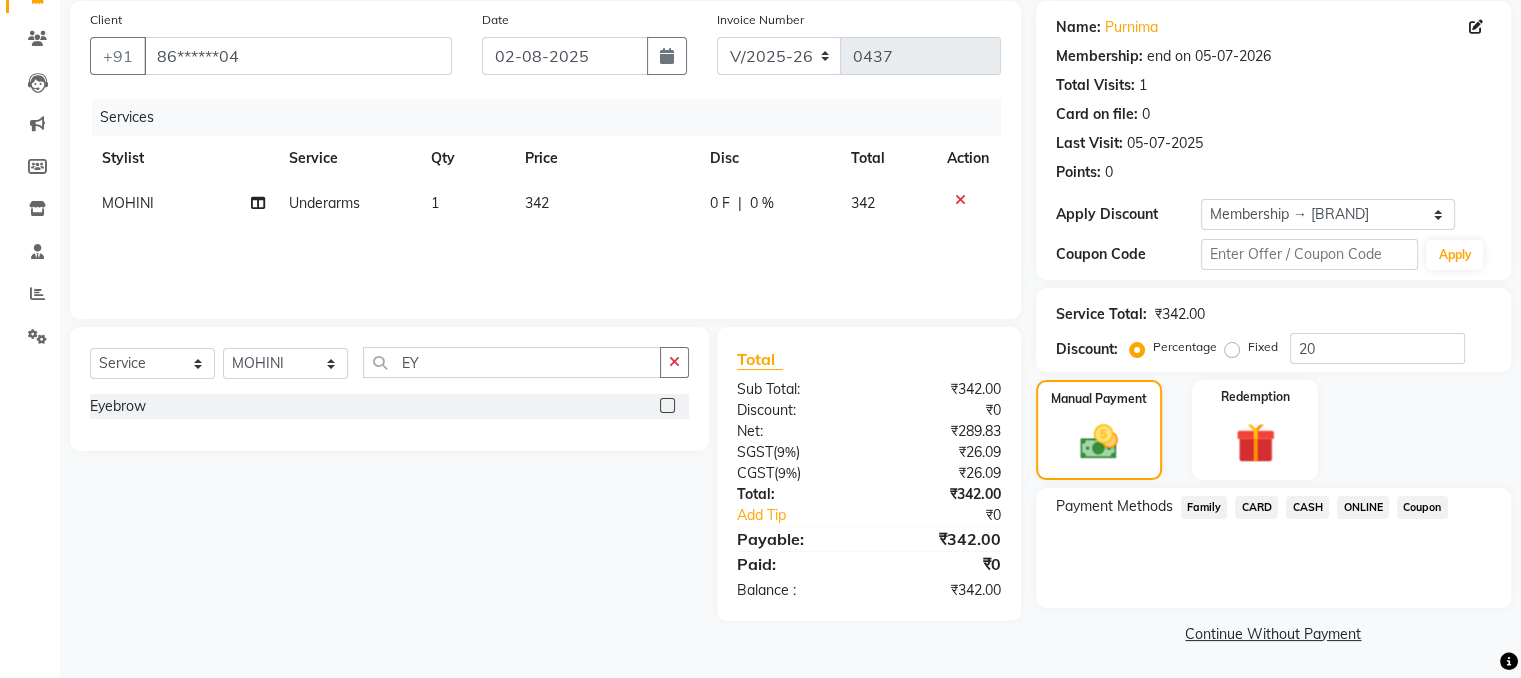 click on "Services Stylist Service Qty Price Disc Total Action [FIRST] Underarms 1 342 0 F | 0 % 342" 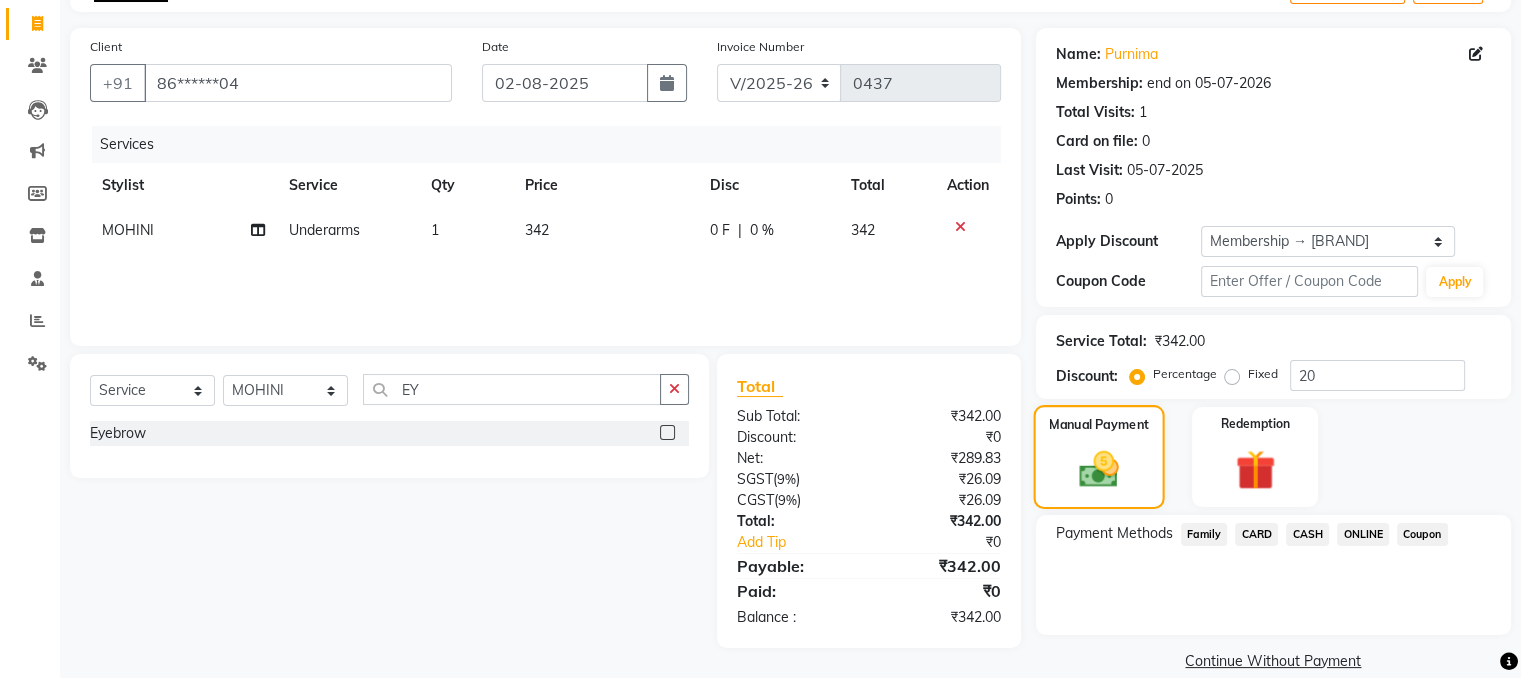 scroll, scrollTop: 149, scrollLeft: 0, axis: vertical 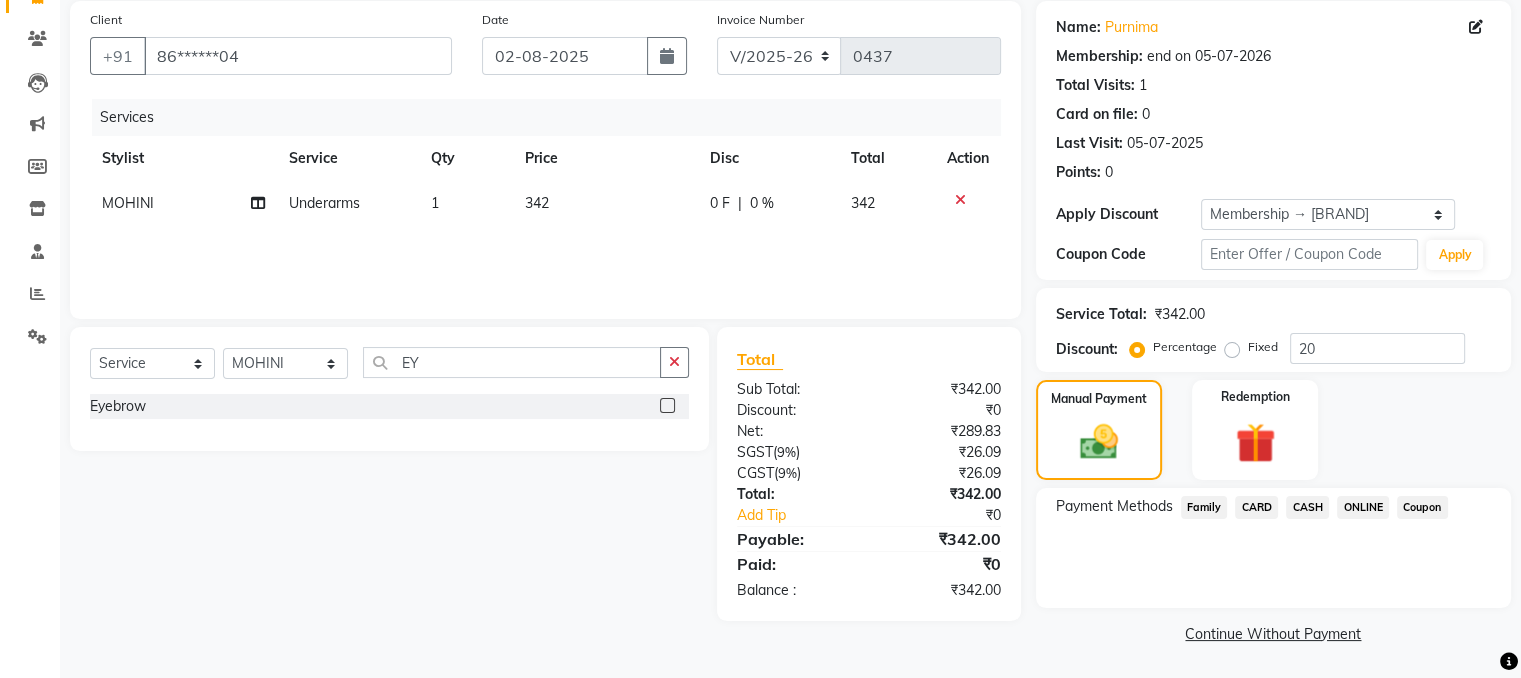 click on "CARD" 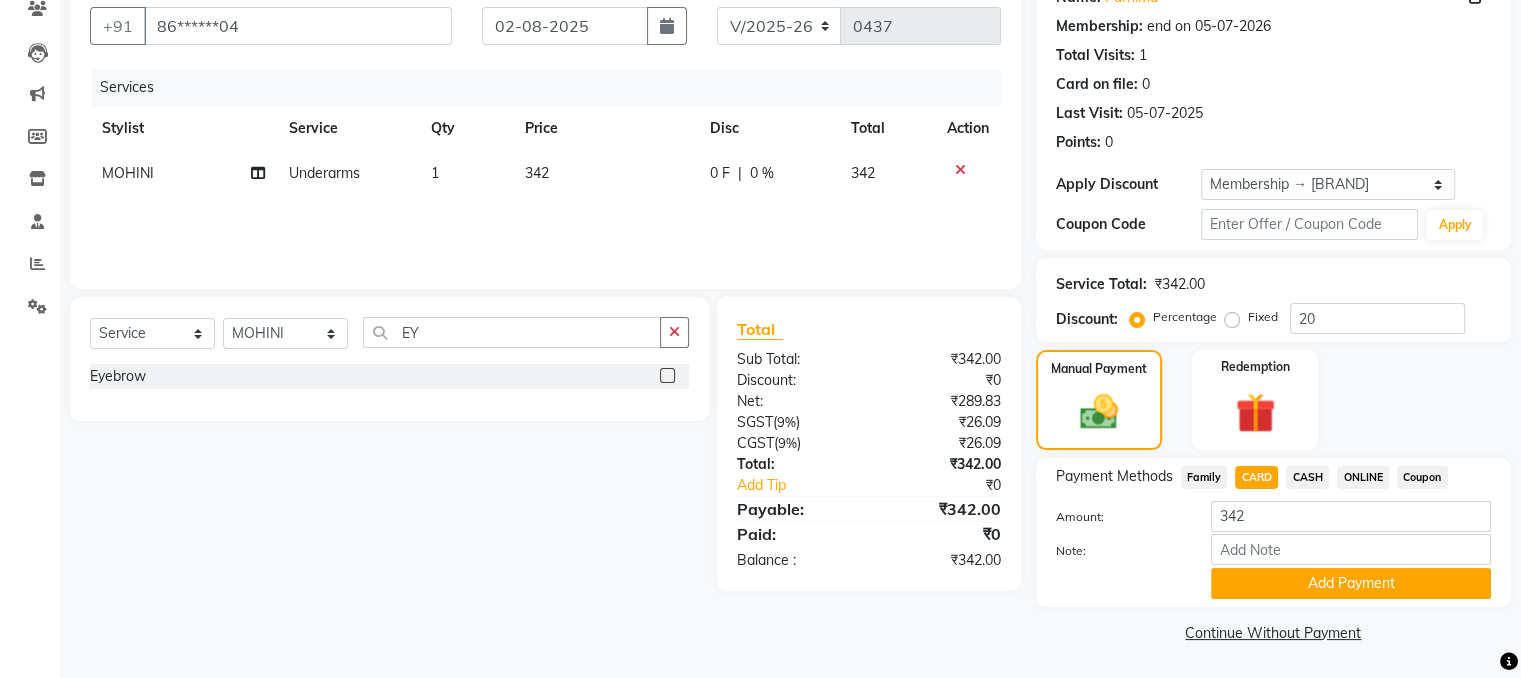 scroll, scrollTop: 179, scrollLeft: 0, axis: vertical 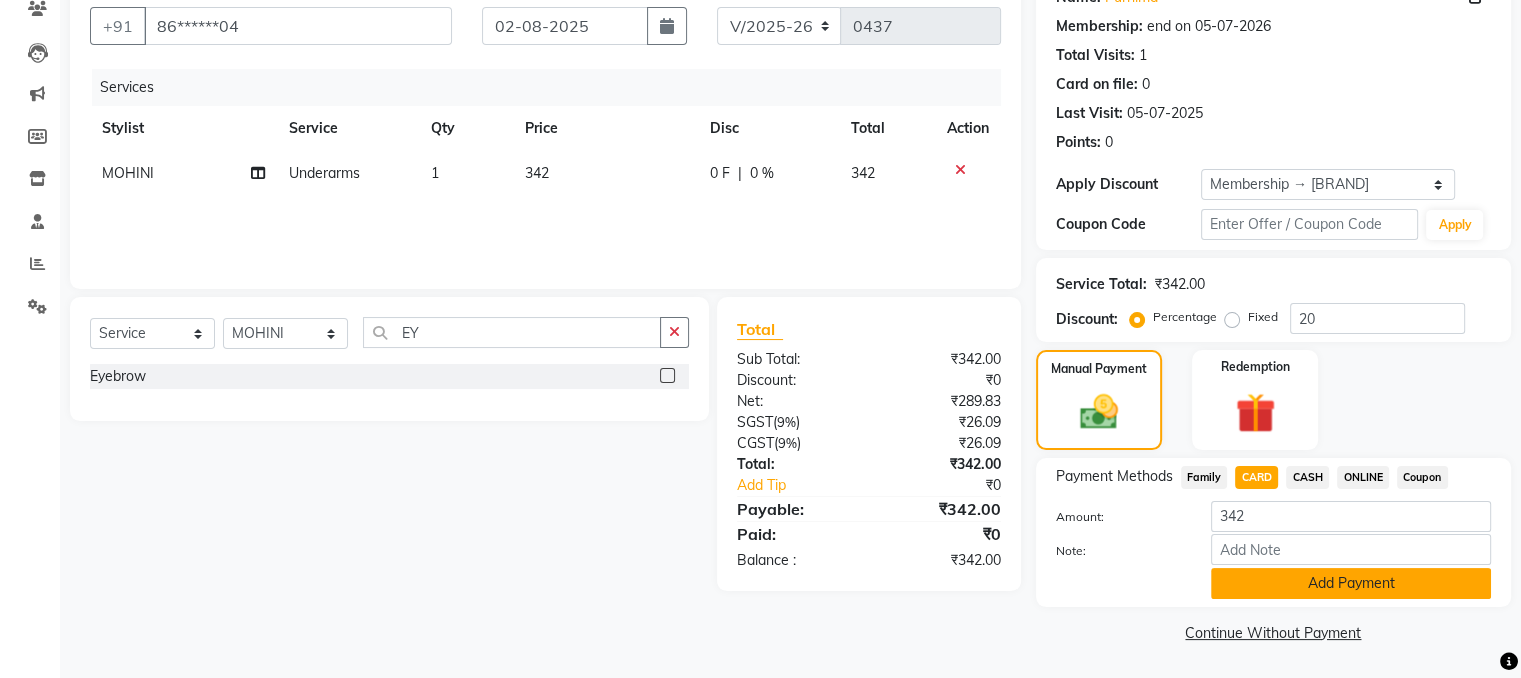 click on "Add Payment" 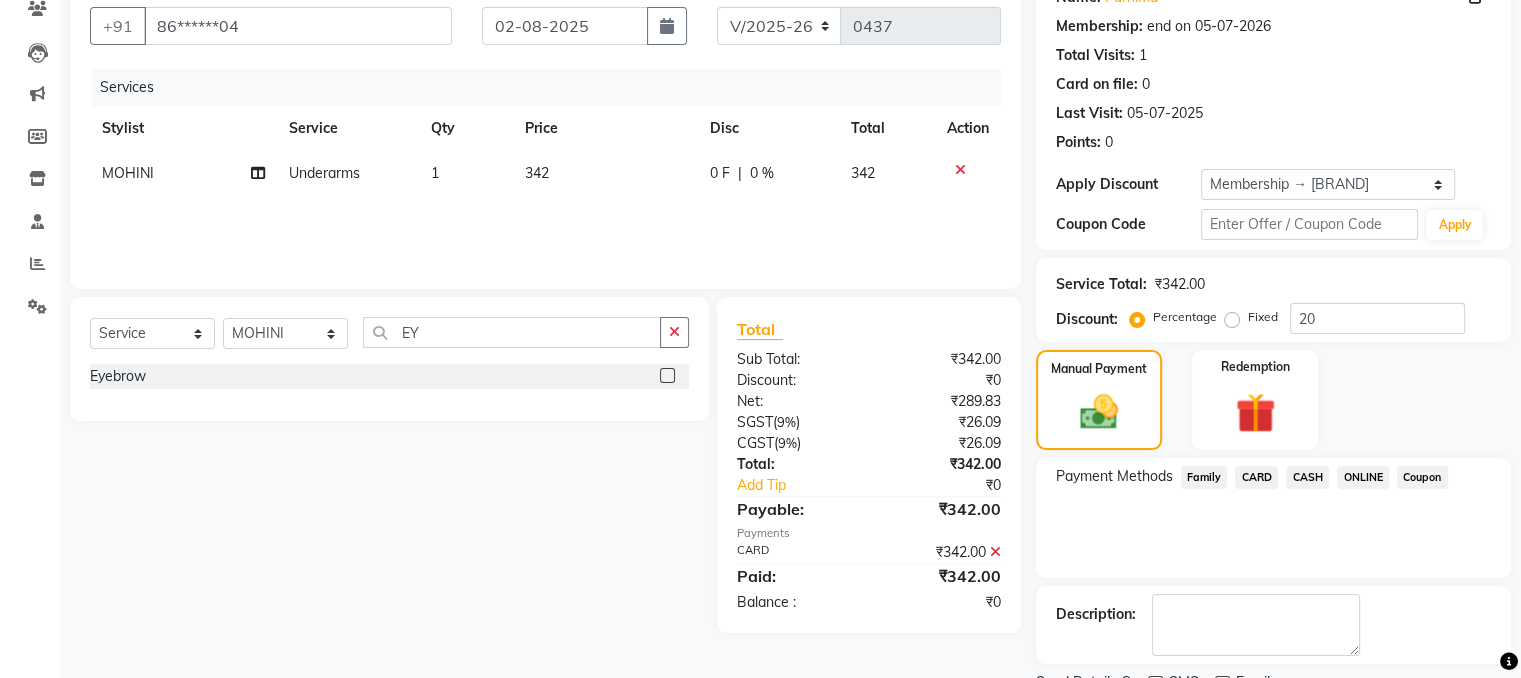 scroll, scrollTop: 261, scrollLeft: 0, axis: vertical 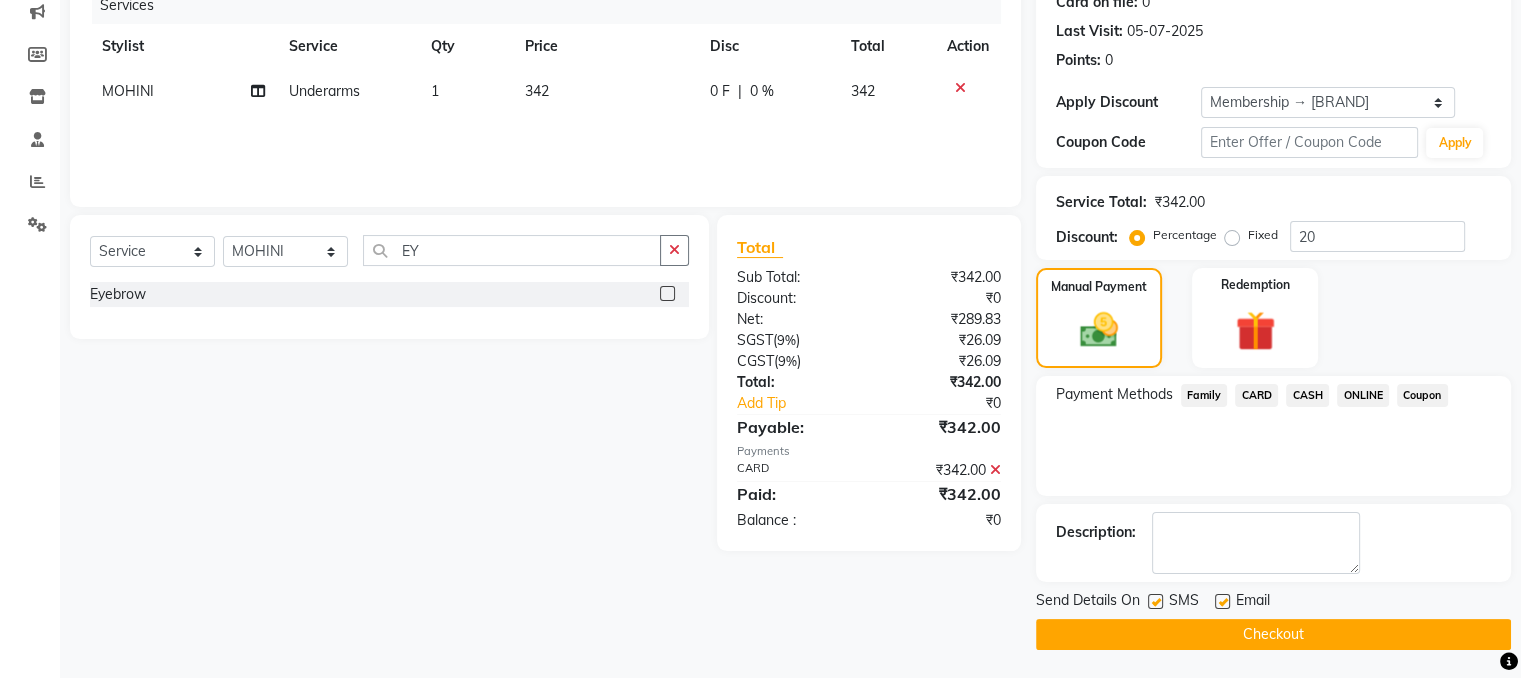 click on "Checkout" 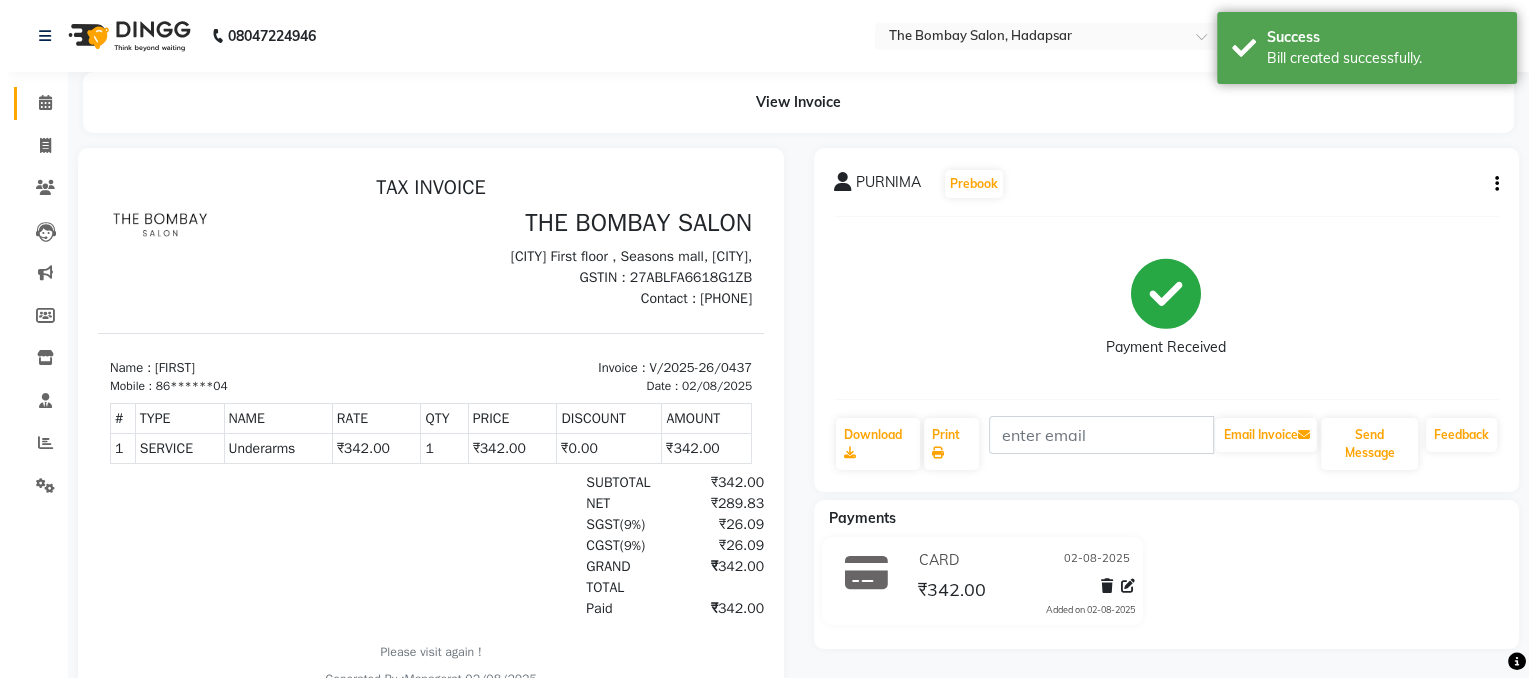 scroll, scrollTop: 0, scrollLeft: 0, axis: both 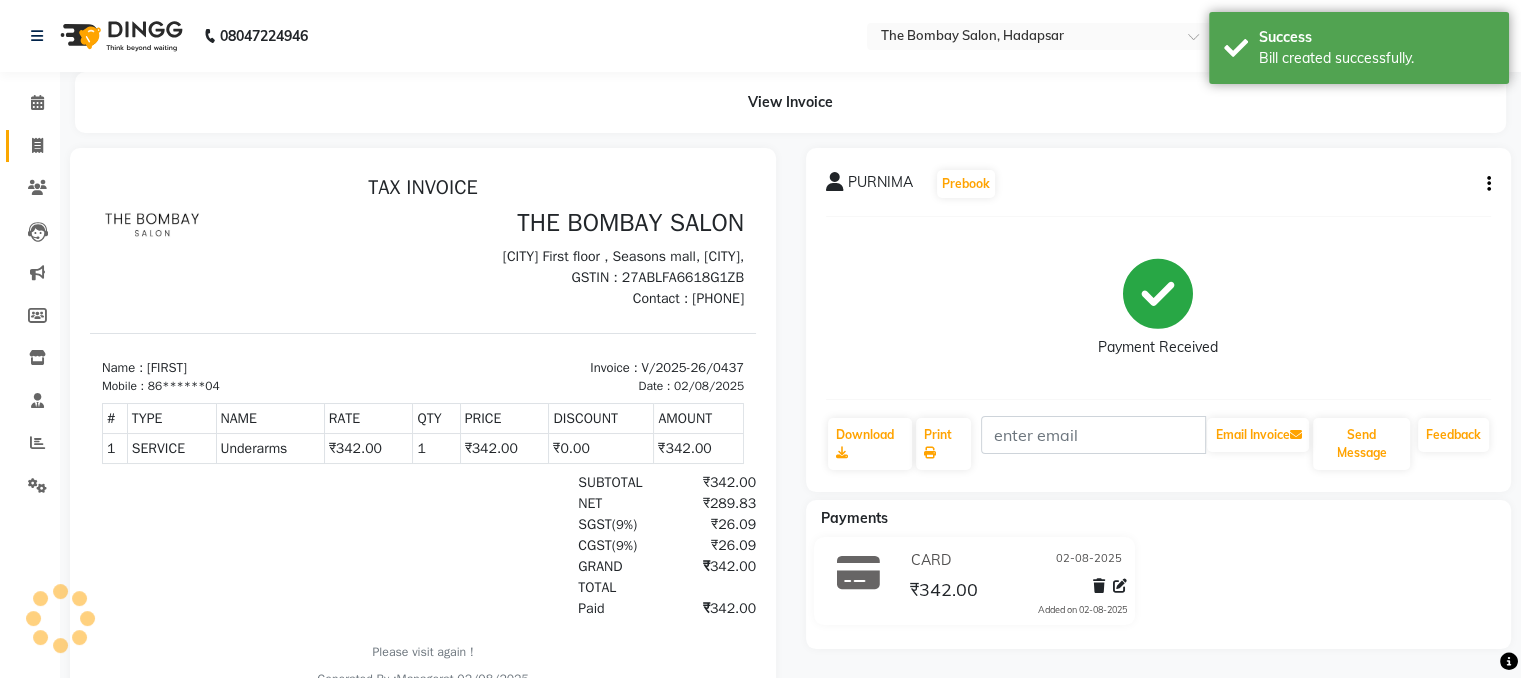 click on "Invoice" 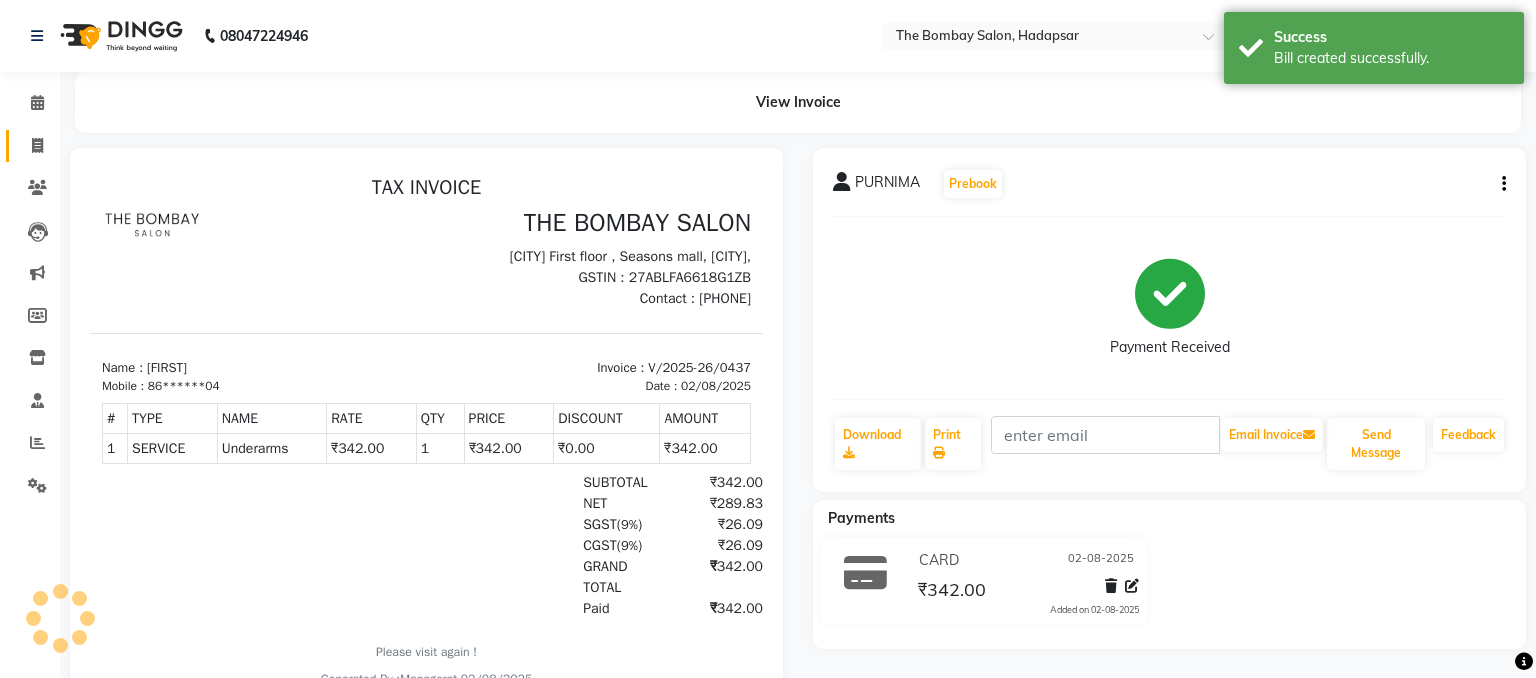 select on "8374" 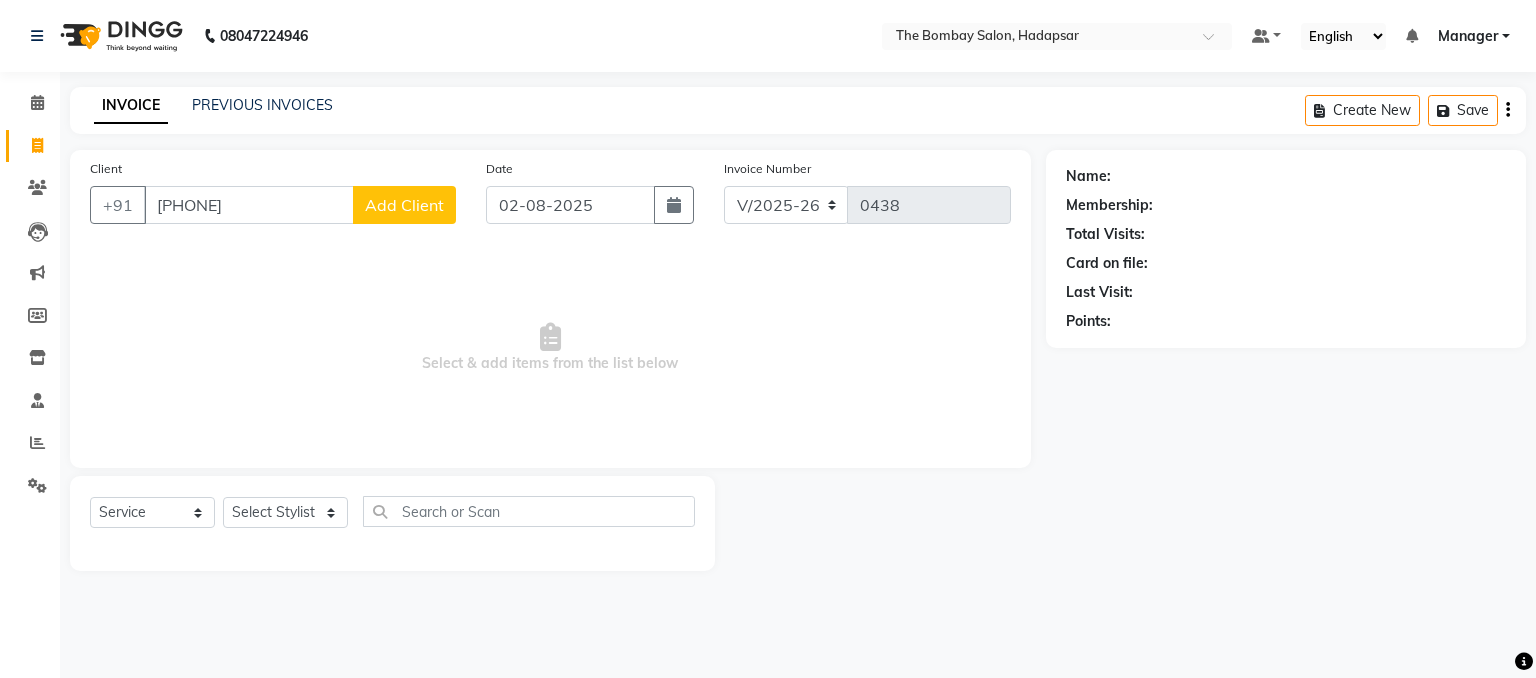 type on "[PHONE]" 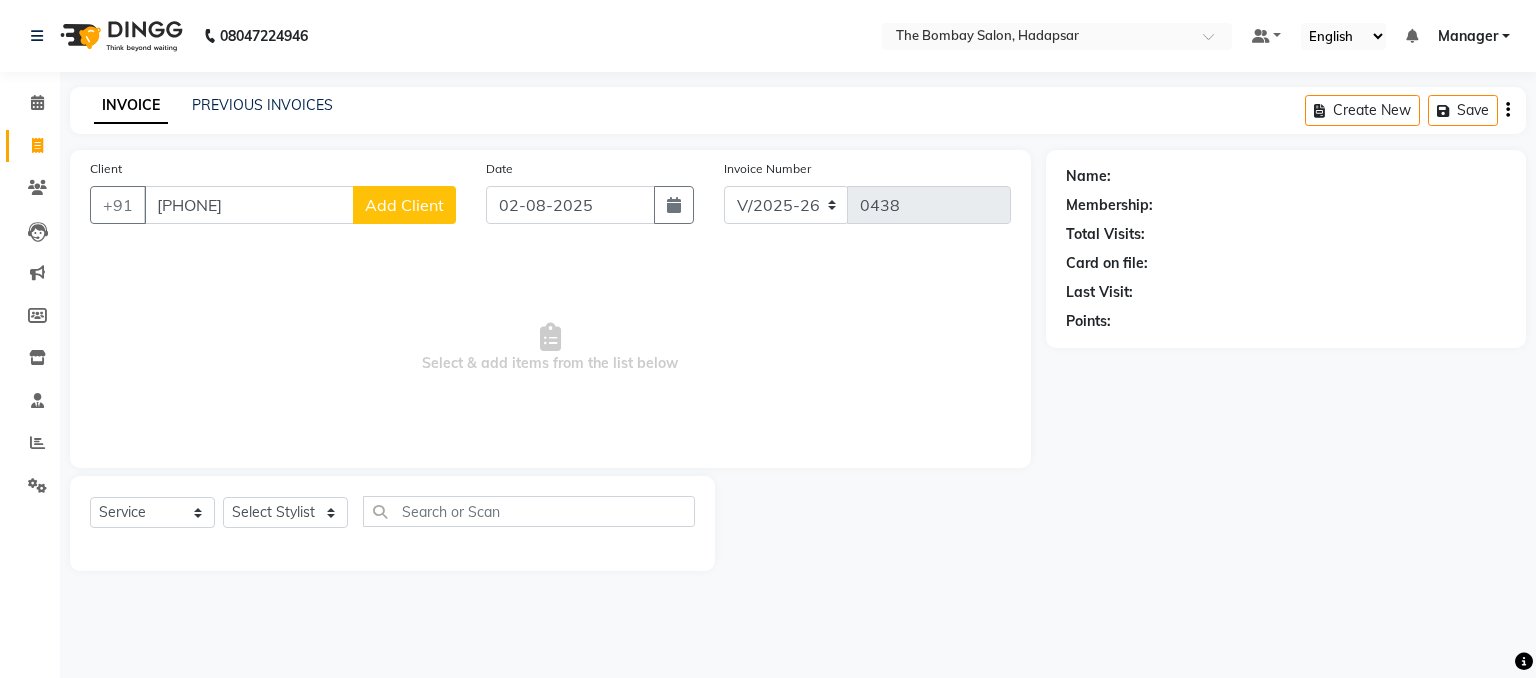 select on "22" 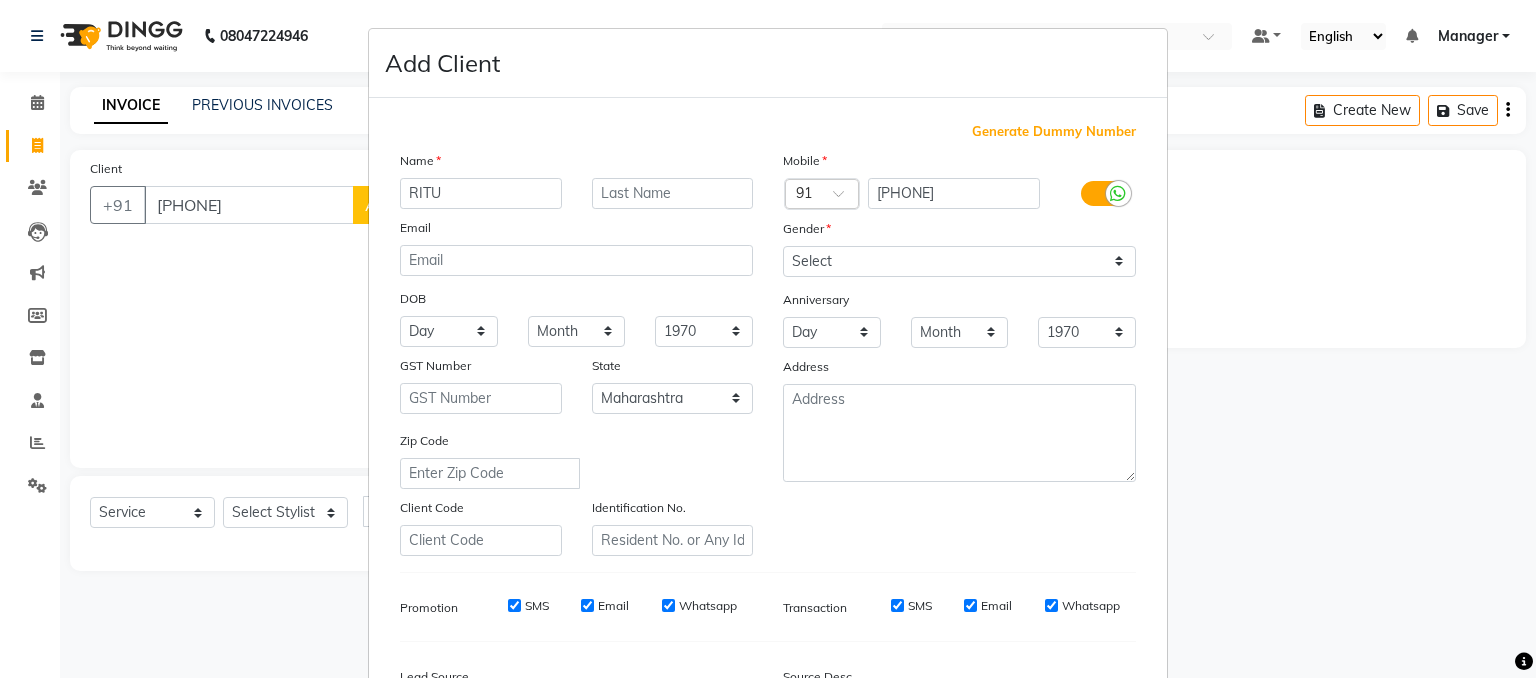 type on "RITU" 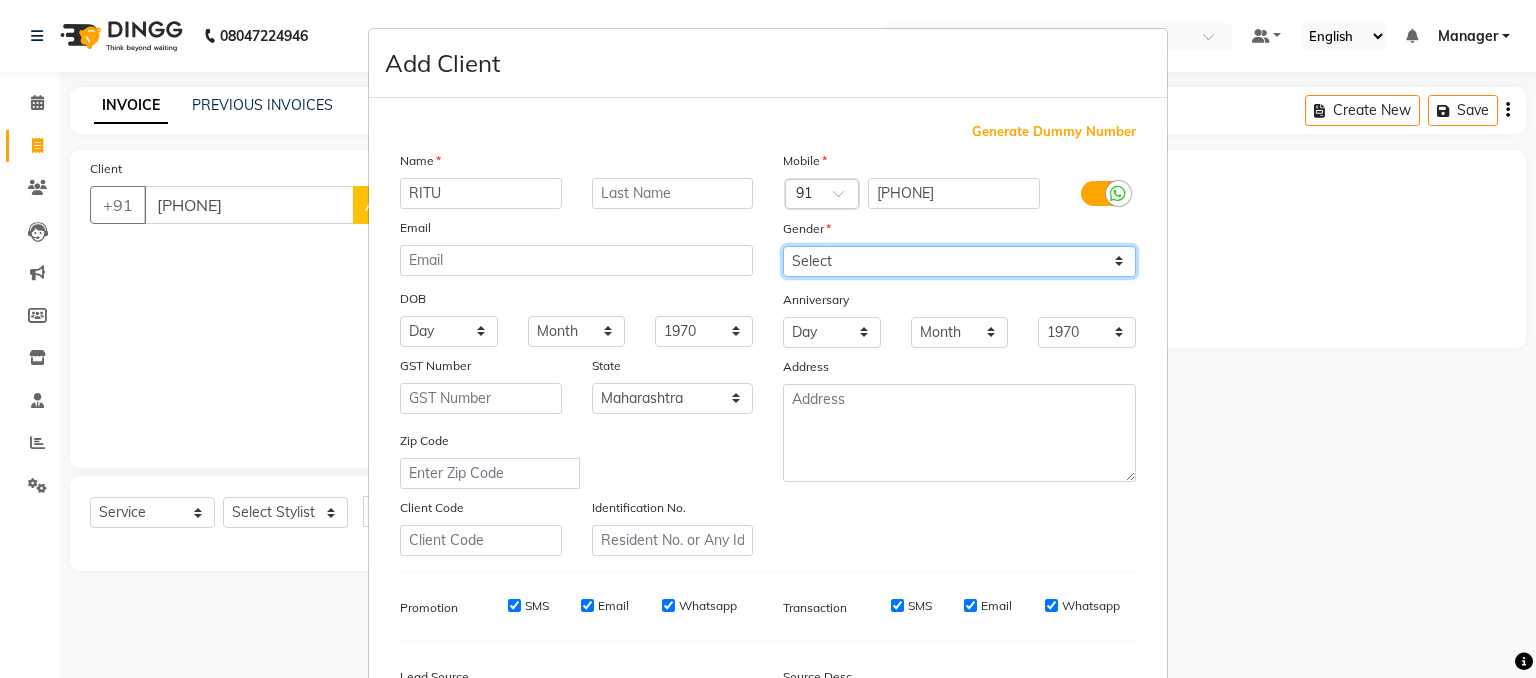 drag, startPoint x: 820, startPoint y: 267, endPoint x: 825, endPoint y: 333, distance: 66.189125 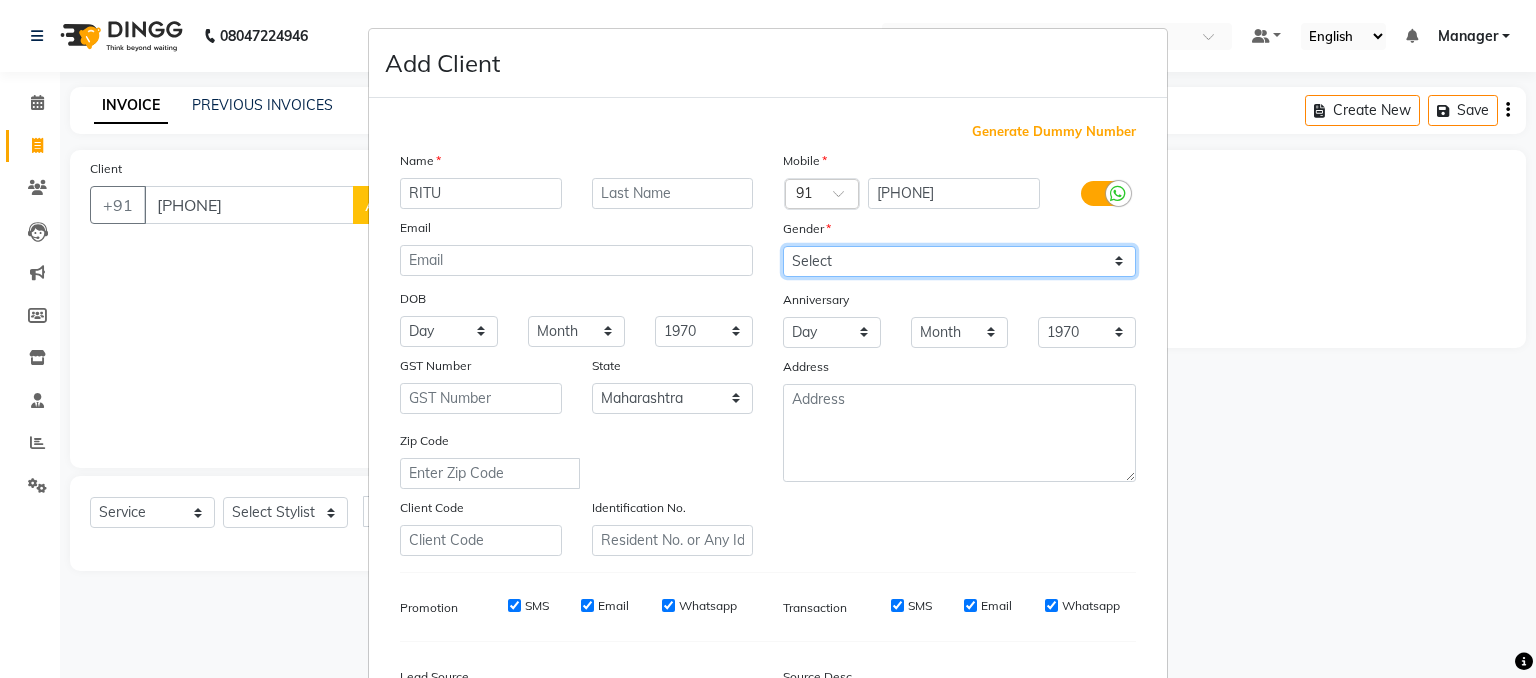 click on "Mobile Country Code × 91 [PHONE] Gender Select Male Female Other Prefer Not To Say Anniversary Day 01 02 03 04 05 06 07 08 09 10 11 12 13 14 15 16 17 18 19 20 21 22 23 24 25 26 27 28 29 30 31 Month January February March April May June July August September October November December 1970 1971 1972 1973 1974 1975 1976 1977 1978 1979 1980 1981 1982 1983 1984 1985 1986 1987 1988 1989 1990 1991 1992 1993 1994 1995 1996 1997 1998 1999 2000 2001 2002 2003 2004 2005 2006 2007 2008 2009 2010 2011 2012 2013 2014 2015 2016 2017 2018 2019 2020 2021 2022 2023 2024 2025 Address" at bounding box center [959, 353] 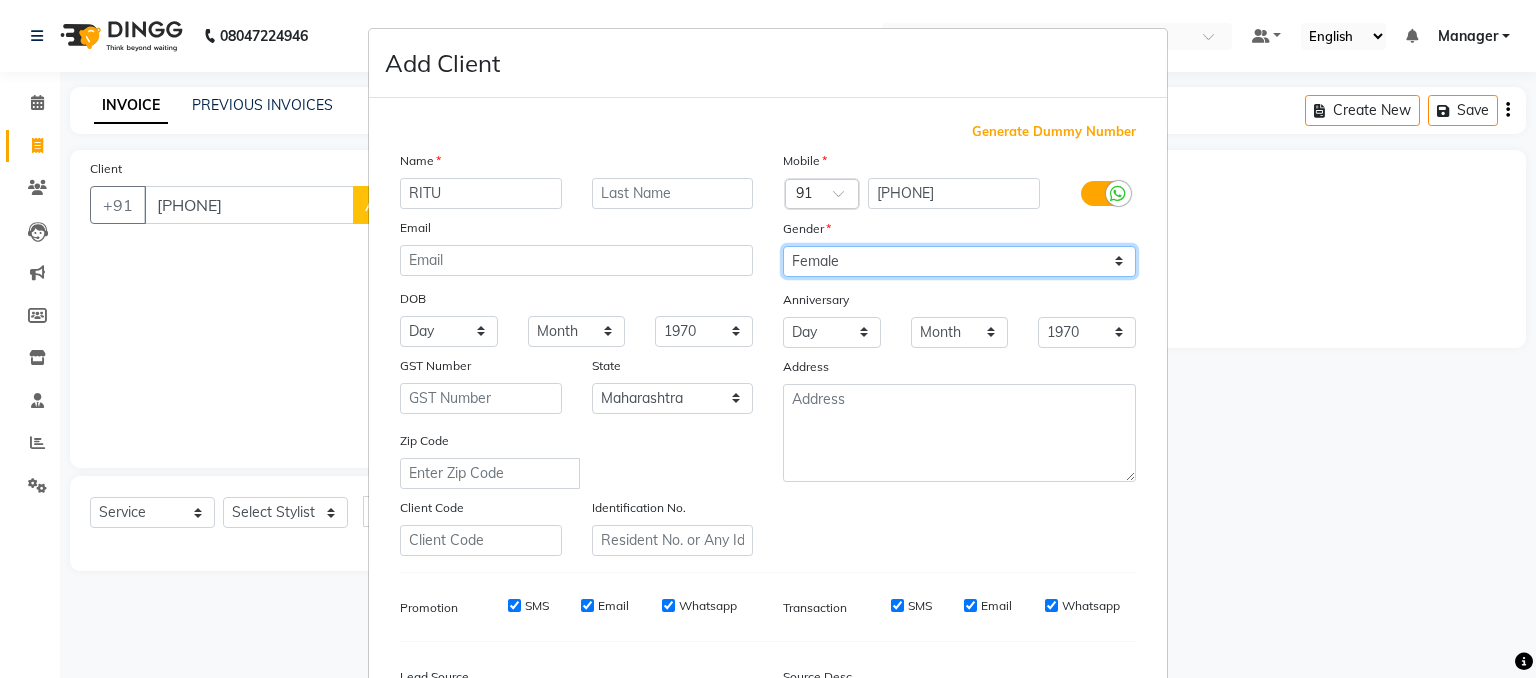click on "Select Male Female Other Prefer Not To Say" at bounding box center [959, 261] 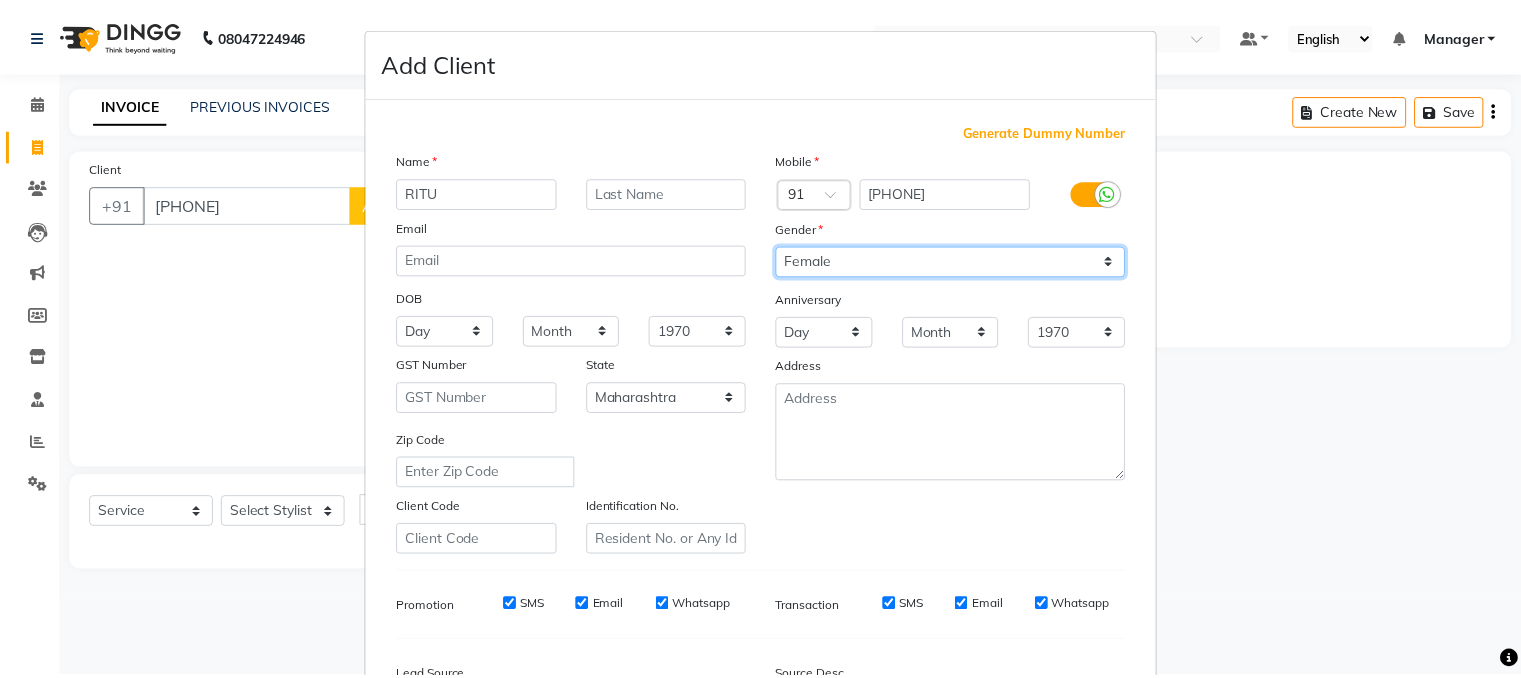 scroll, scrollTop: 255, scrollLeft: 0, axis: vertical 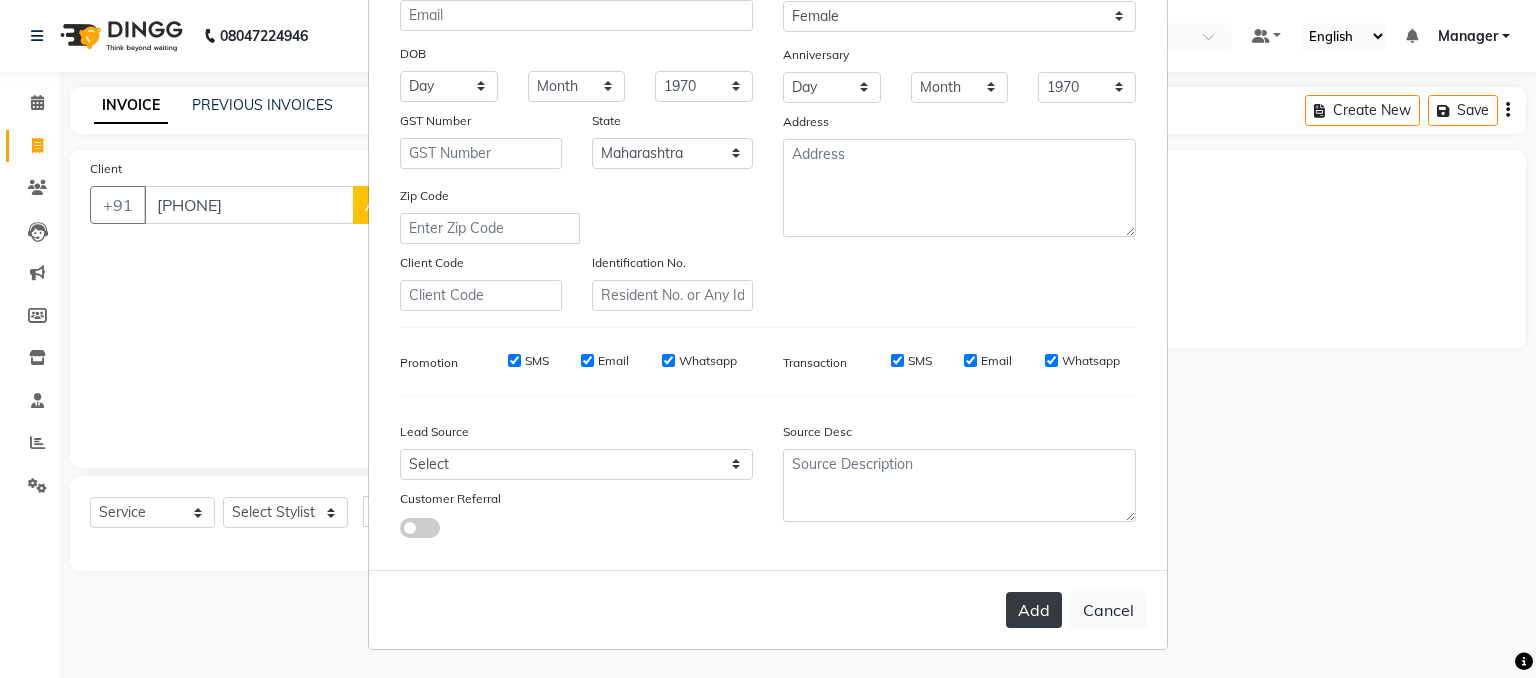 click on "Add" at bounding box center (1034, 610) 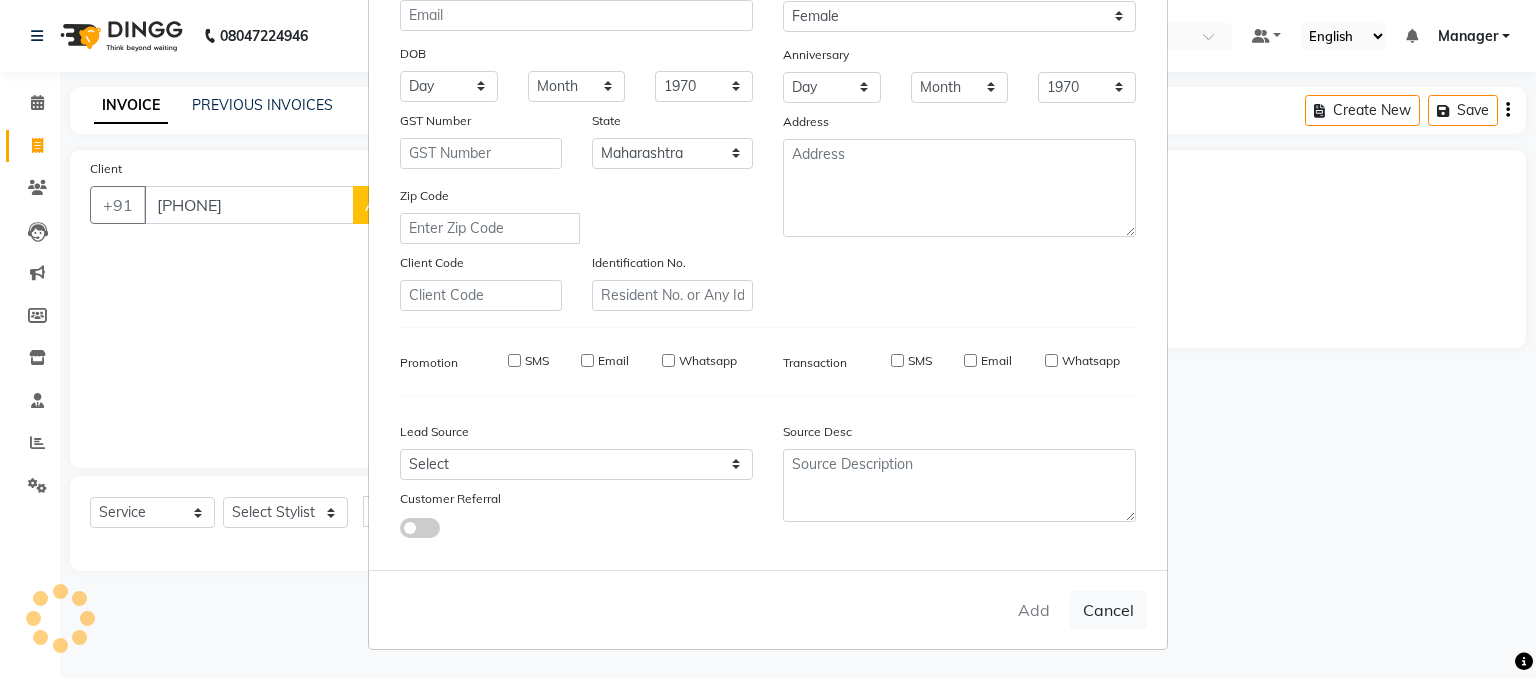 type on "89******27" 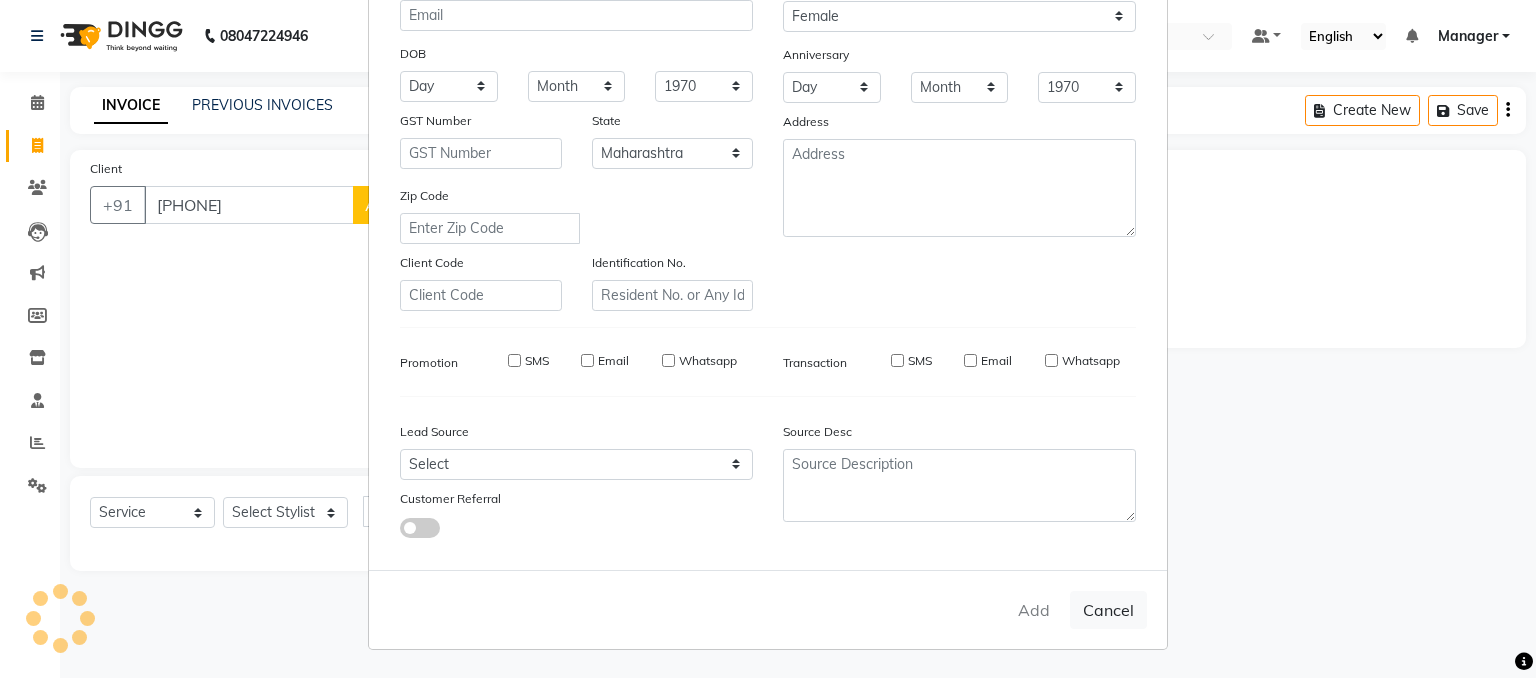 type 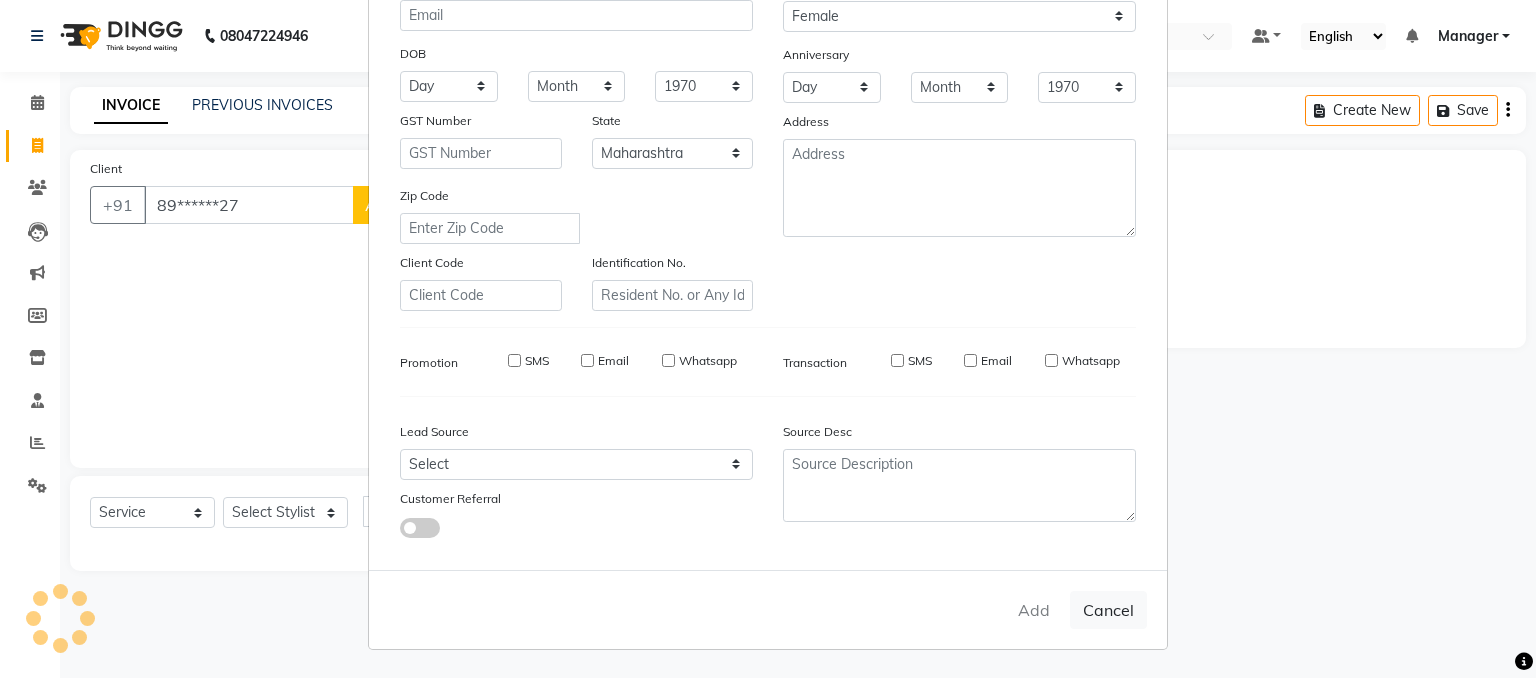 select 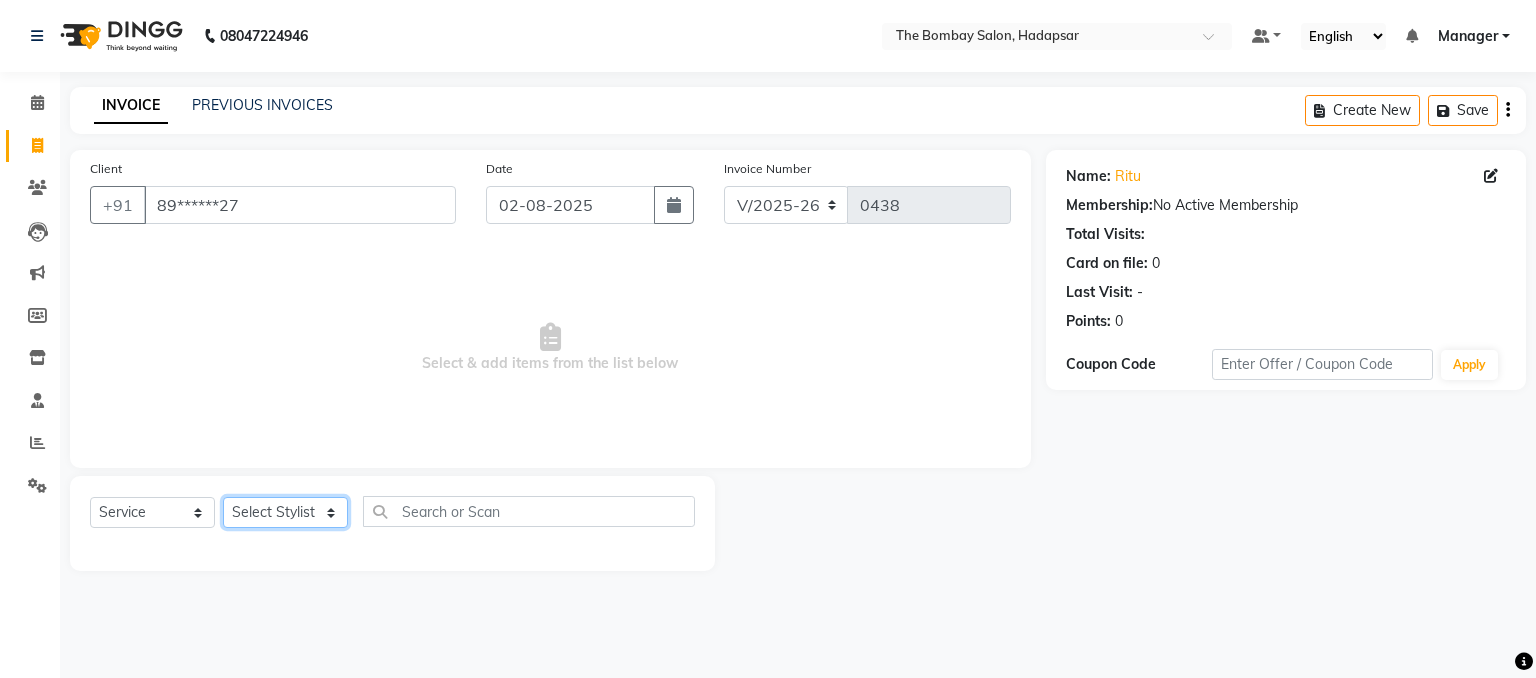 click on "Select Stylist [FIRST] [LAST] hasn Manager [FIRST] [FIRST] [FIRST] [FIRST] sachin [FIRST] [FIRST]" 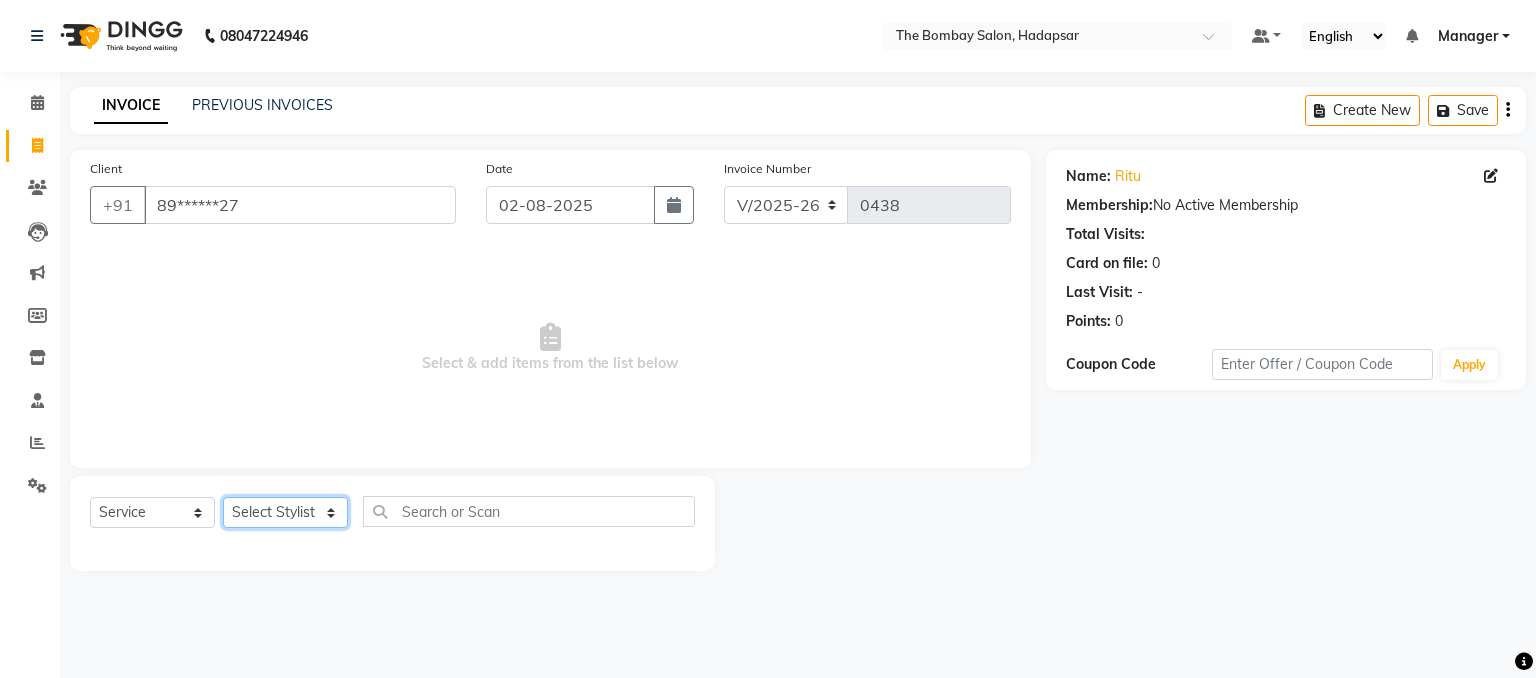 select on "83191" 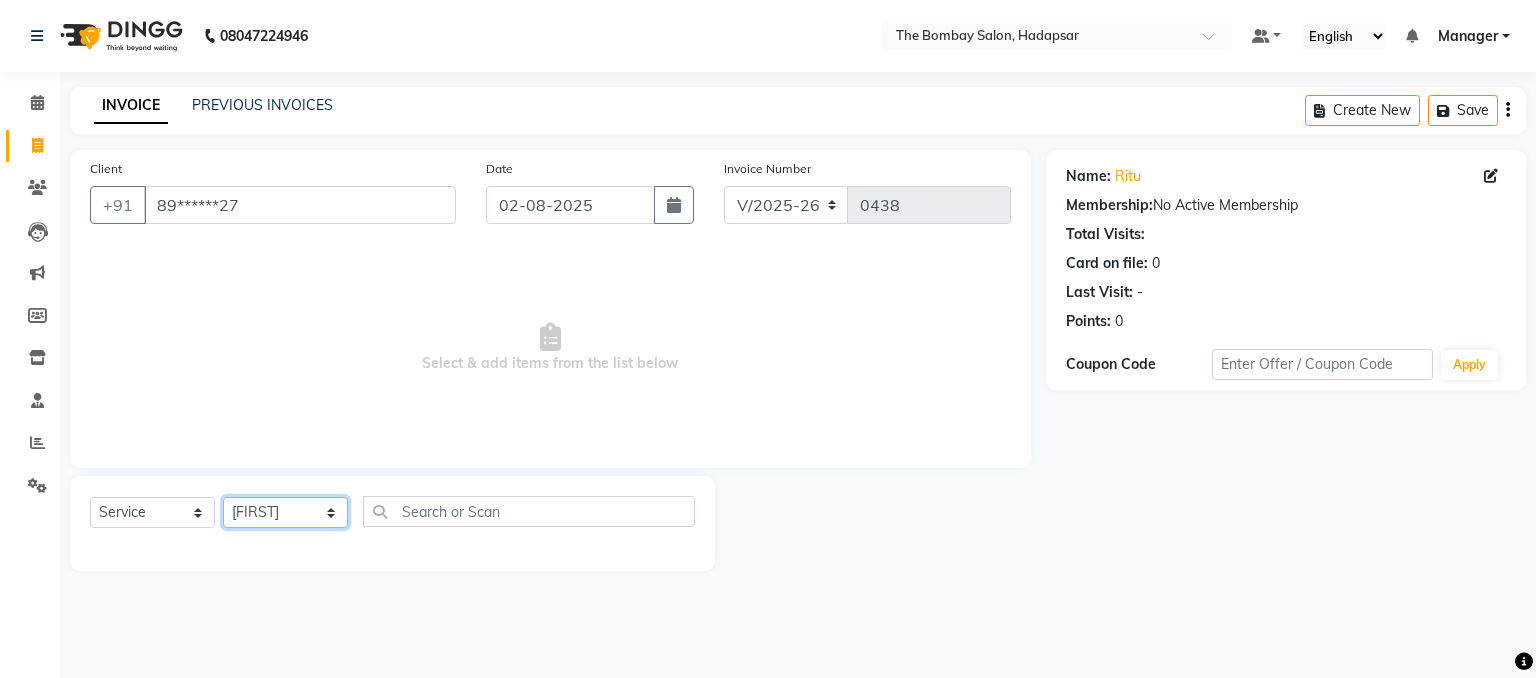 click on "Select Stylist [FIRST] [LAST] hasn Manager [FIRST] [FIRST] [FIRST] [FIRST] sachin [FIRST] [FIRST]" 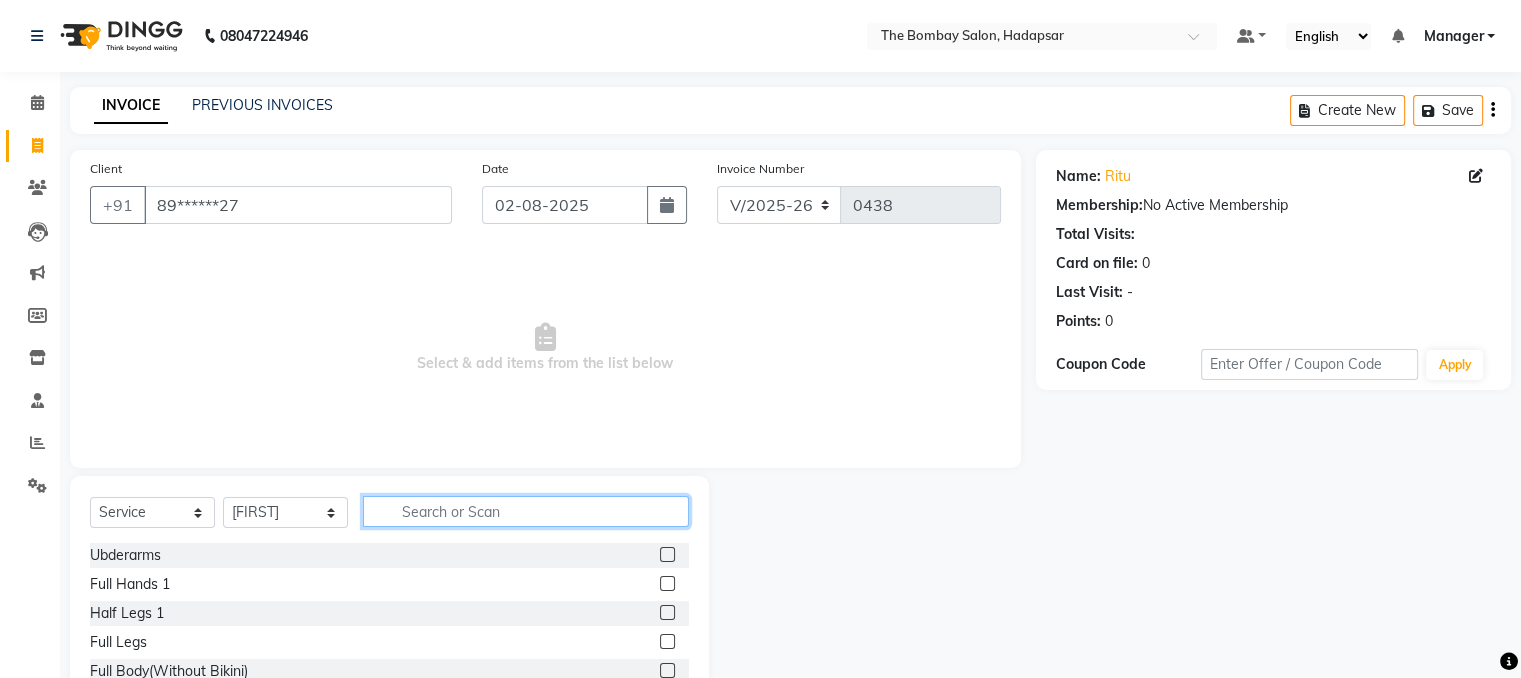 click 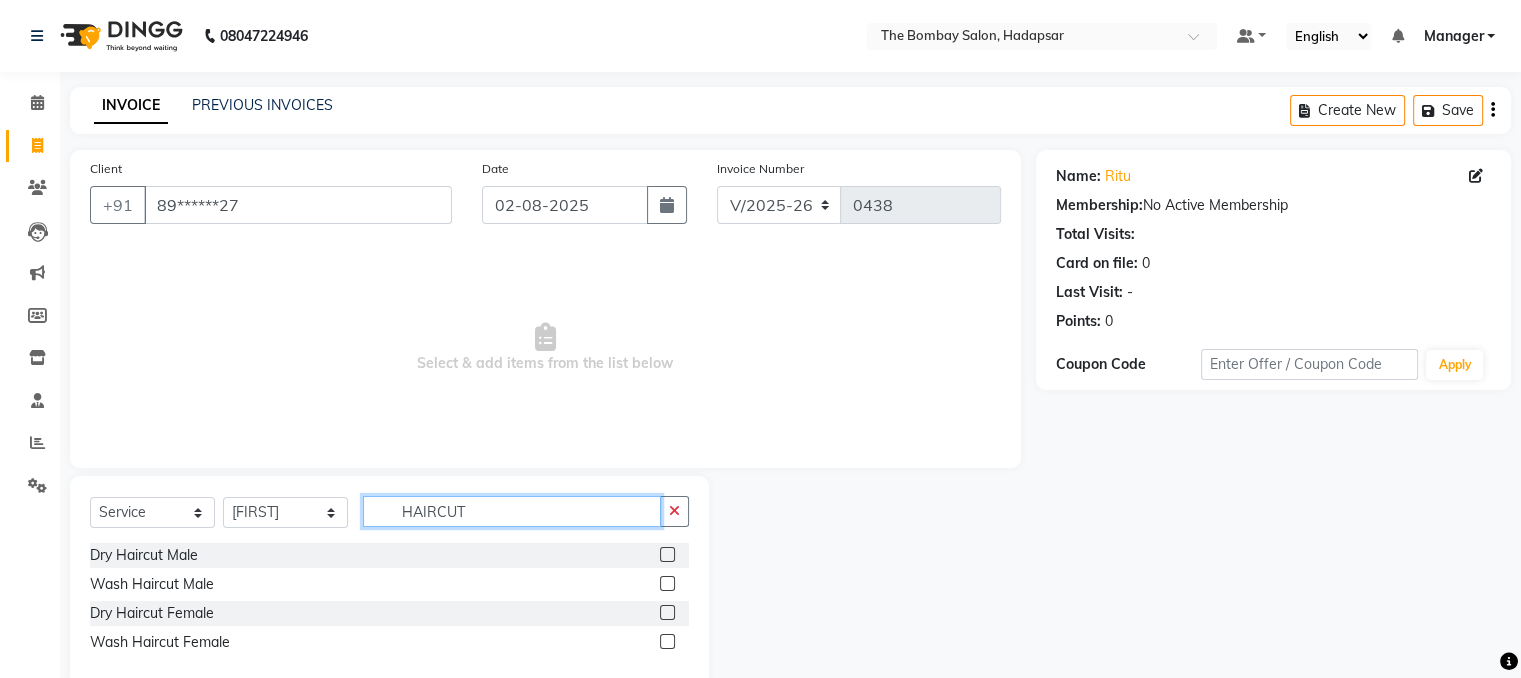 type on "HAIRCUT" 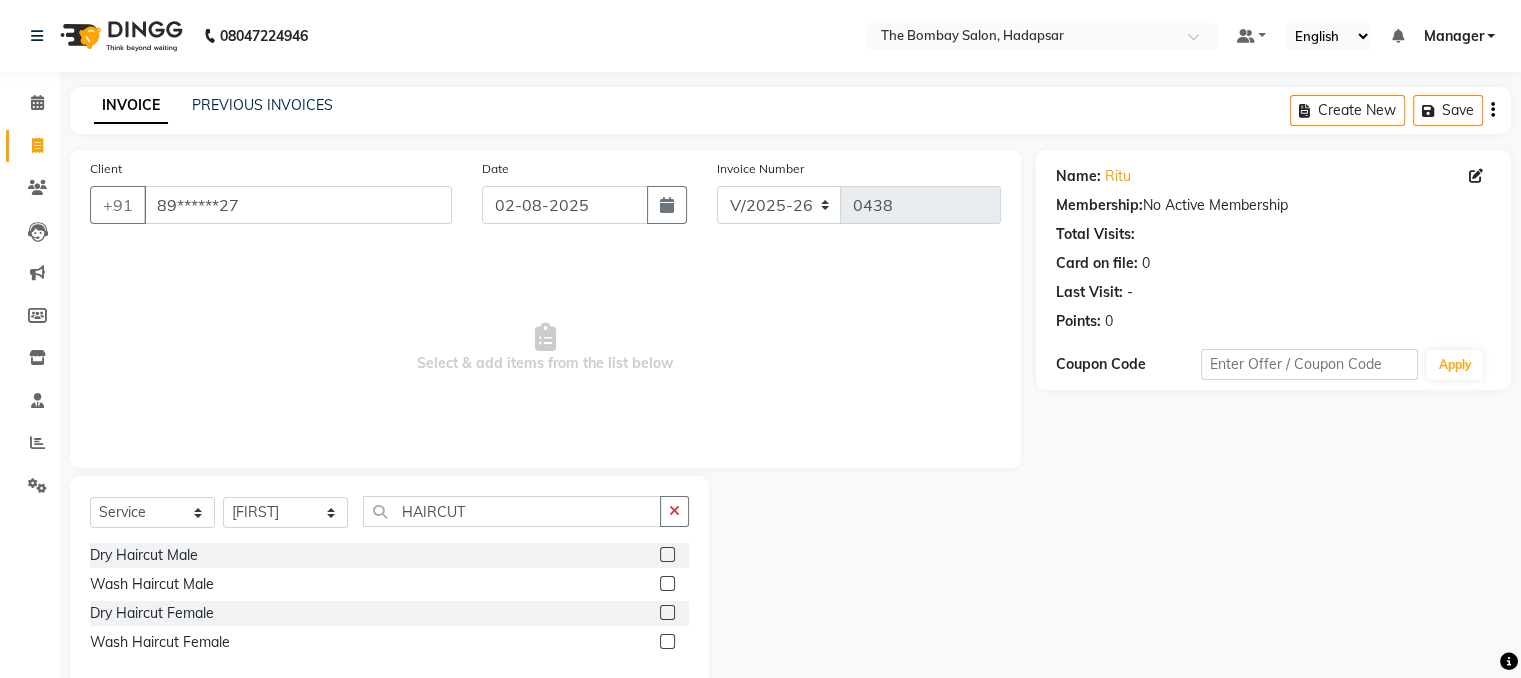 click 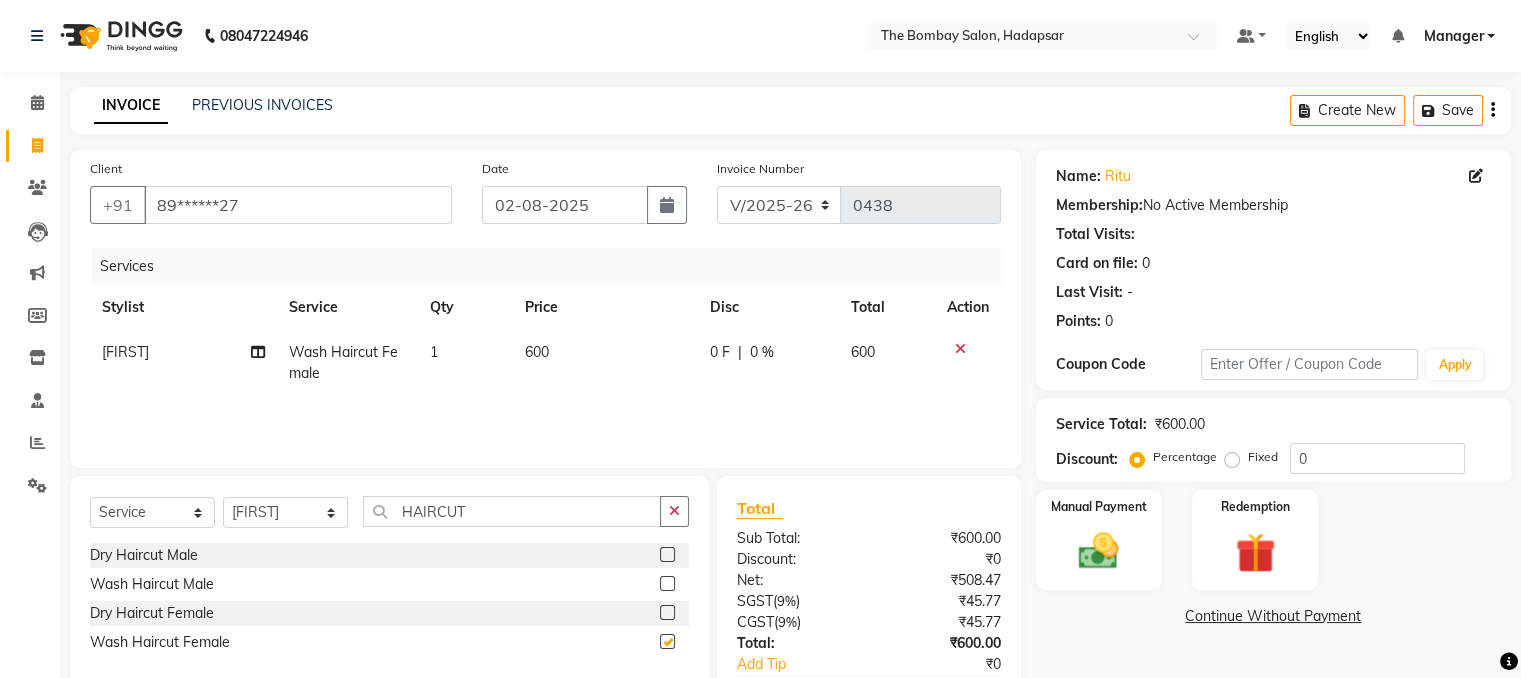 checkbox on "false" 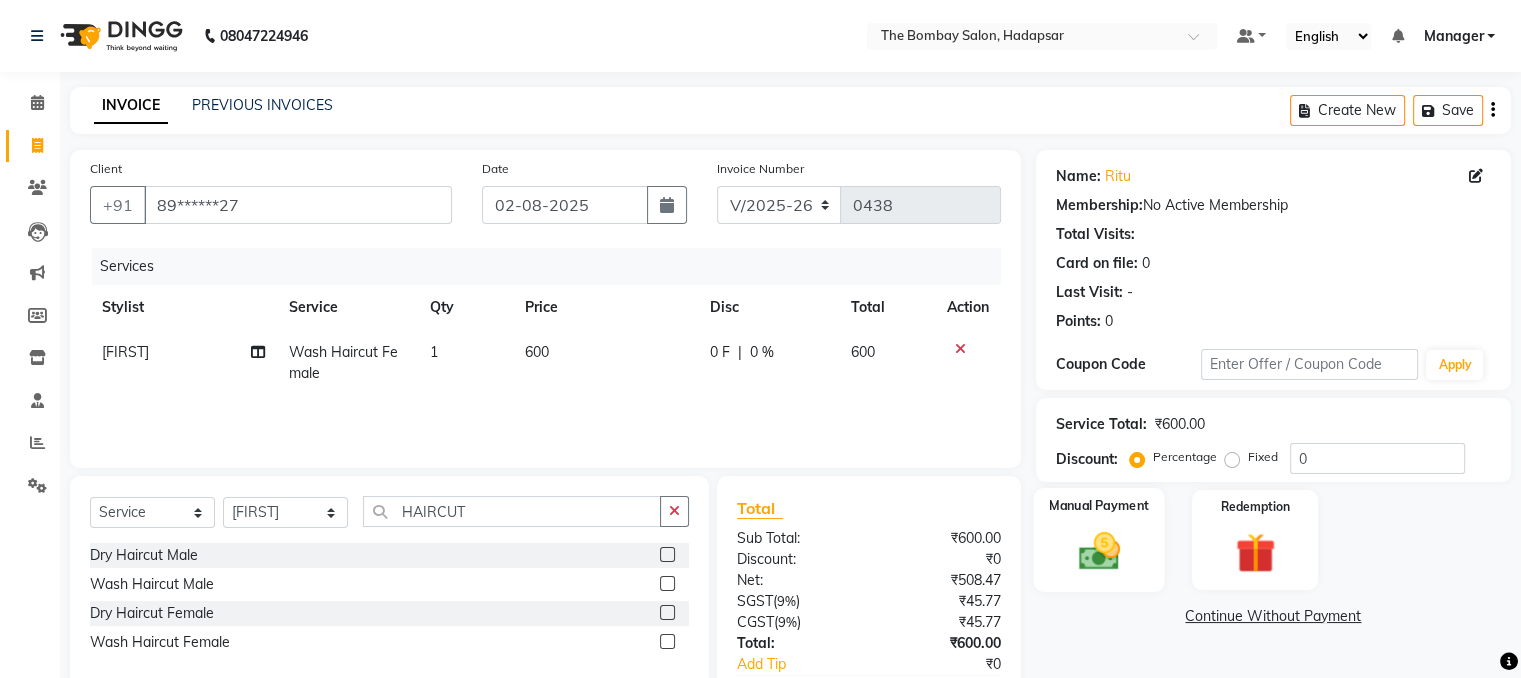 scroll, scrollTop: 123, scrollLeft: 0, axis: vertical 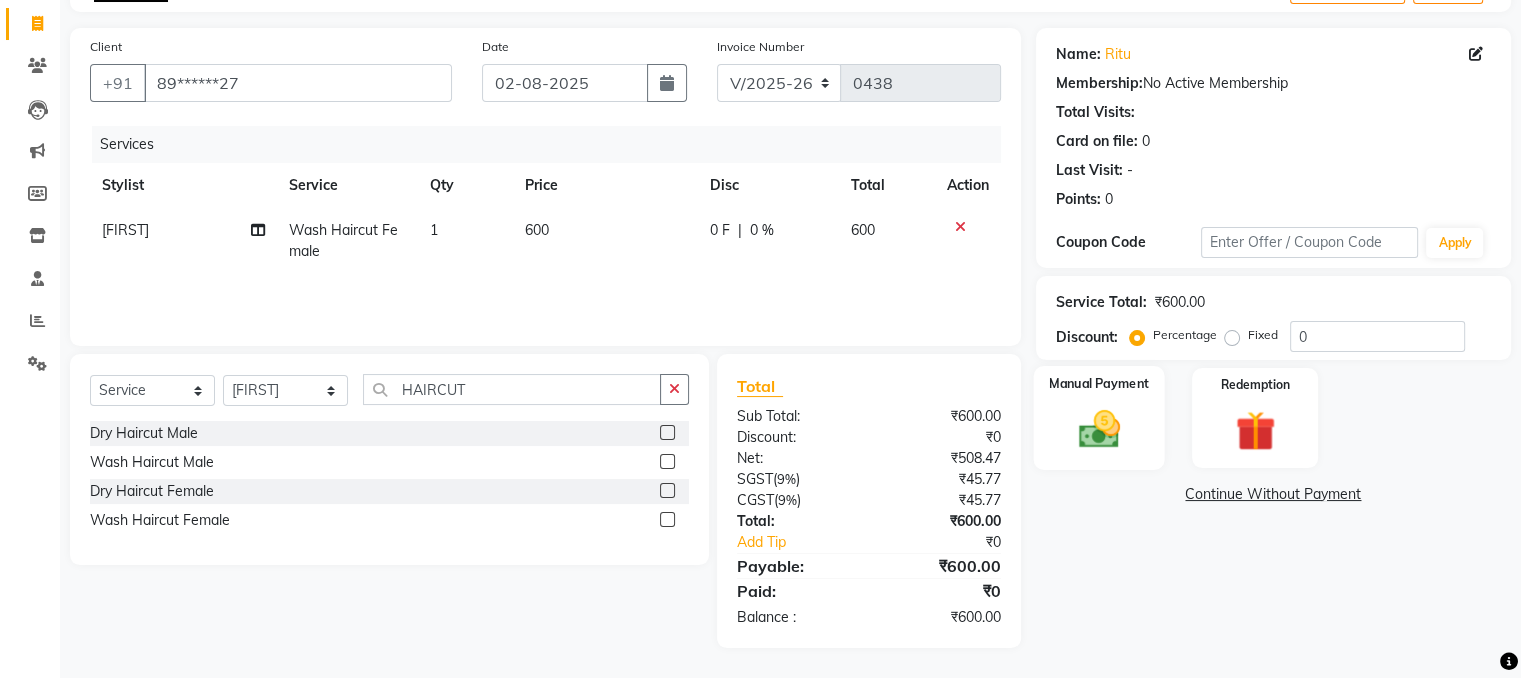 click 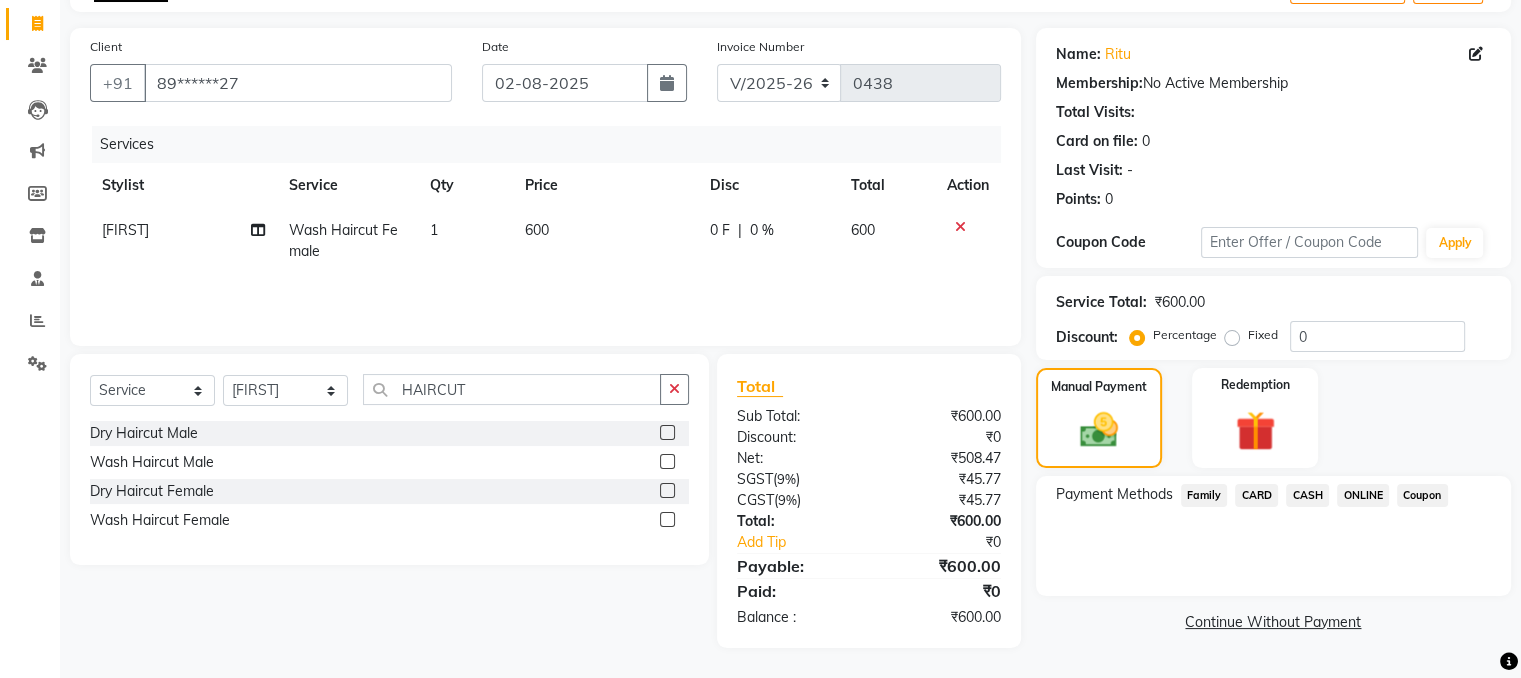 click on "ONLINE" 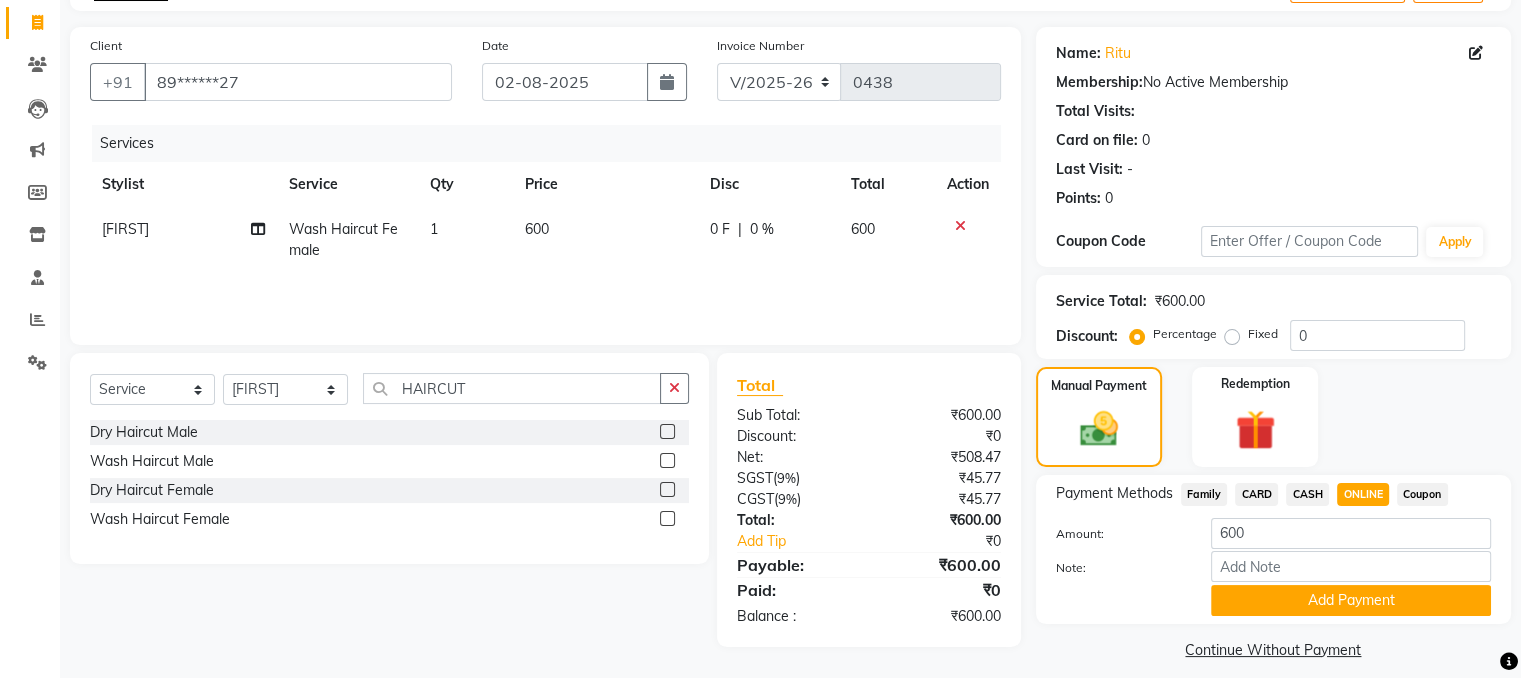 scroll, scrollTop: 141, scrollLeft: 0, axis: vertical 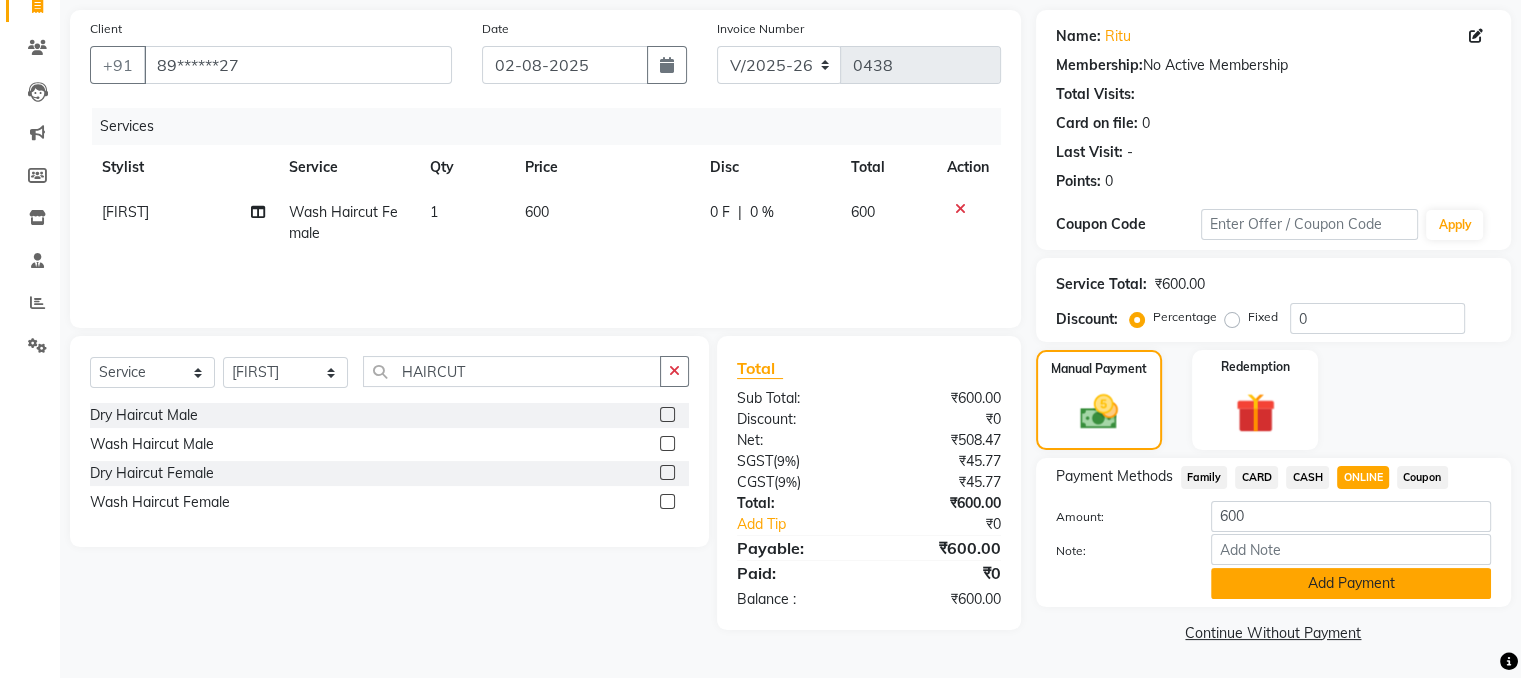 click on "Add Payment" 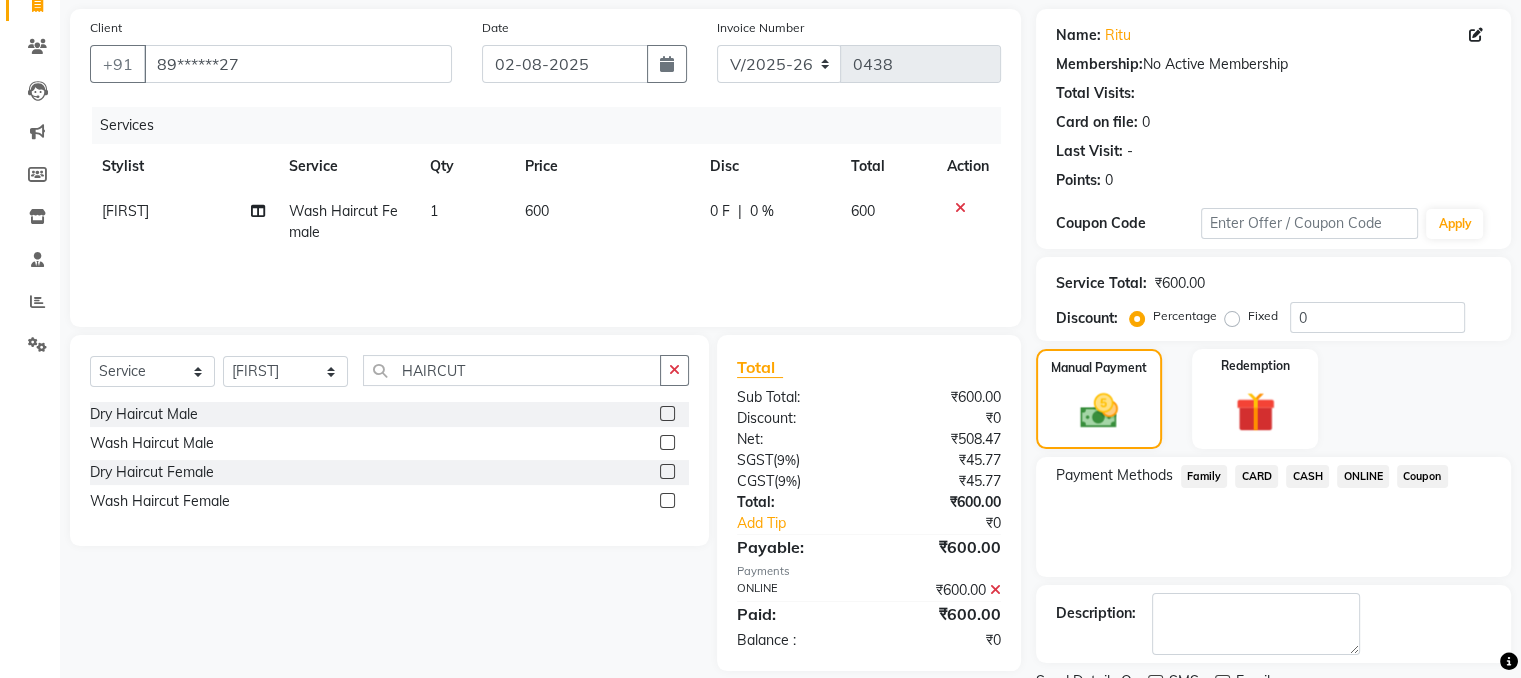 scroll, scrollTop: 223, scrollLeft: 0, axis: vertical 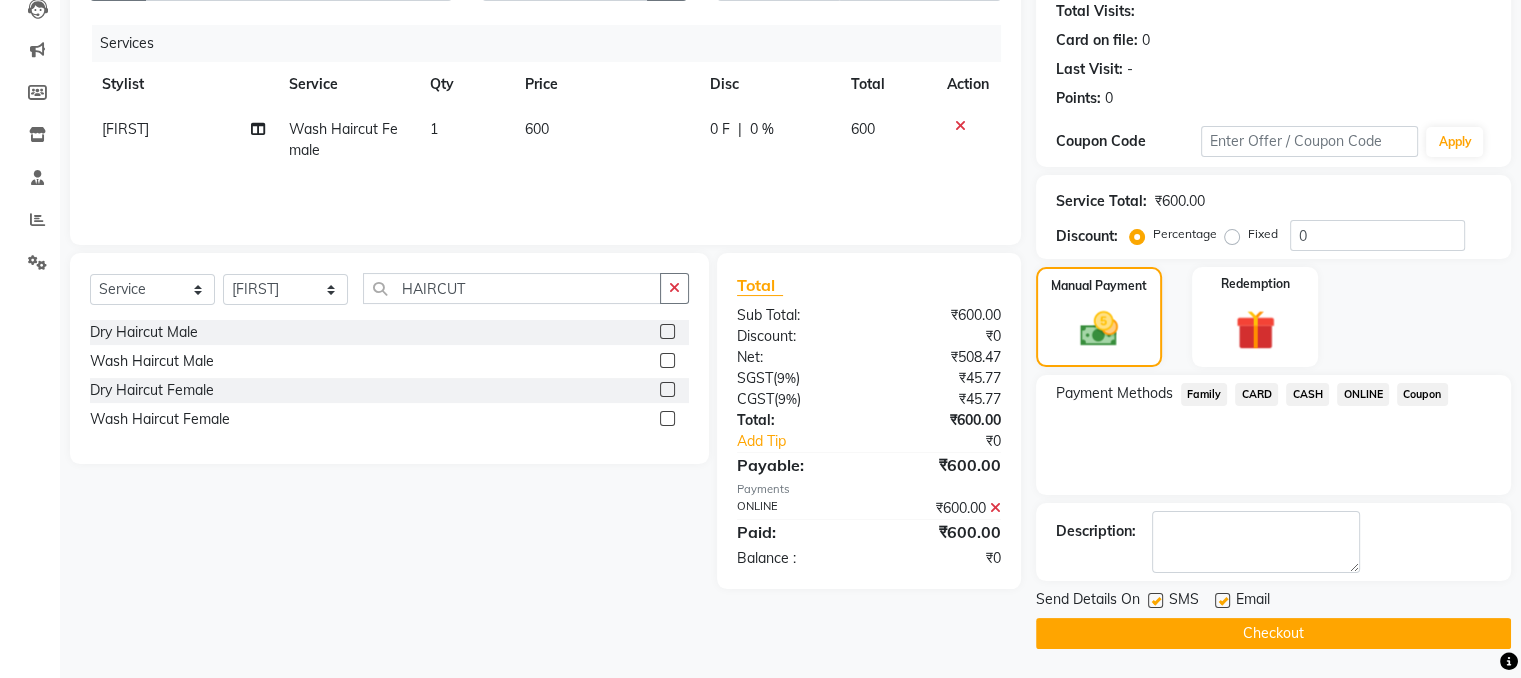 click on "Checkout" 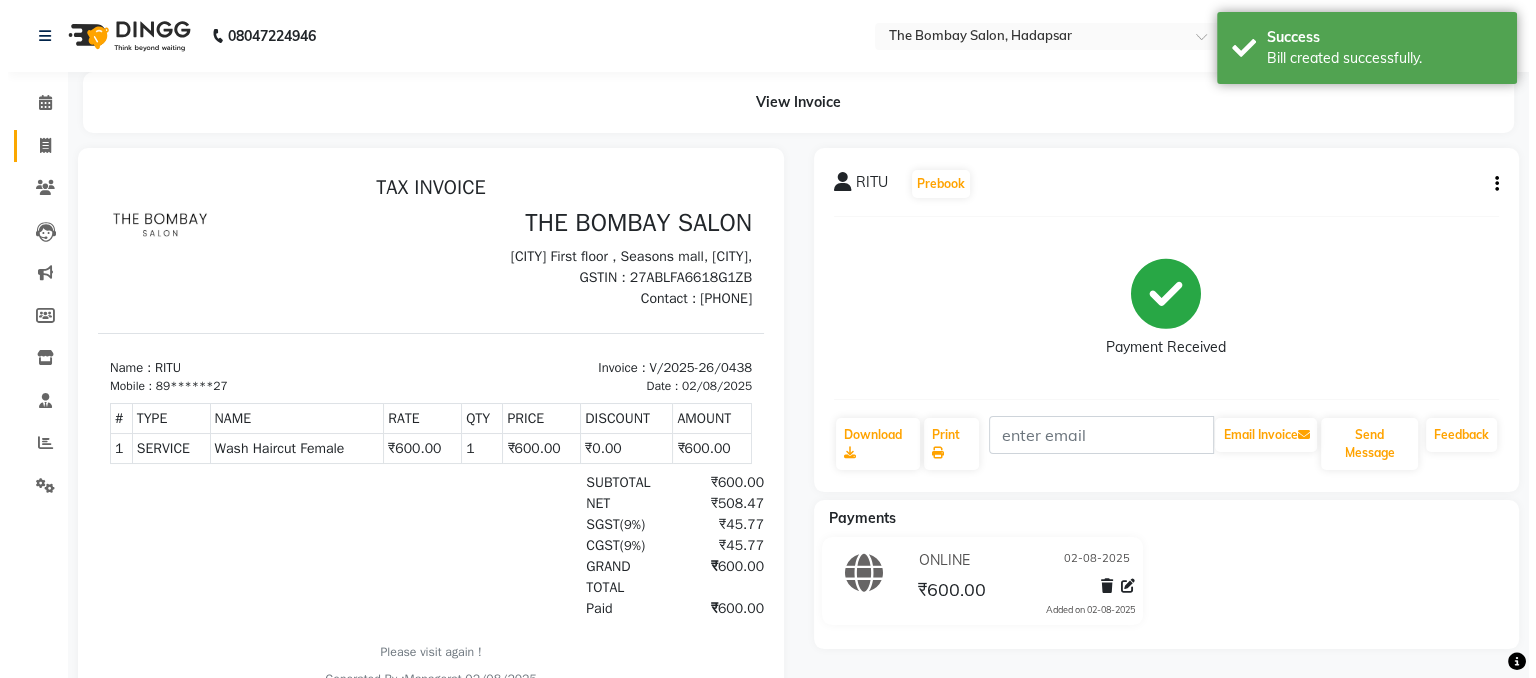 scroll, scrollTop: 0, scrollLeft: 0, axis: both 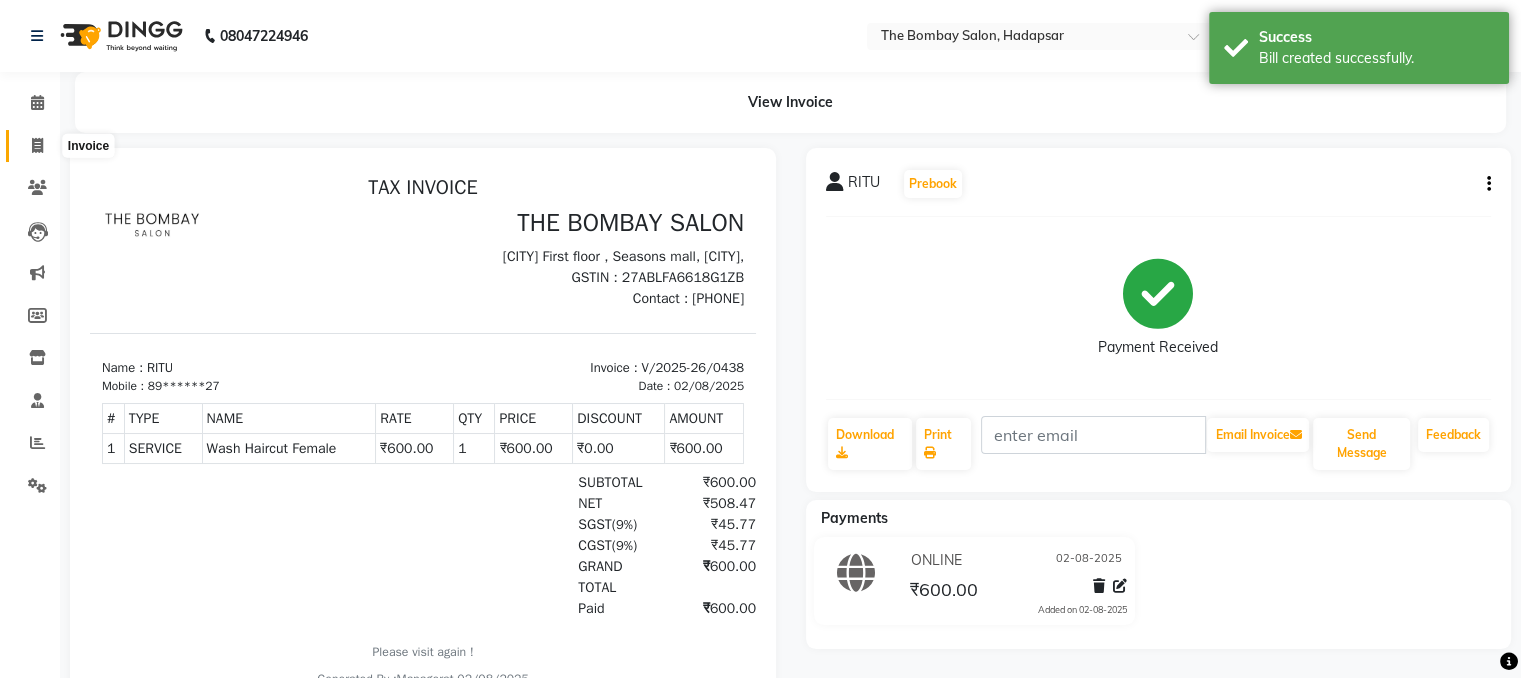 click 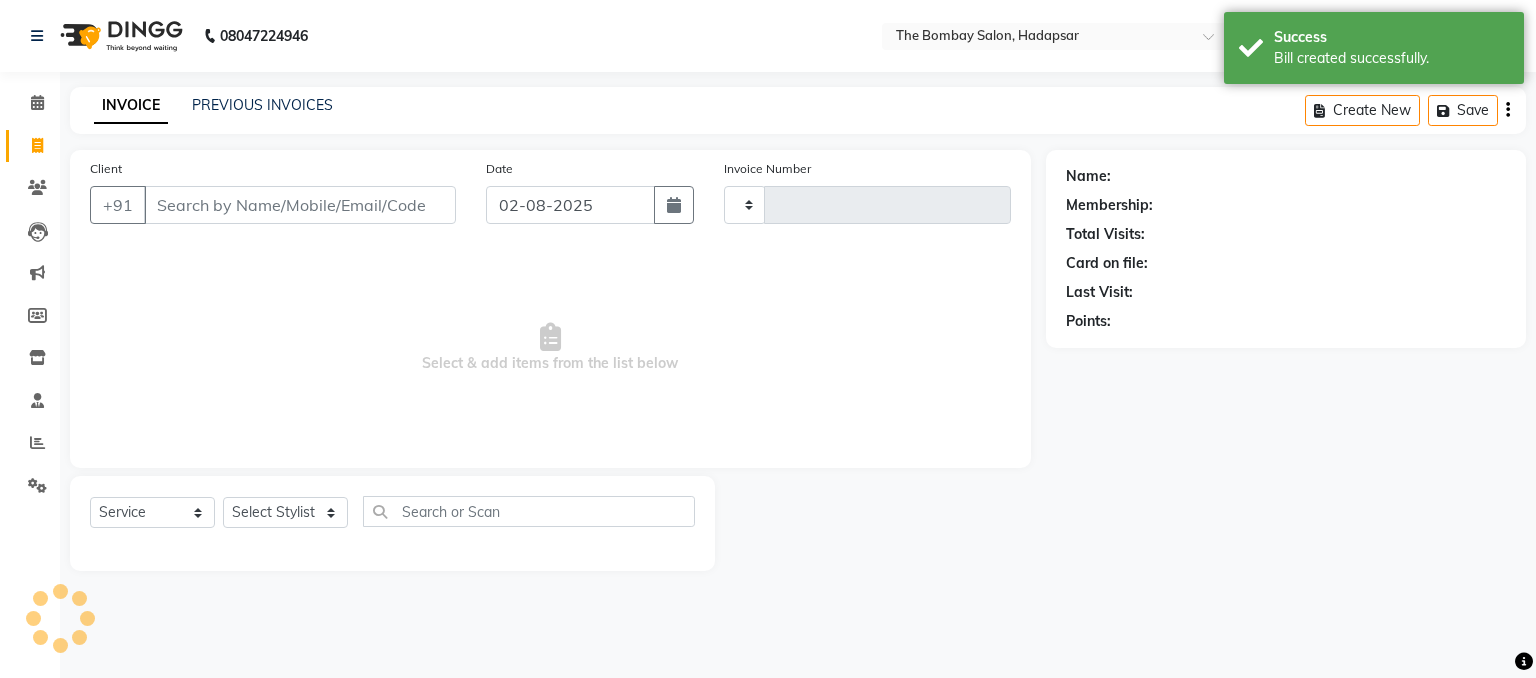 type on "0439" 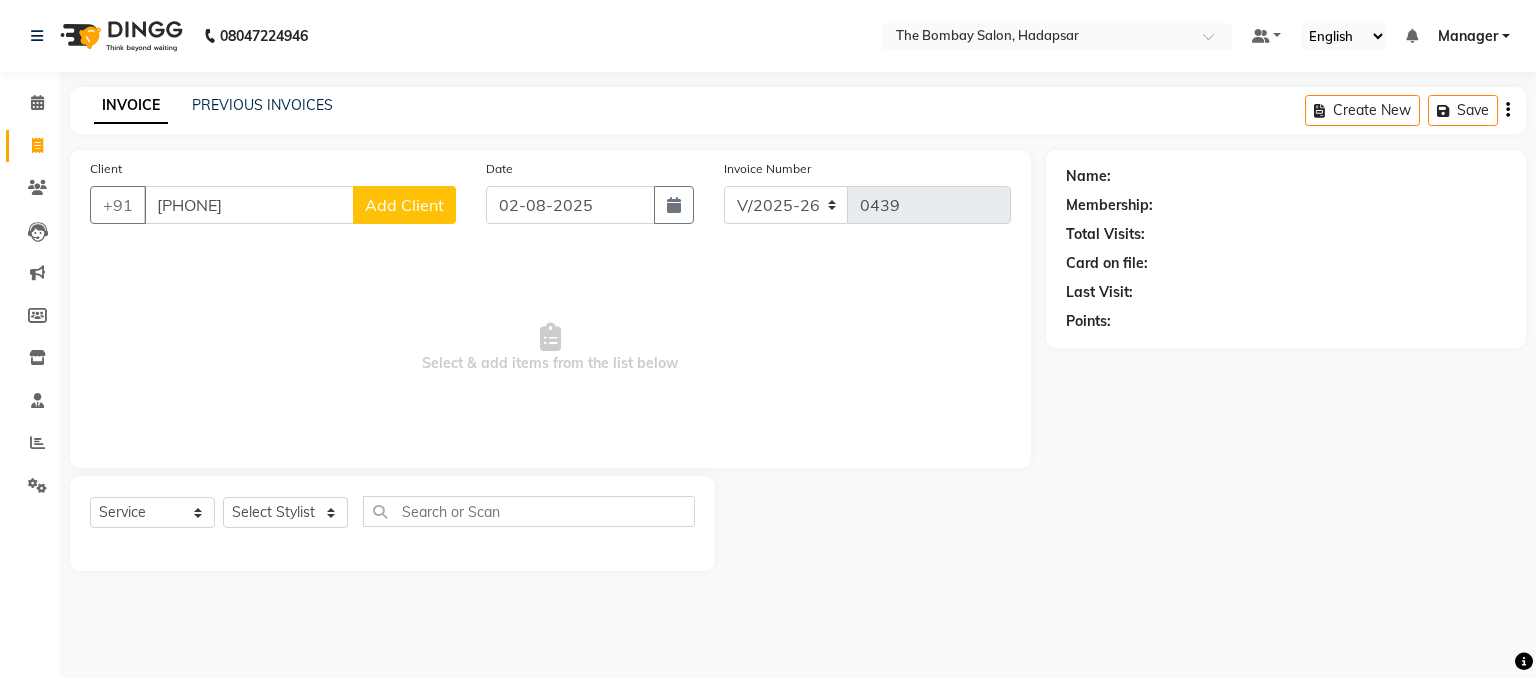 type on "[PHONE]" 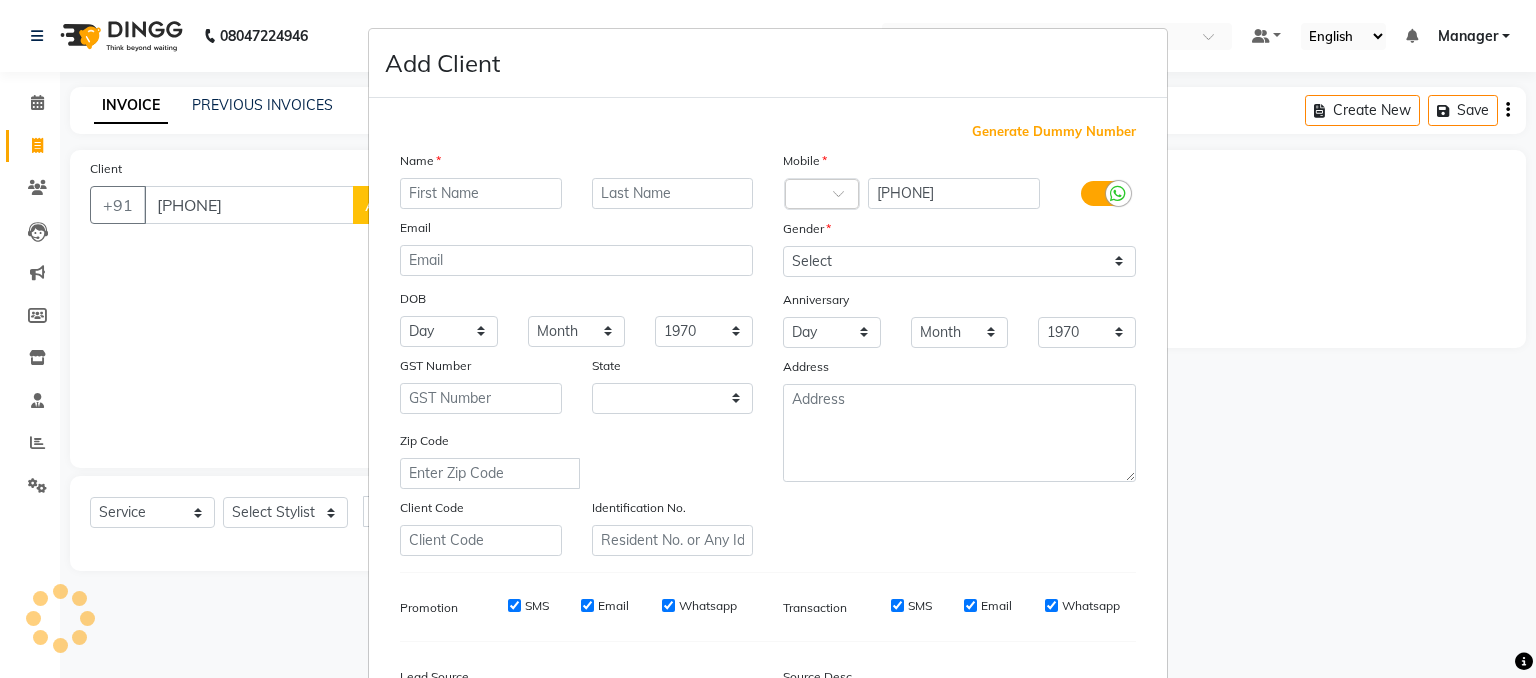 select on "22" 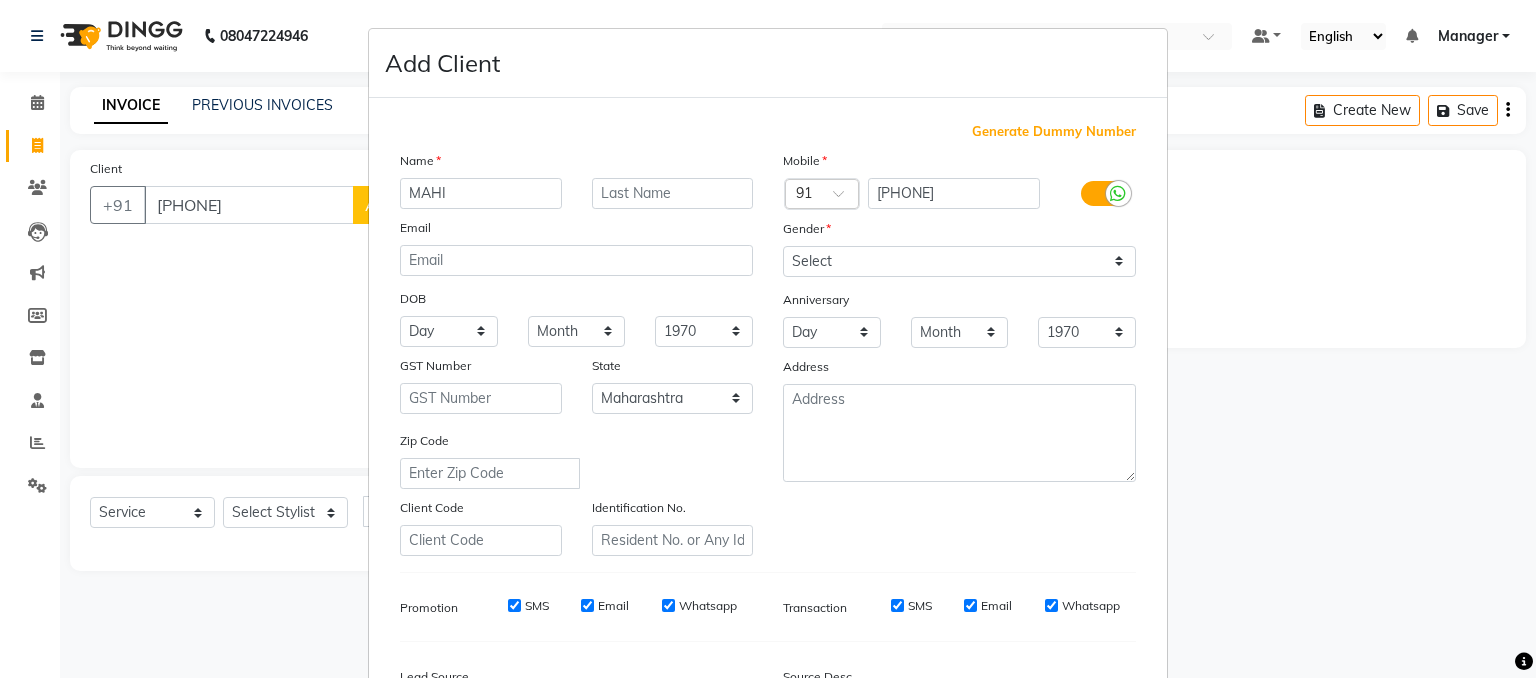 type on "MAHI" 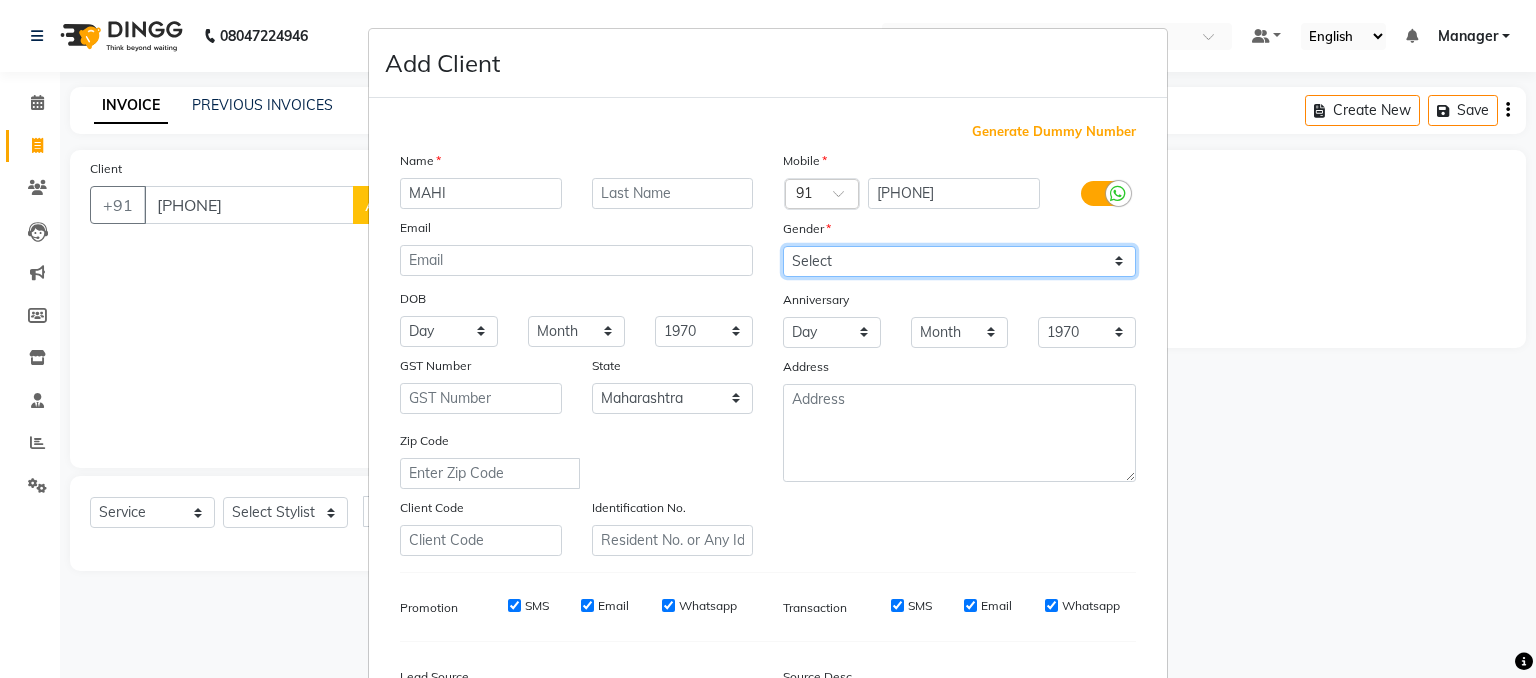 drag, startPoint x: 801, startPoint y: 257, endPoint x: 814, endPoint y: 361, distance: 104.80935 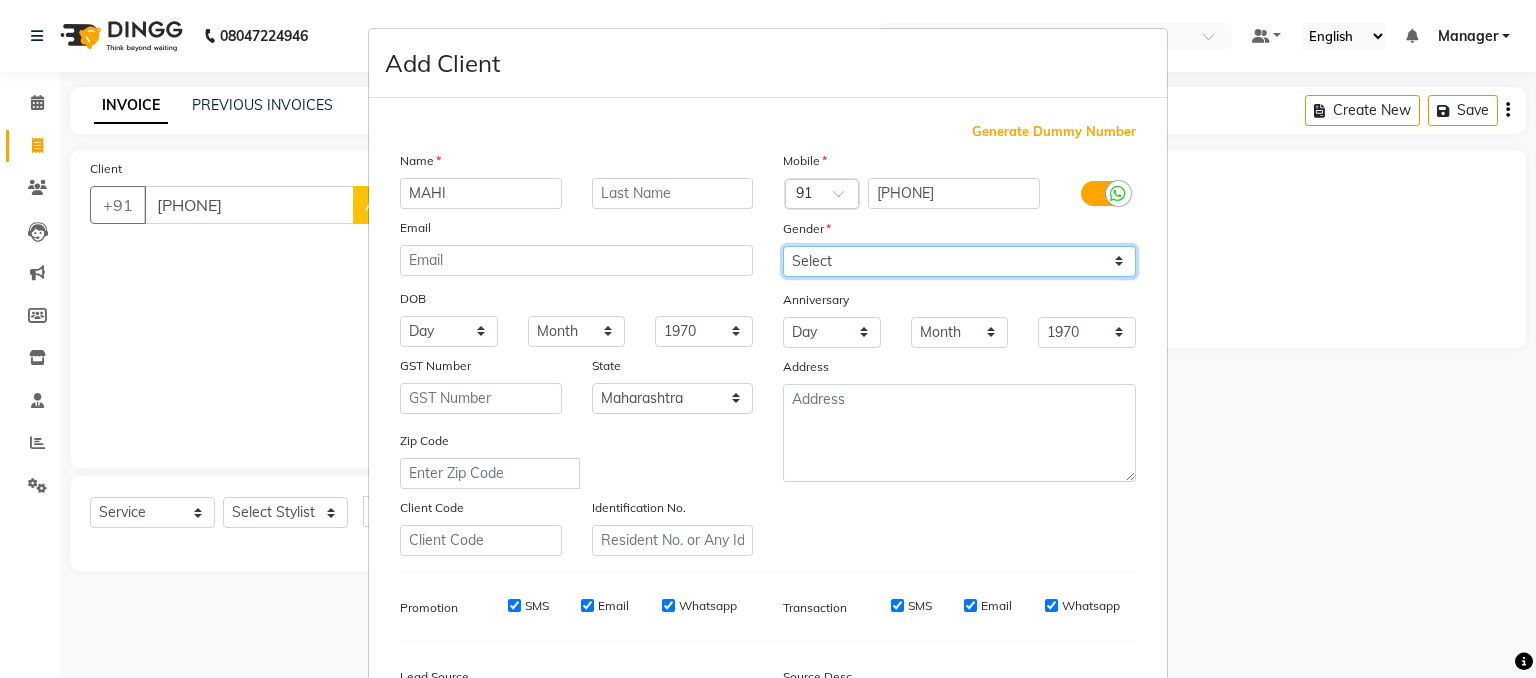 click on "Mobile Country Code × 91 [PHONE] Gender Select Male Female Other Prefer Not To Say Anniversary Day 01 02 03 04 05 06 07 08 09 10 11 12 13 14 15 16 17 18 19 20 21 22 23 24 25 26 27 28 29 30 31 Month January February March April May June July August September October November December 1970 1971 1972 1973 1974 1975 1976 1977 1978 1979 1980 1981 1982 1983 1984 1985 1986 1987 1988 1989 1990 1991 1992 1993 1994 1995 1996 1997 1998 1999 2000 2001 2002 2003 2004 2005 2006 2007 2008 2009 2010 2011 2012 2013 2014 2015 2016 2017 2018 2019 2020 2021 2022 2023 2024 2025 Address" at bounding box center (959, 353) 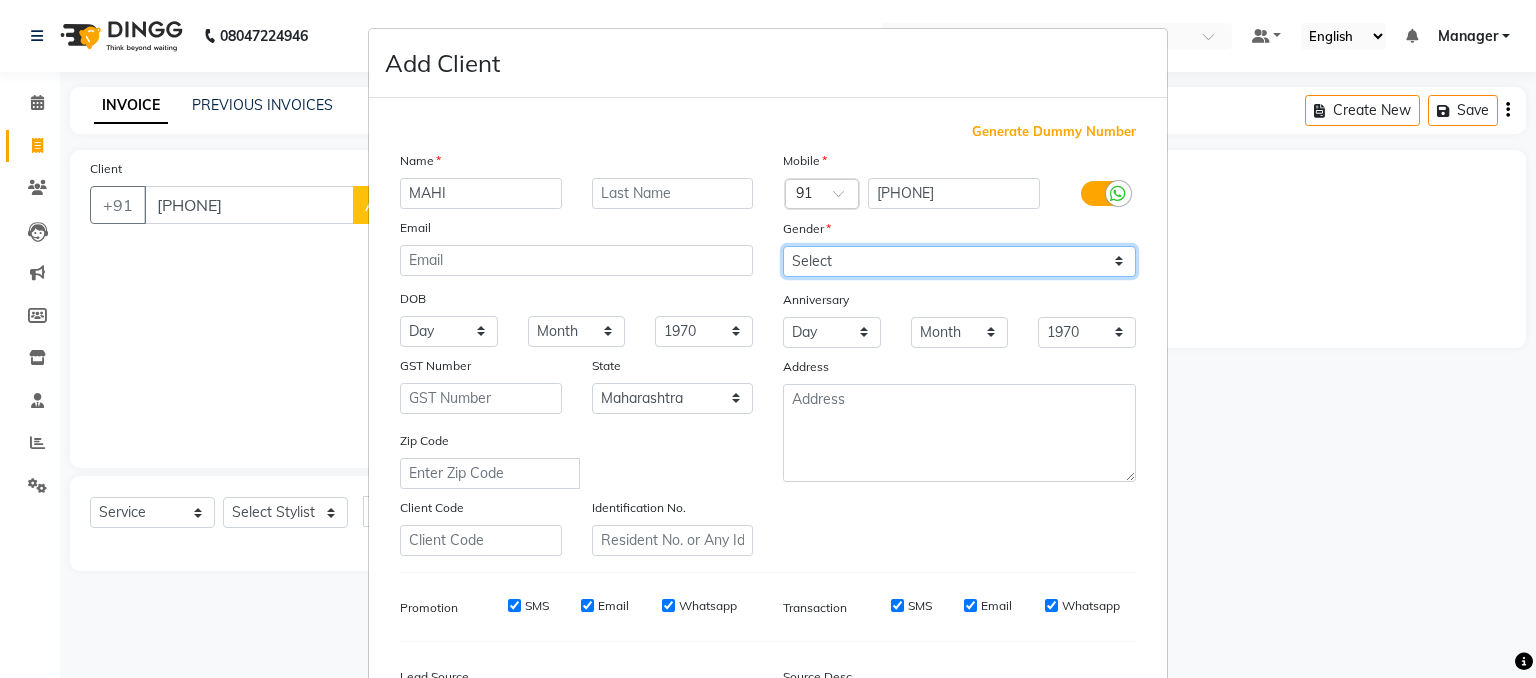 select on "female" 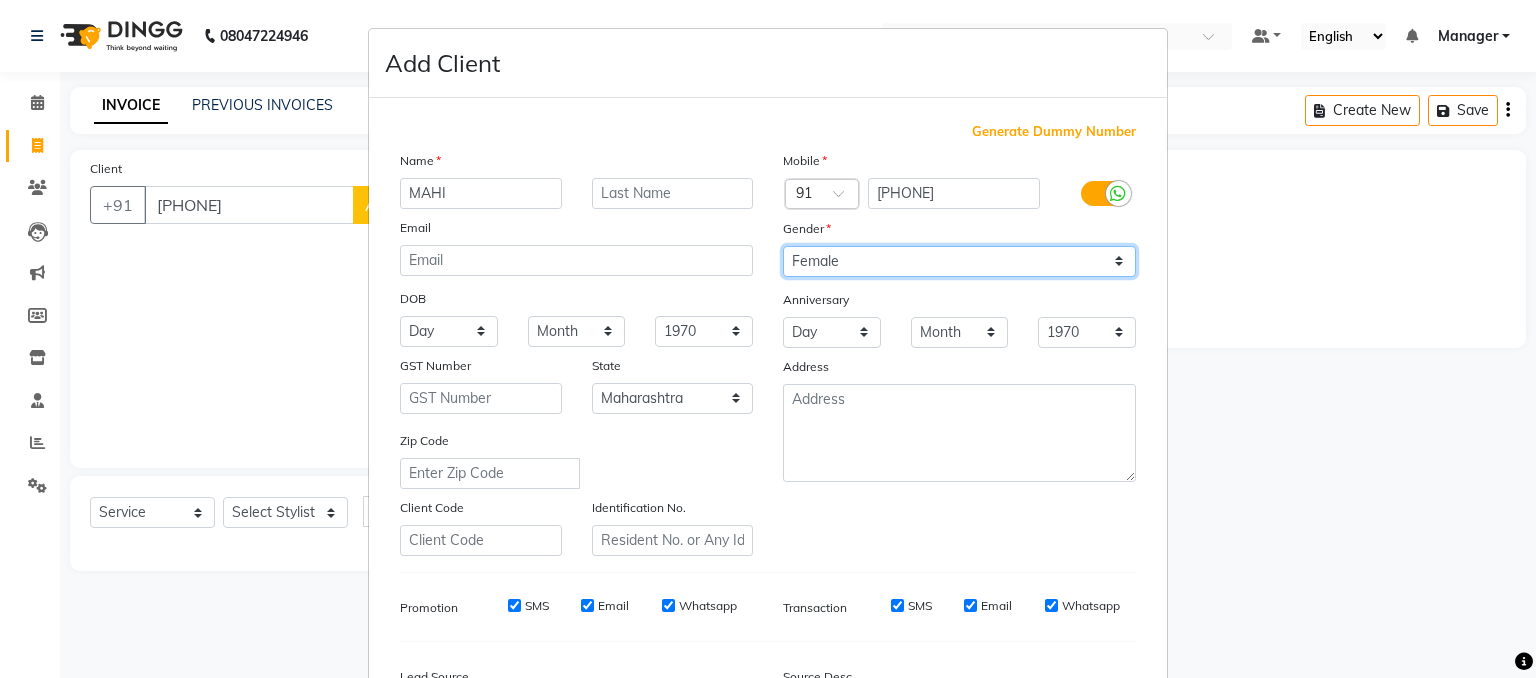 click on "Select Male Female Other Prefer Not To Say" at bounding box center (959, 261) 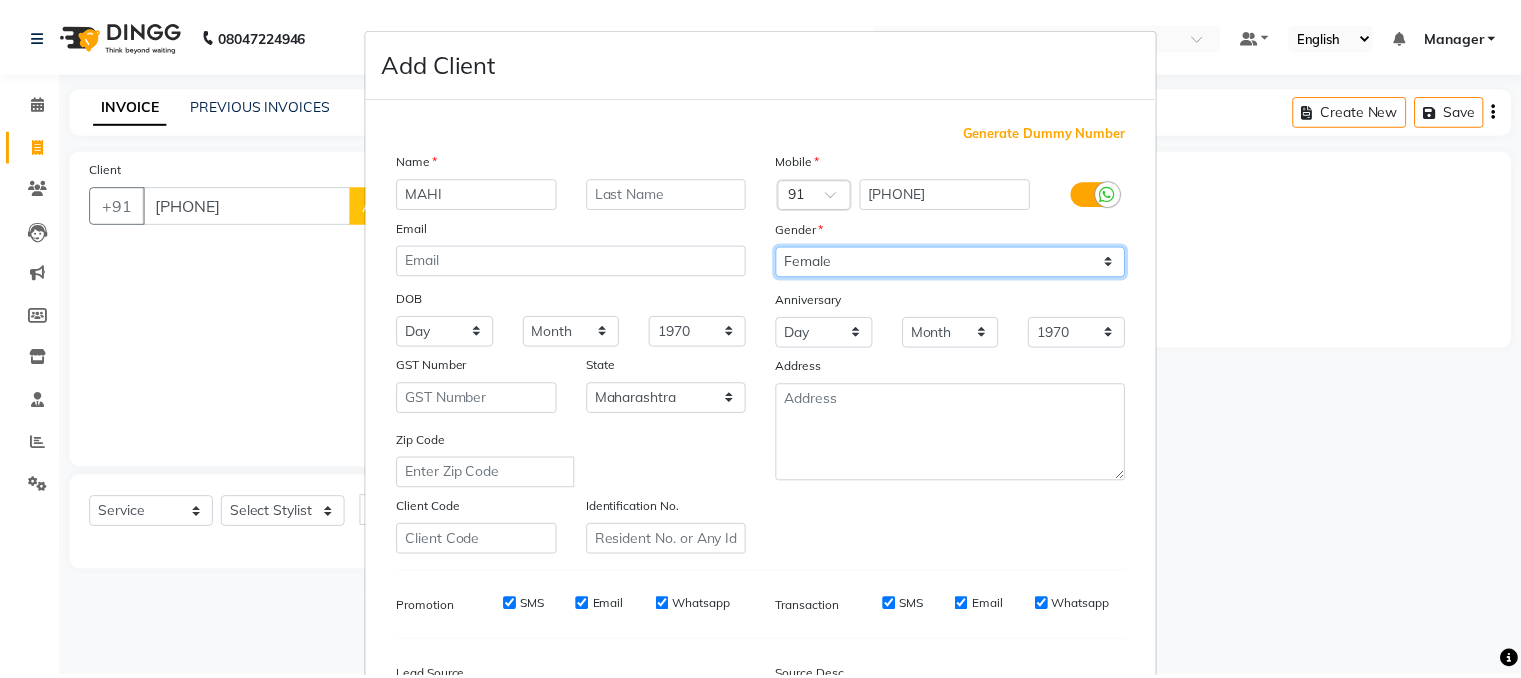 scroll, scrollTop: 255, scrollLeft: 0, axis: vertical 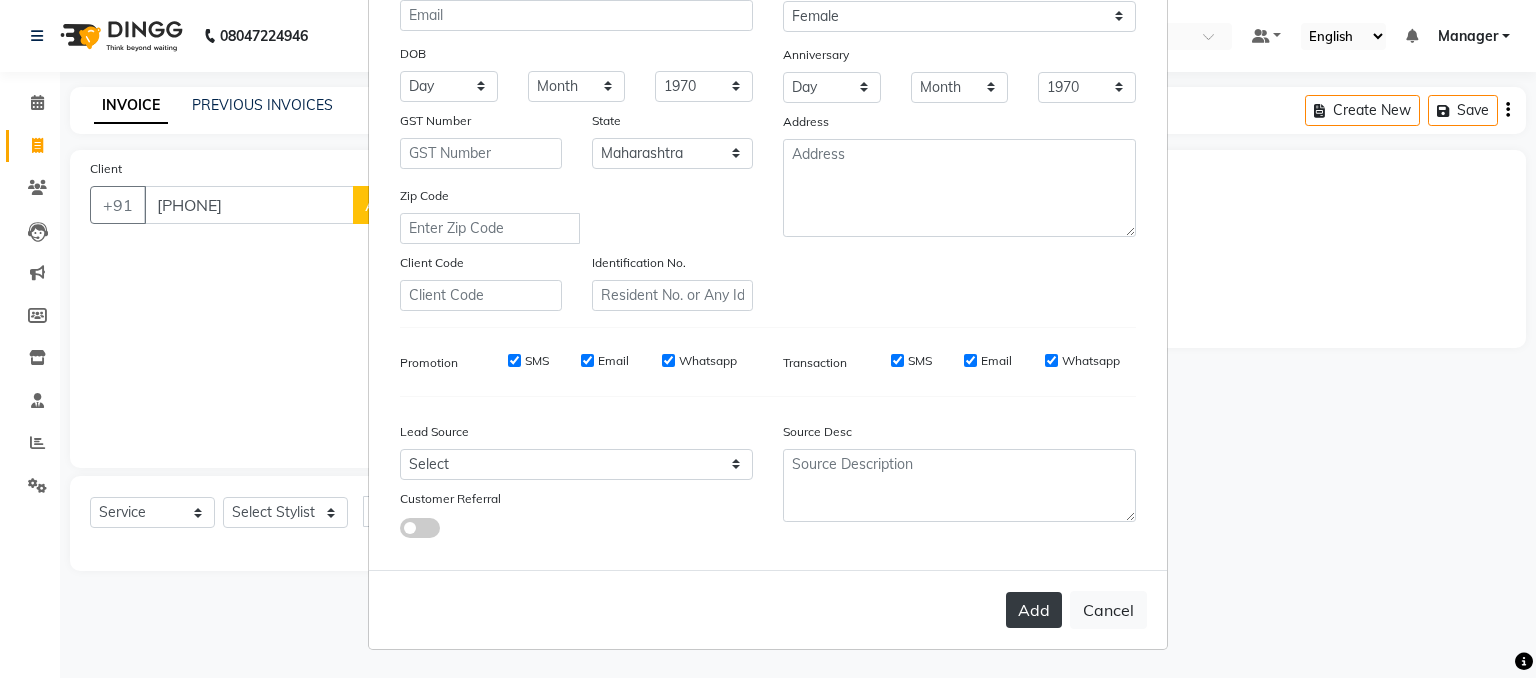 click on "Add" at bounding box center (1034, 610) 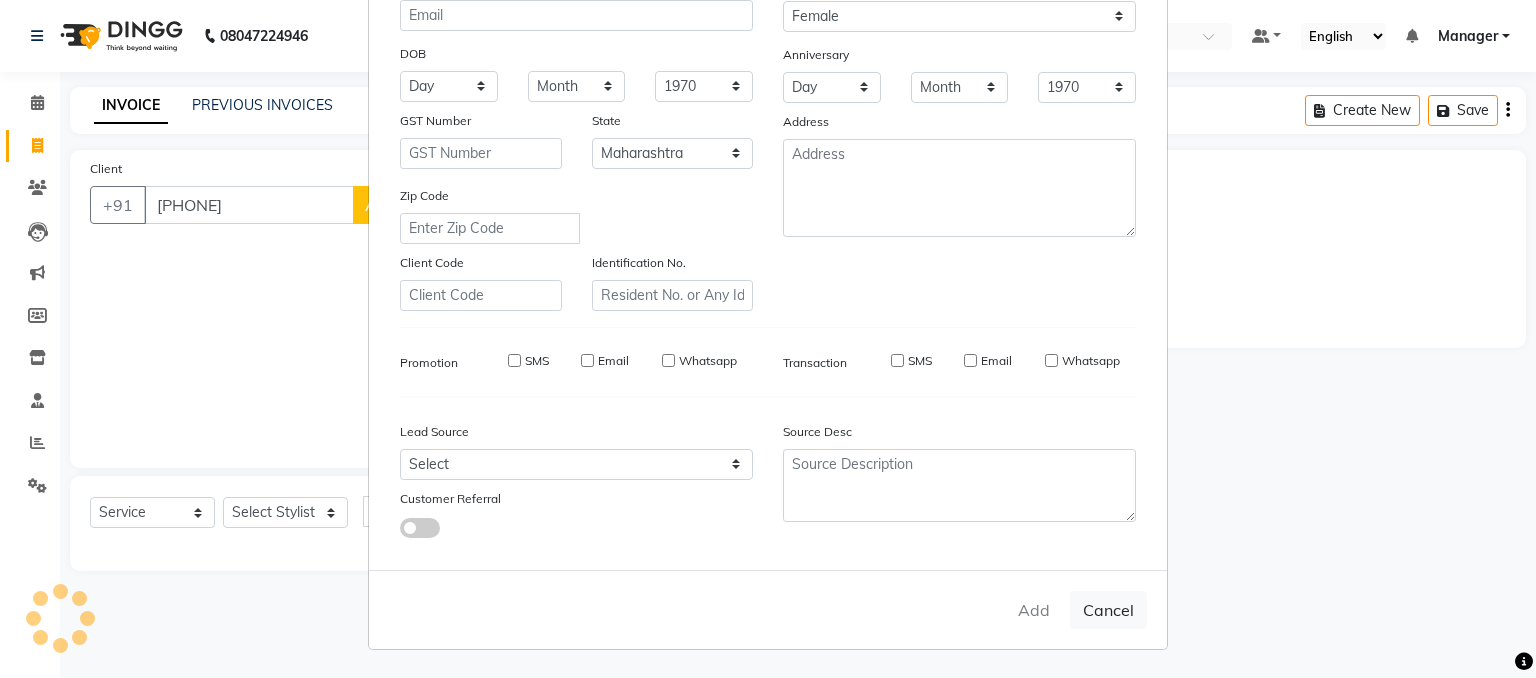type on "86******75" 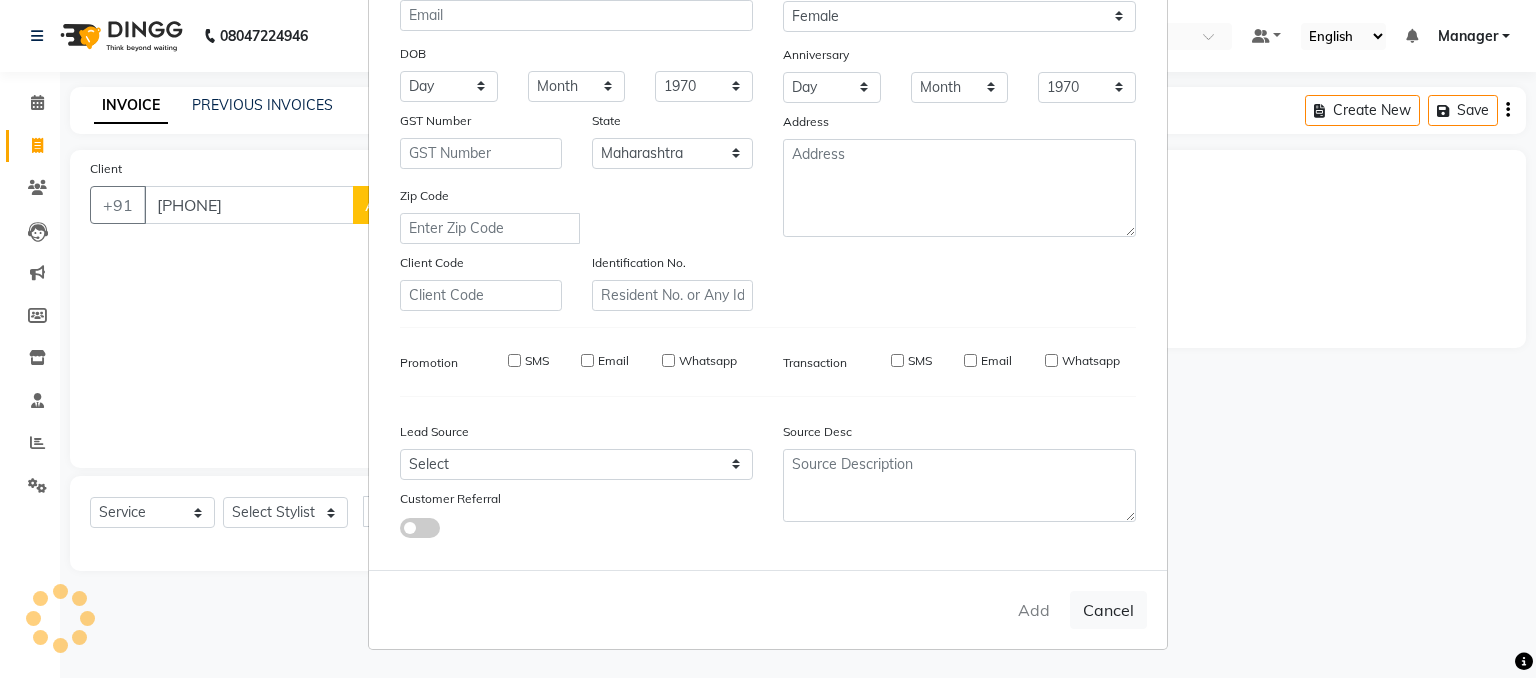 type 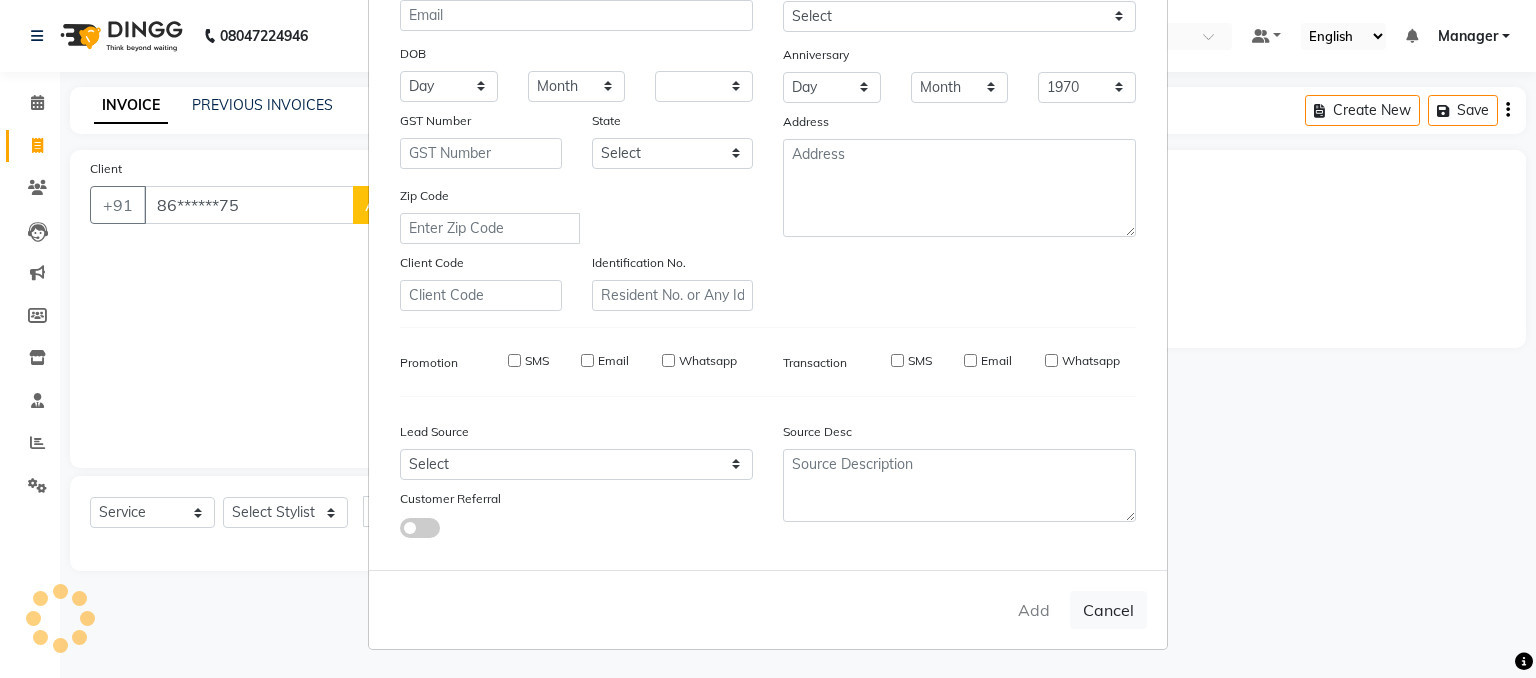 select 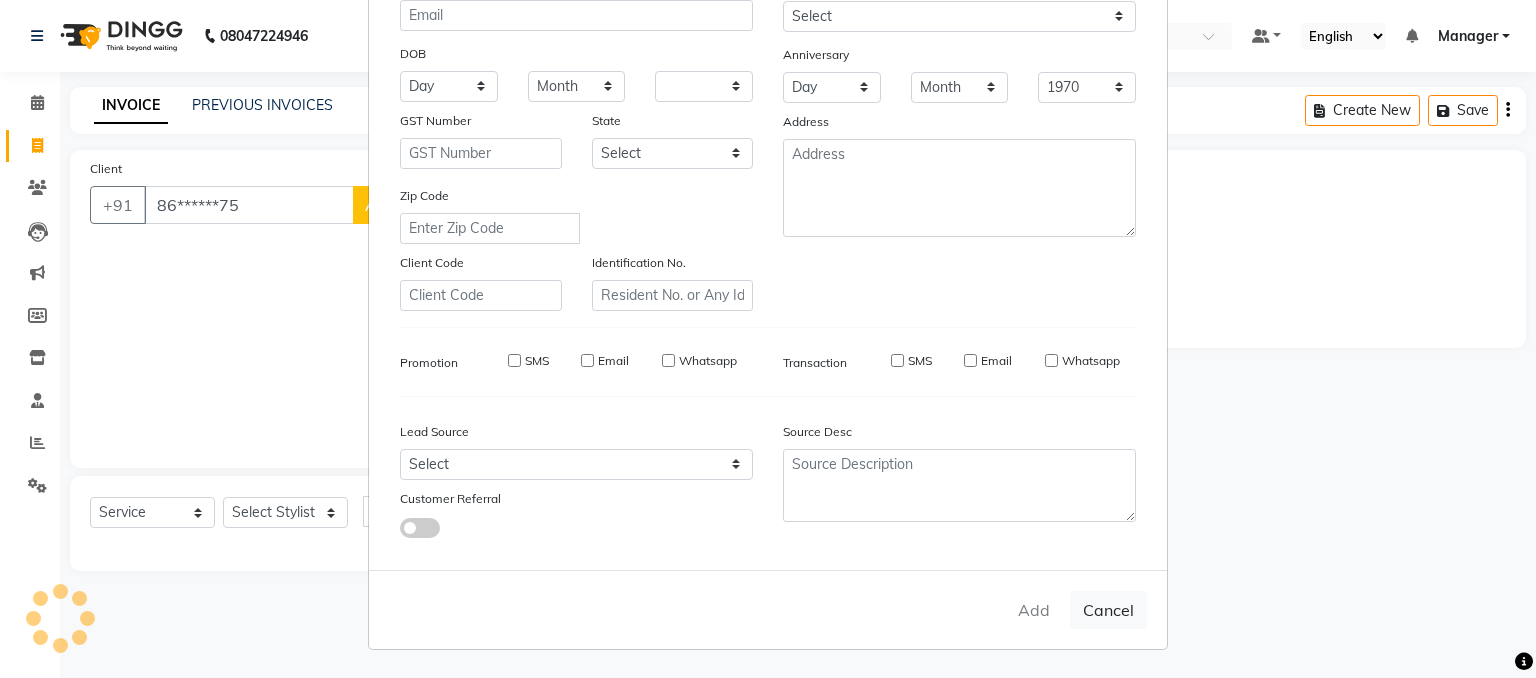 checkbox on "false" 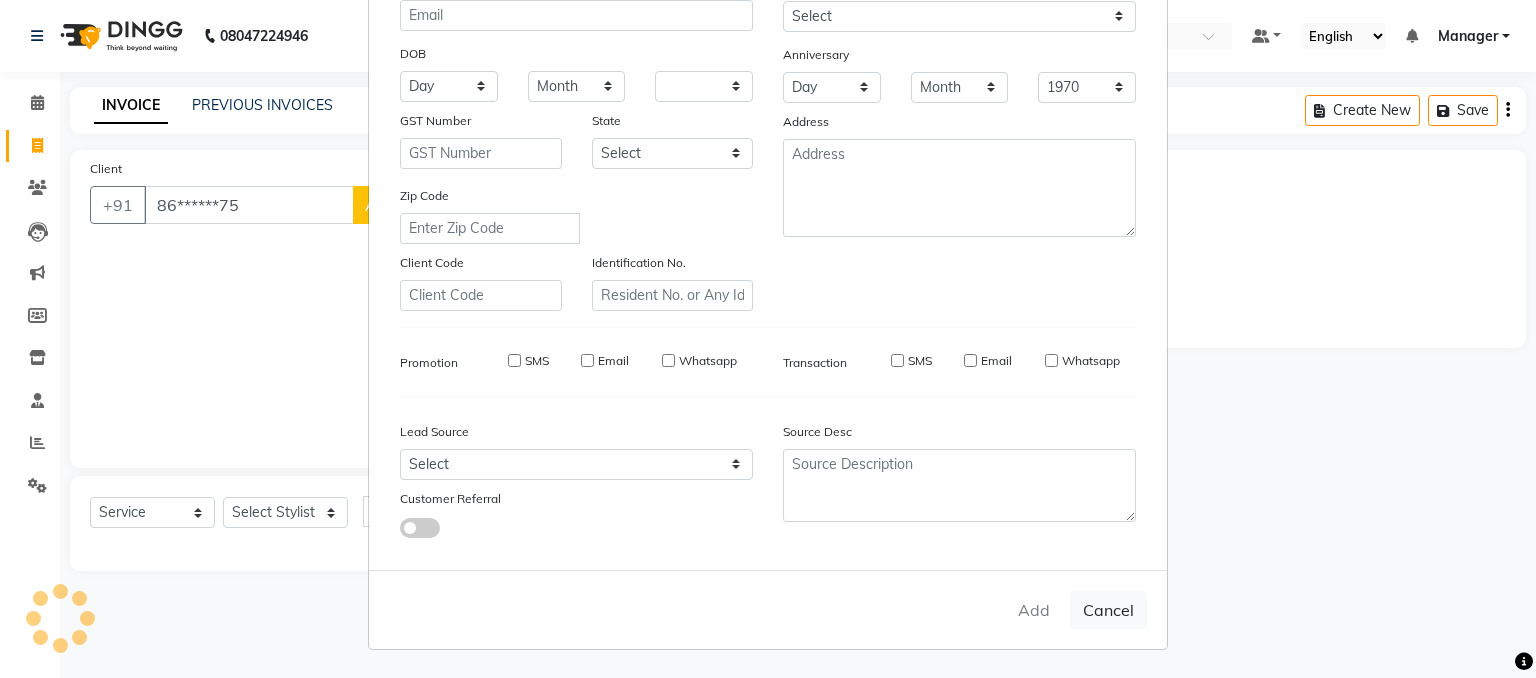 checkbox on "false" 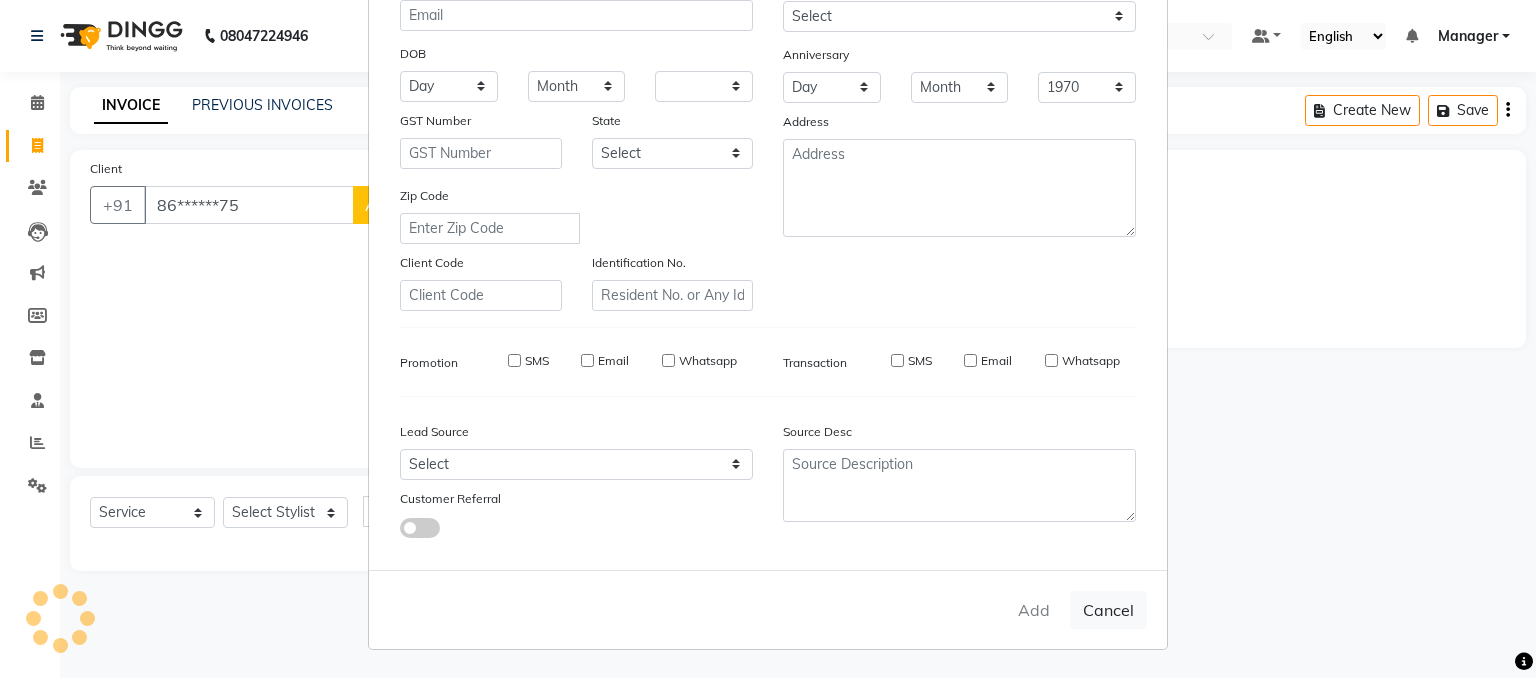 checkbox on "false" 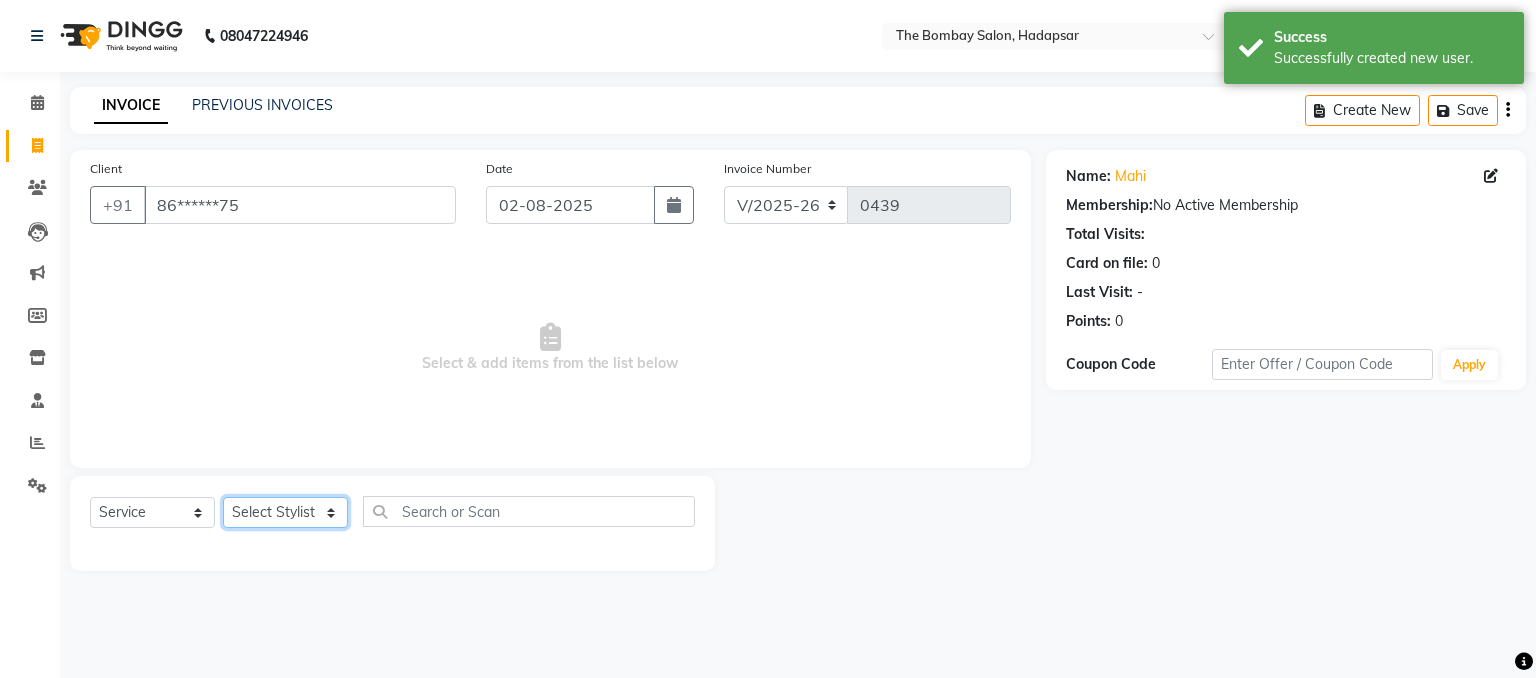 click on "Select Stylist [FIRST] [LAST] hasn Manager [FIRST] [FIRST] [FIRST] [FIRST] sachin [FIRST] [FIRST]" 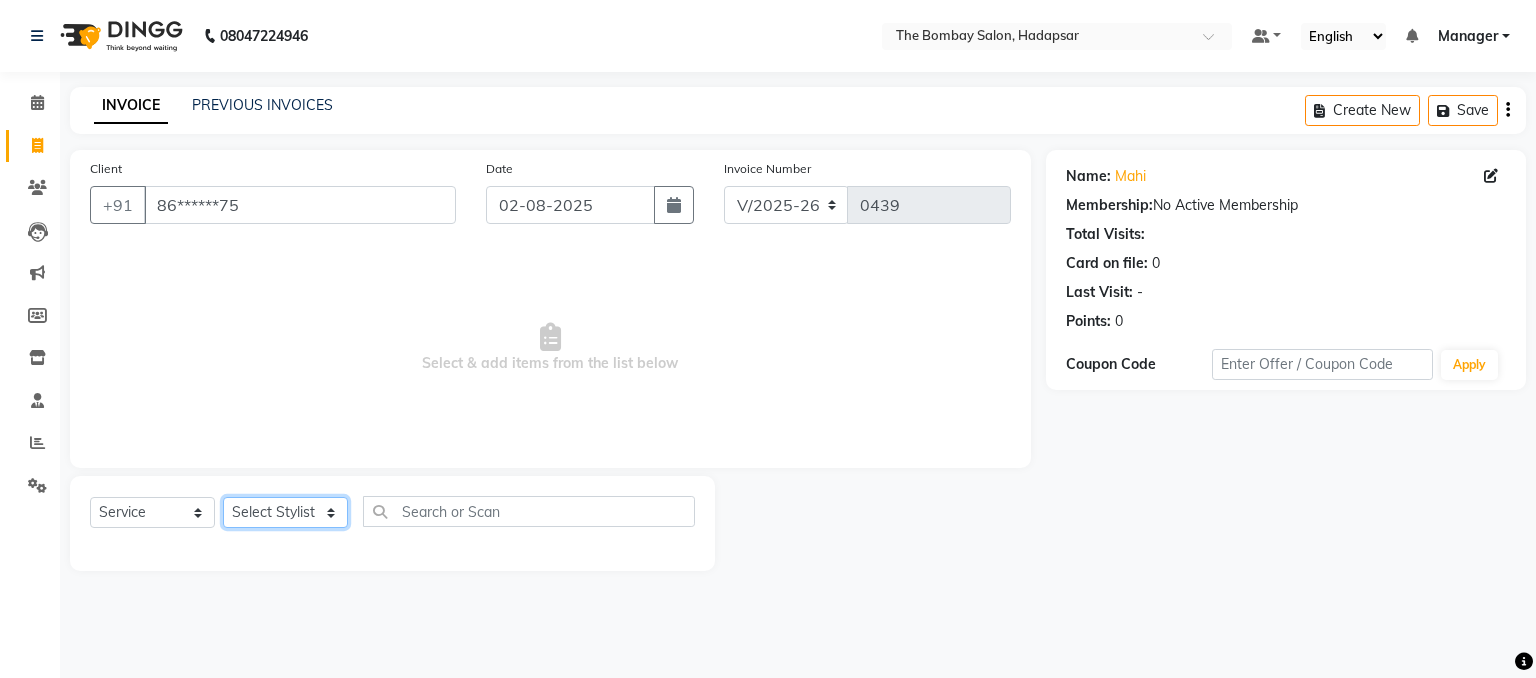 select on "83191" 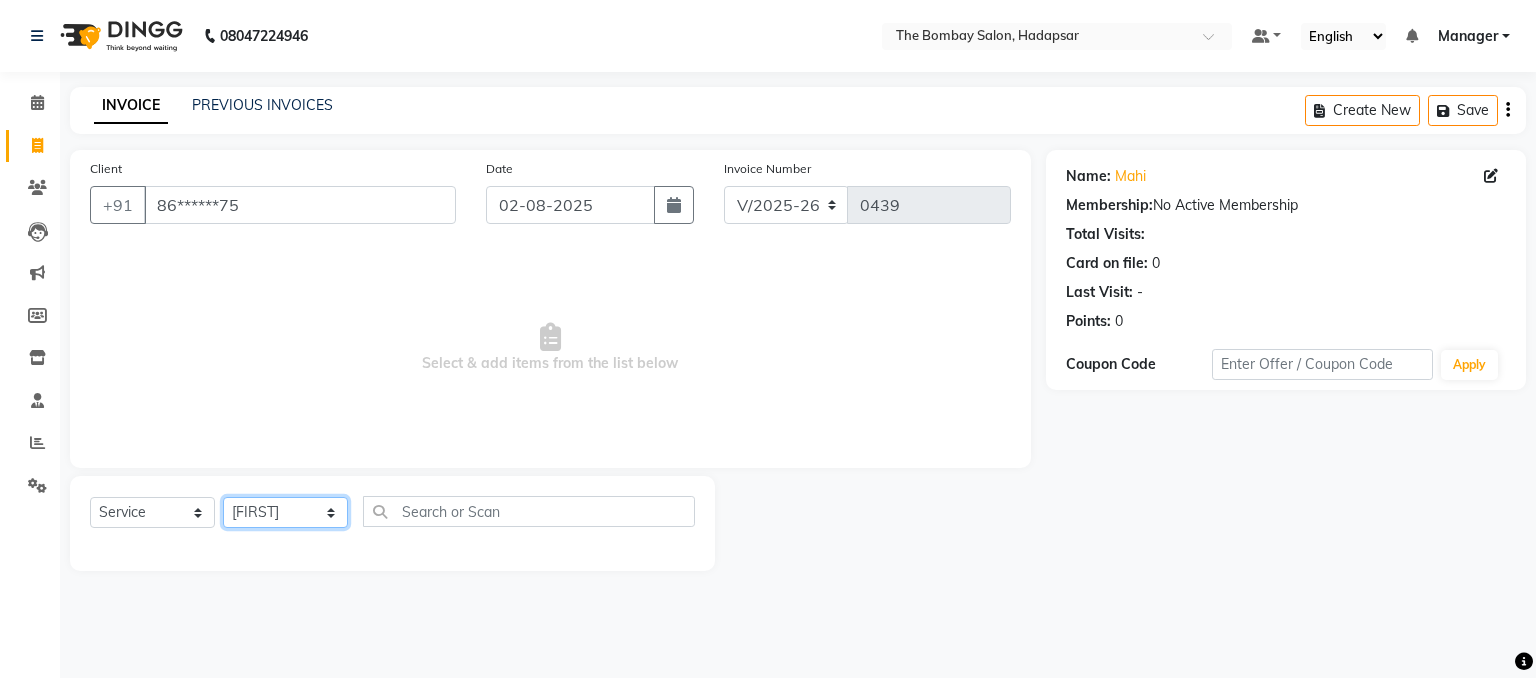 click on "Select Stylist [FIRST] [LAST] hasn Manager [FIRST] [FIRST] [FIRST] [FIRST] sachin [FIRST] [FIRST]" 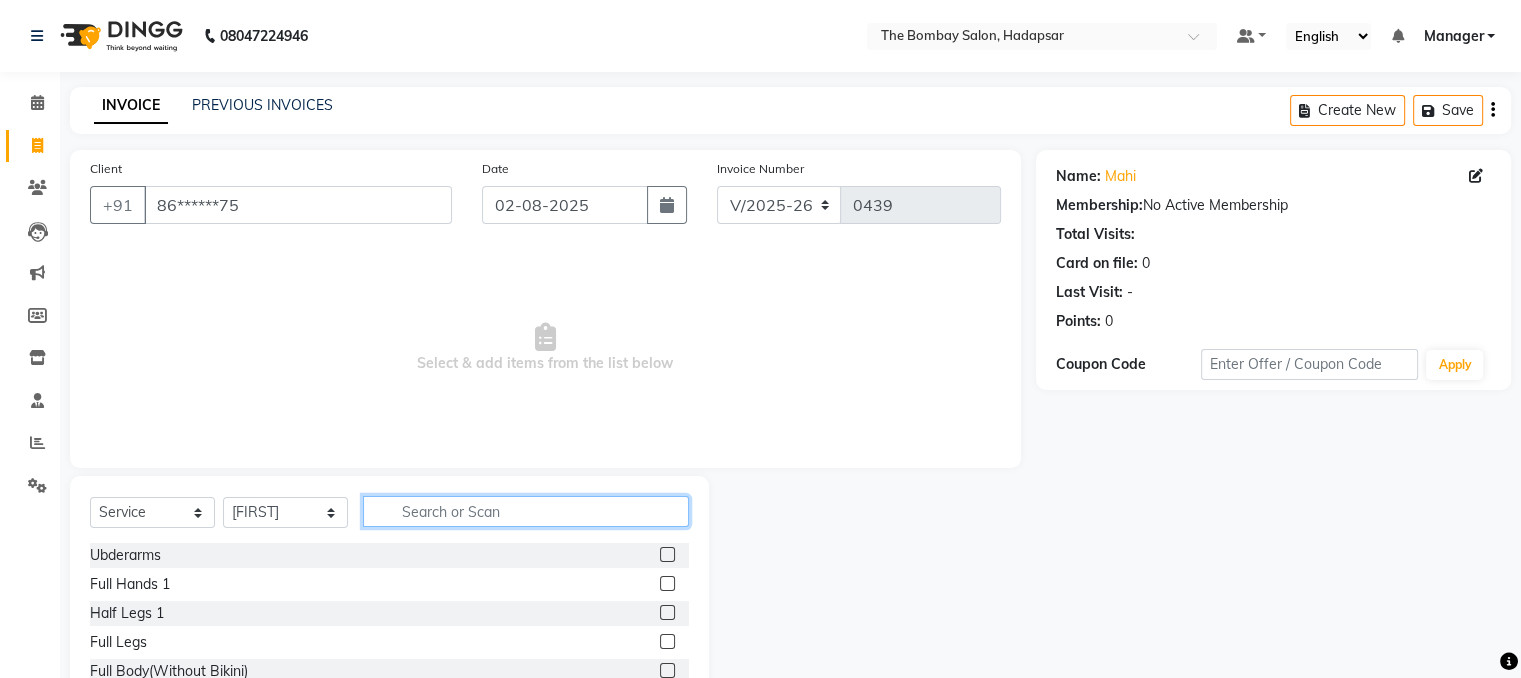 click 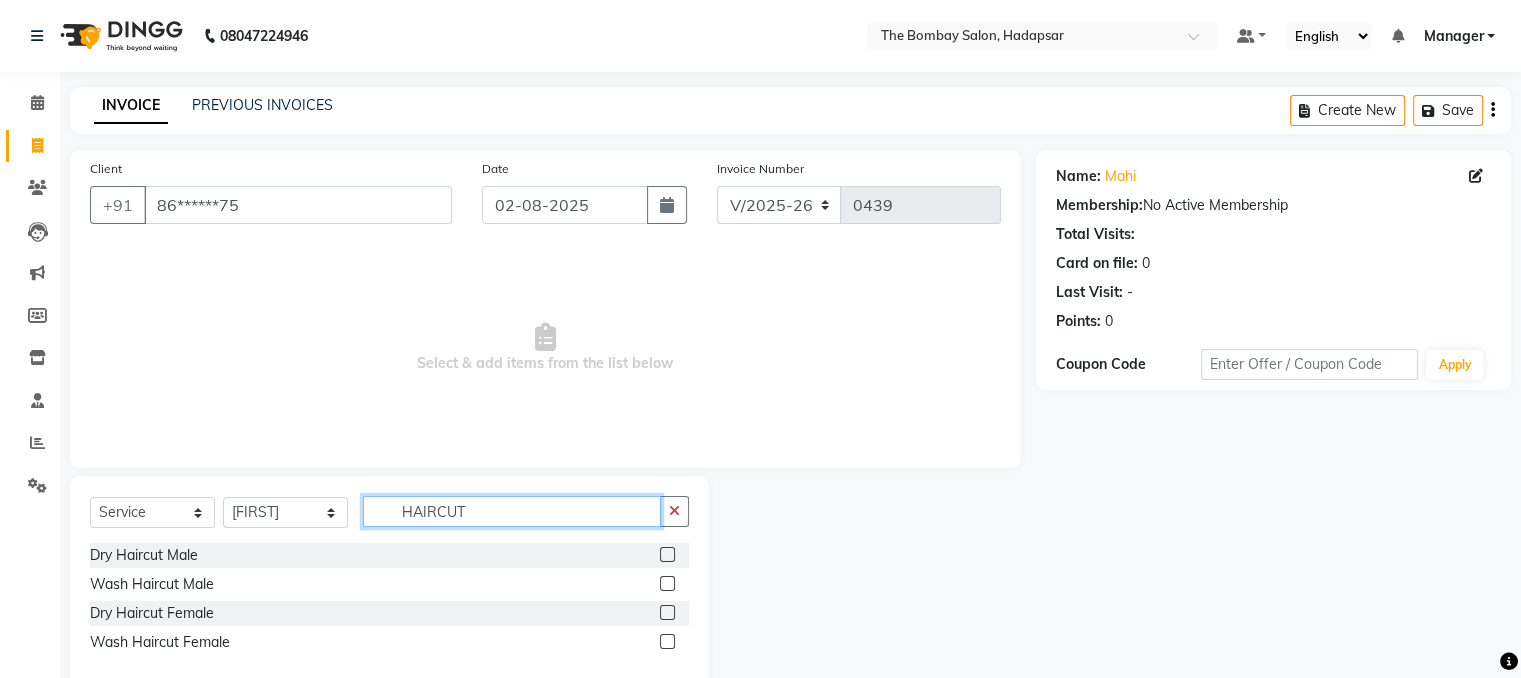 type on "HAIRCUT" 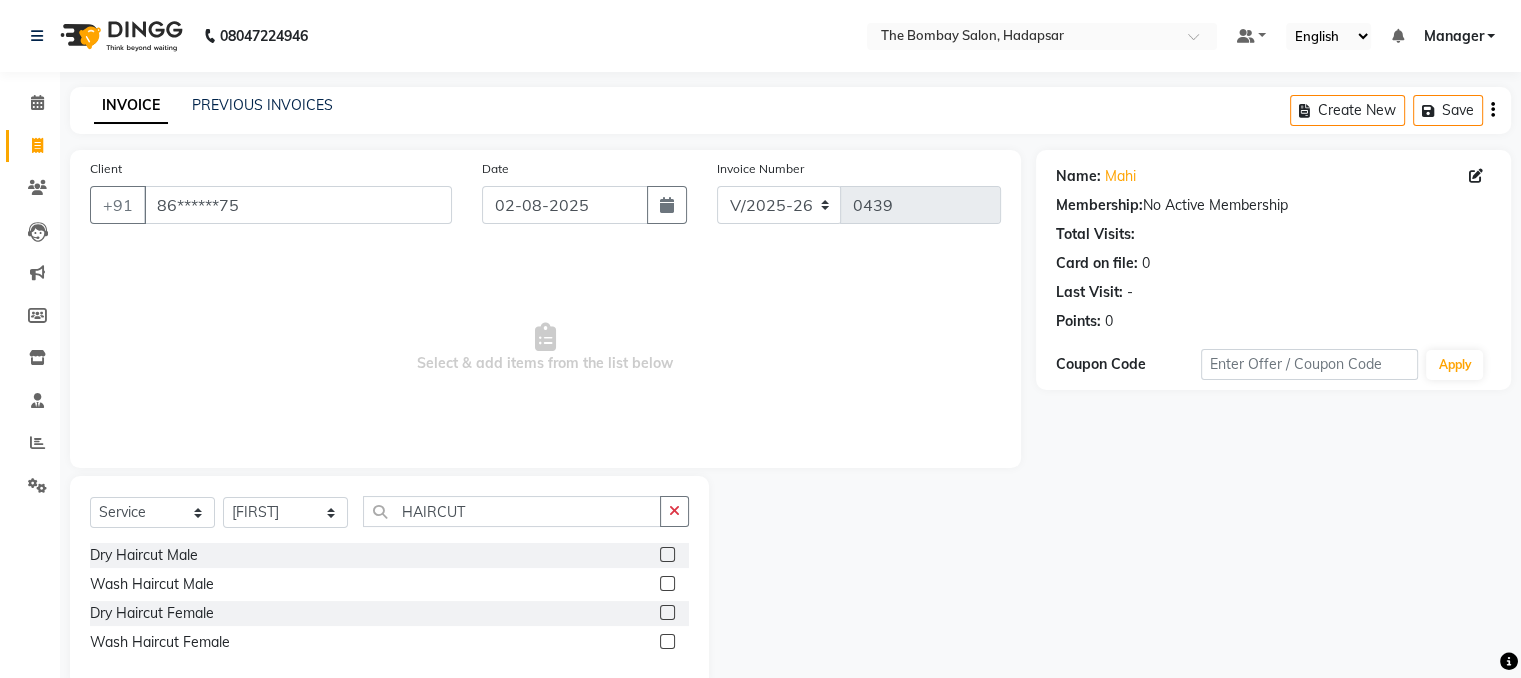 click 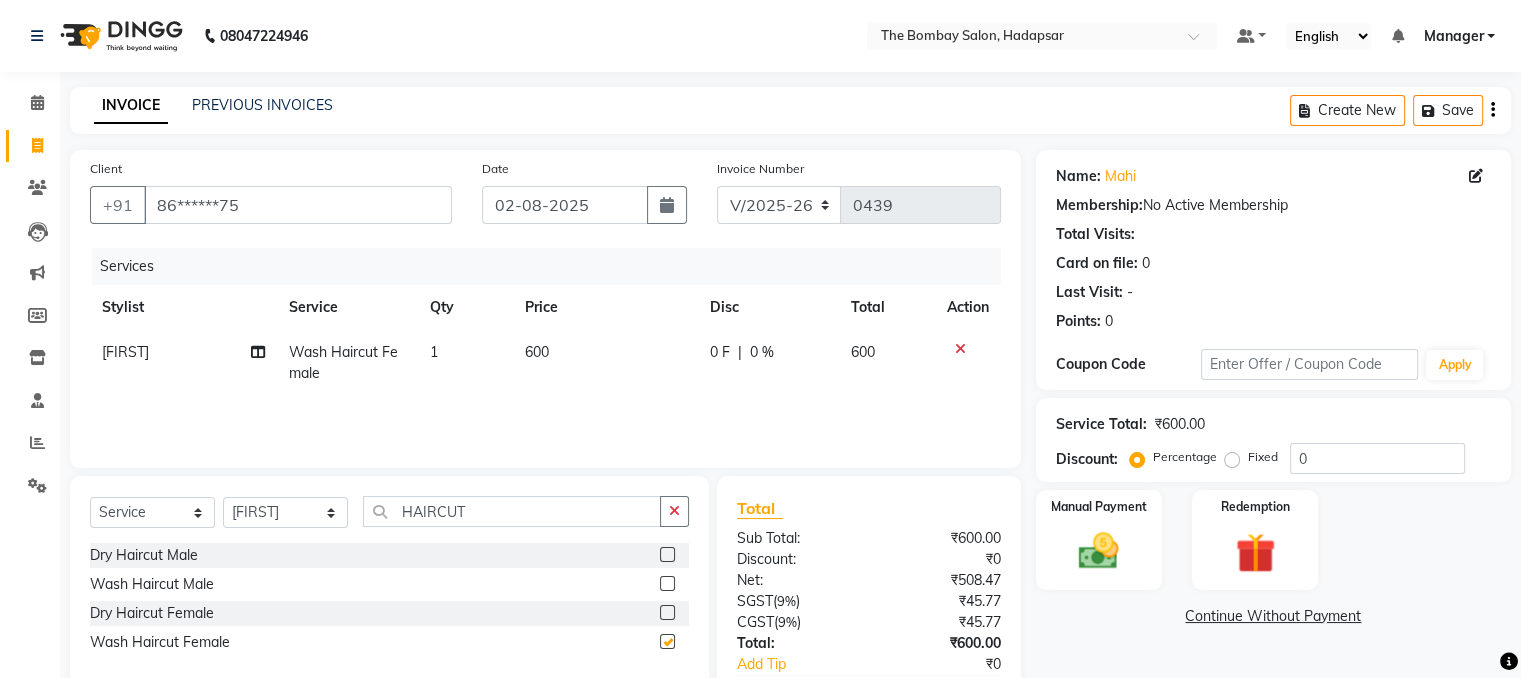 checkbox on "false" 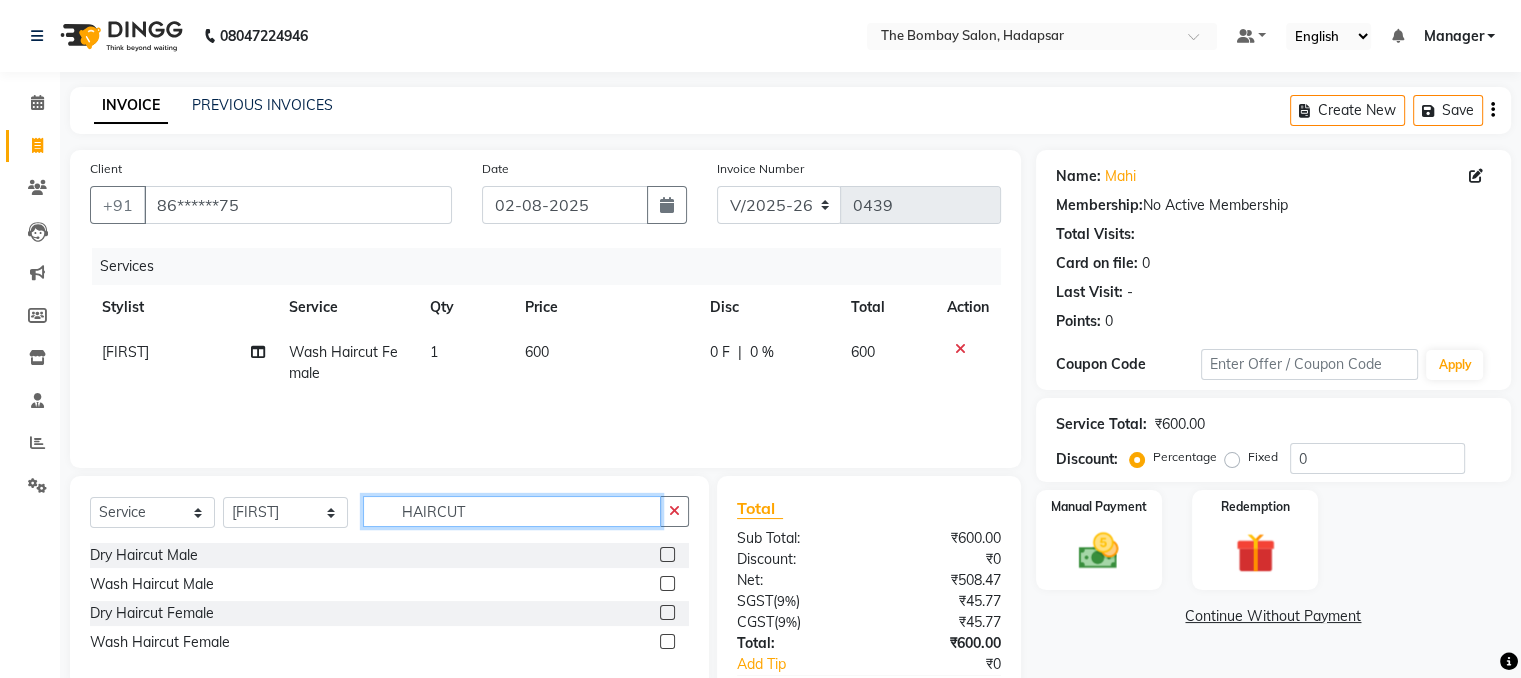 click on "HAIRCUT" 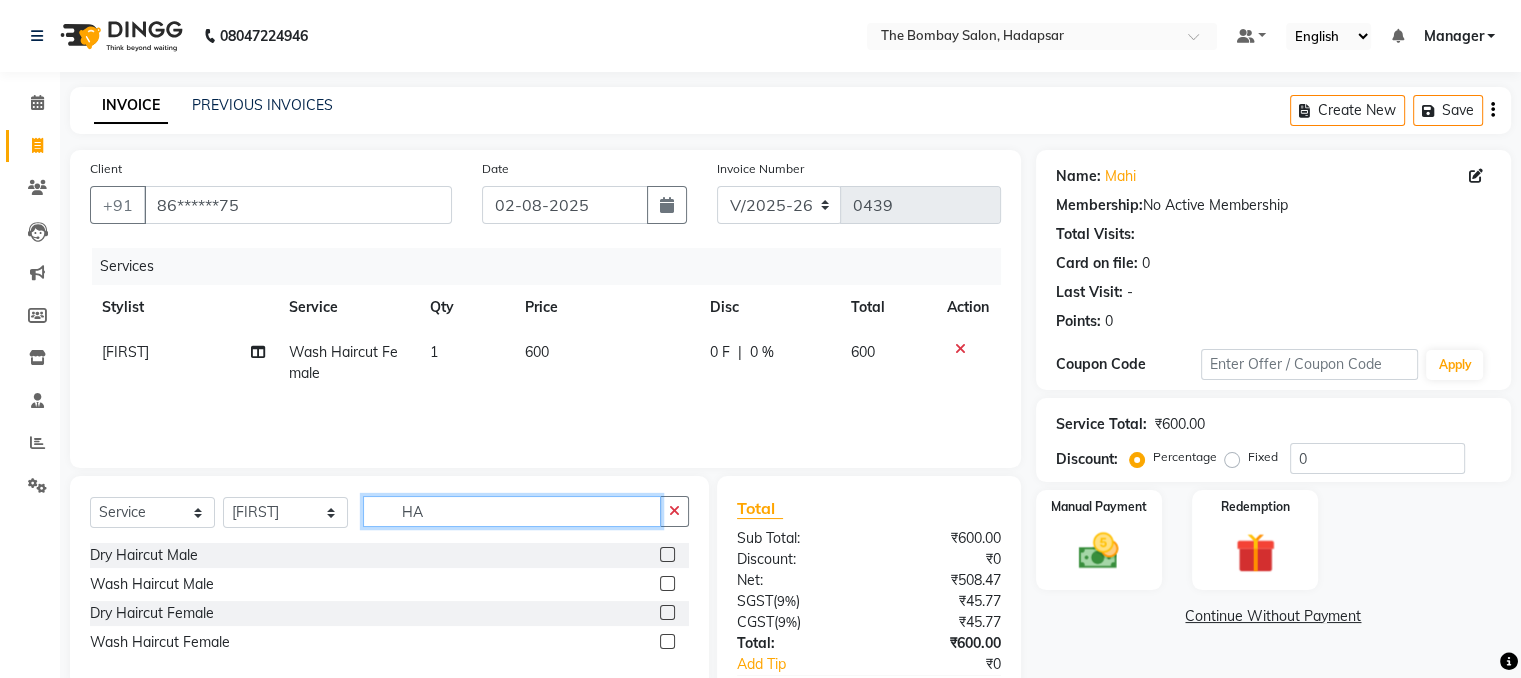 type on "H" 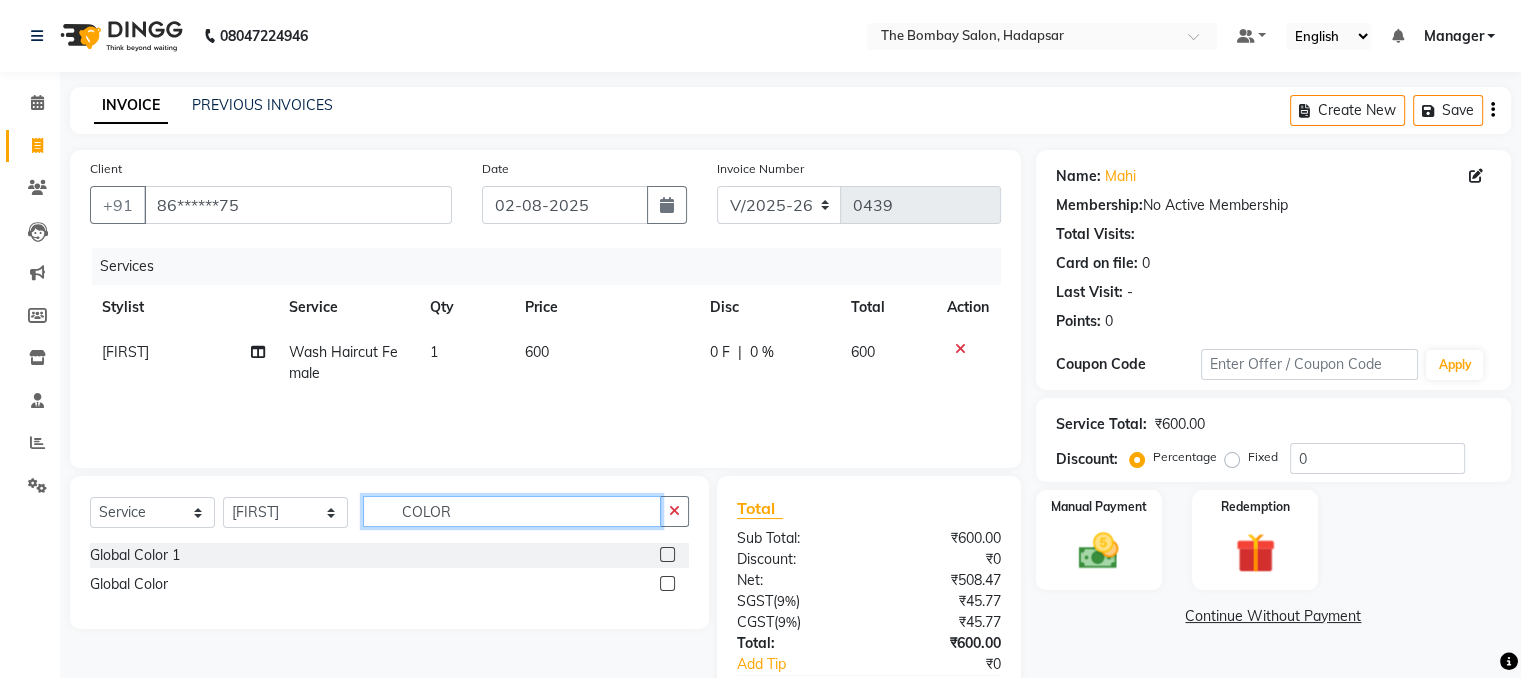 type on "COLOR" 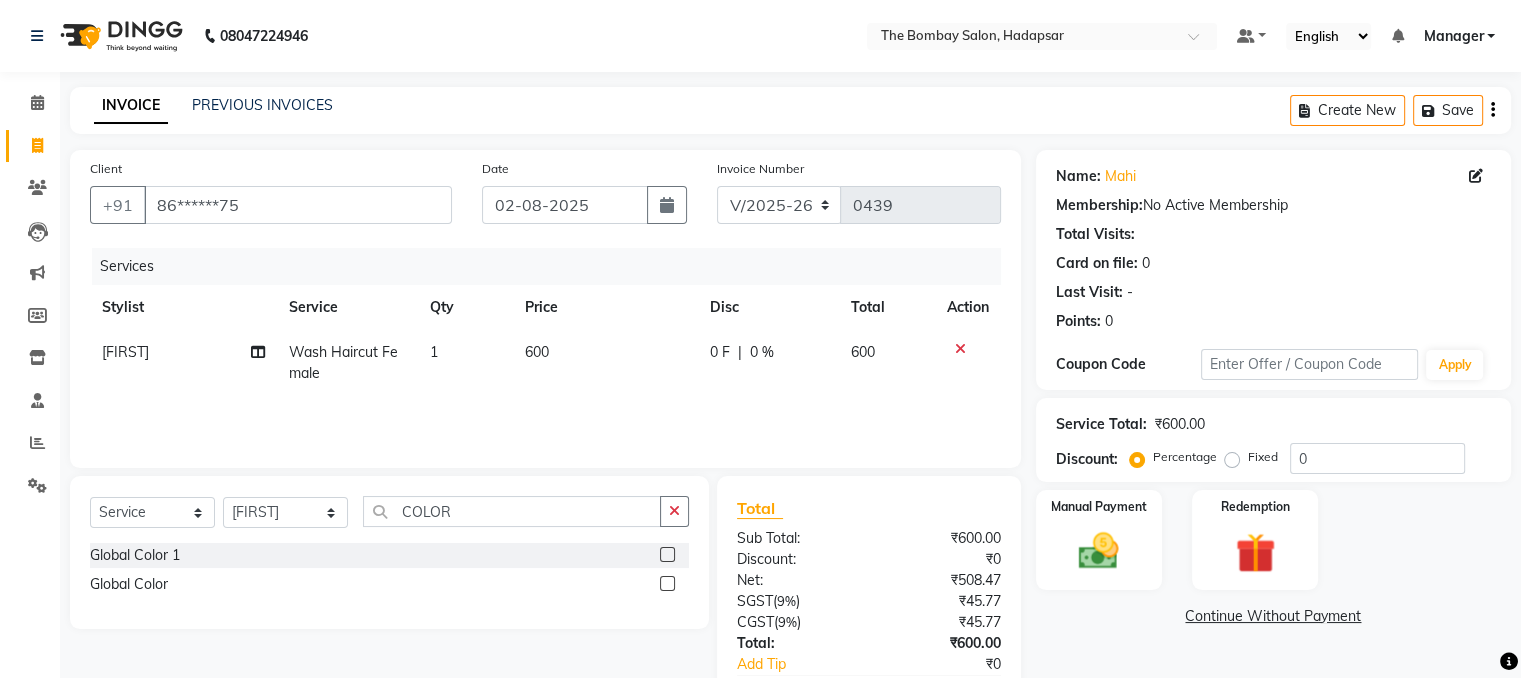 click 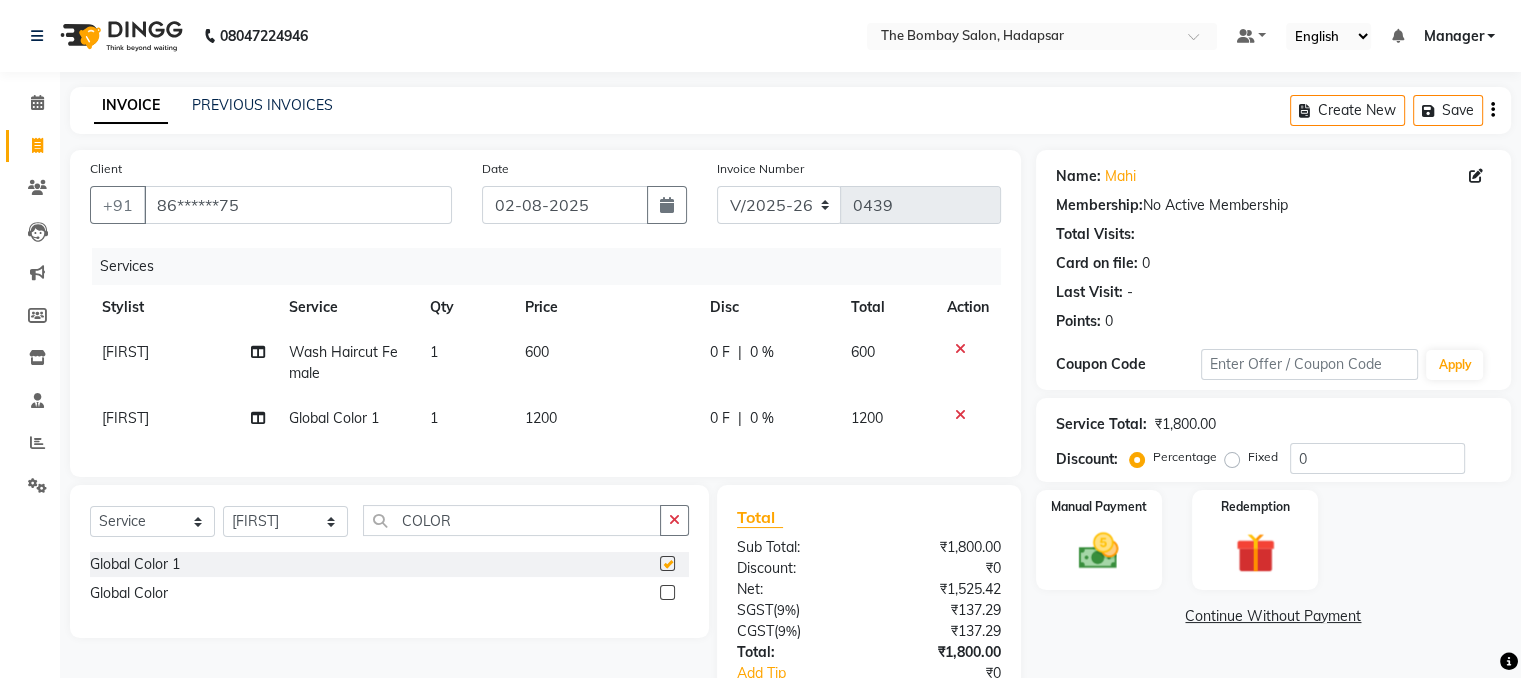 checkbox on "false" 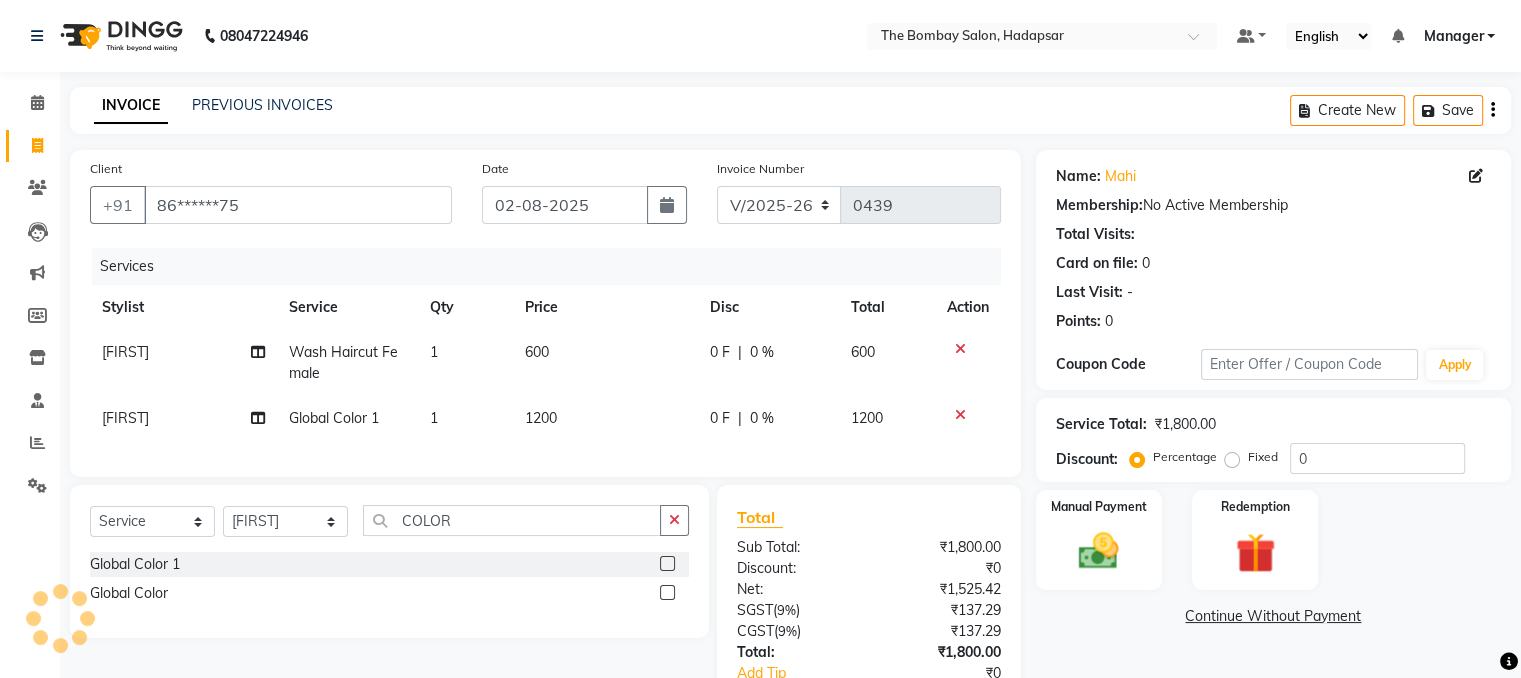 click on "1200" 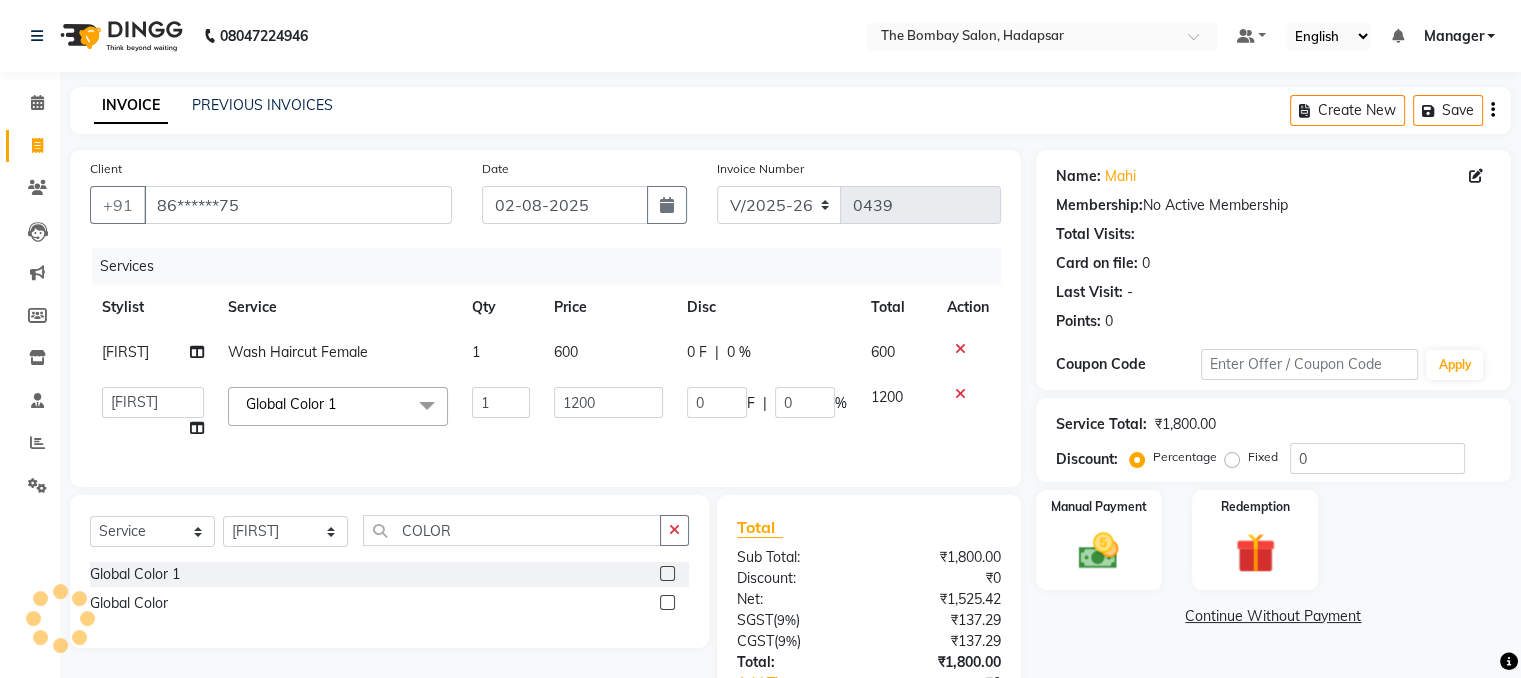 click on "1200" 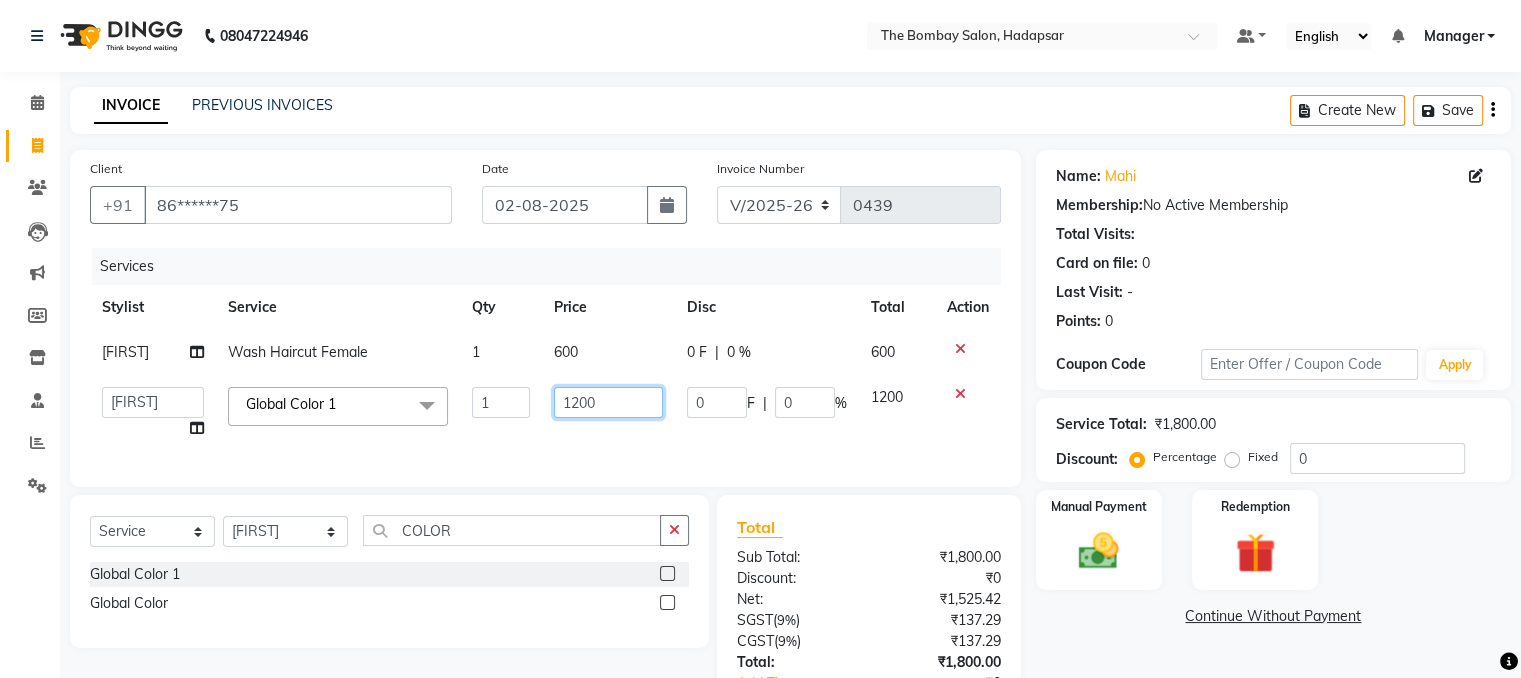 click on "1200" 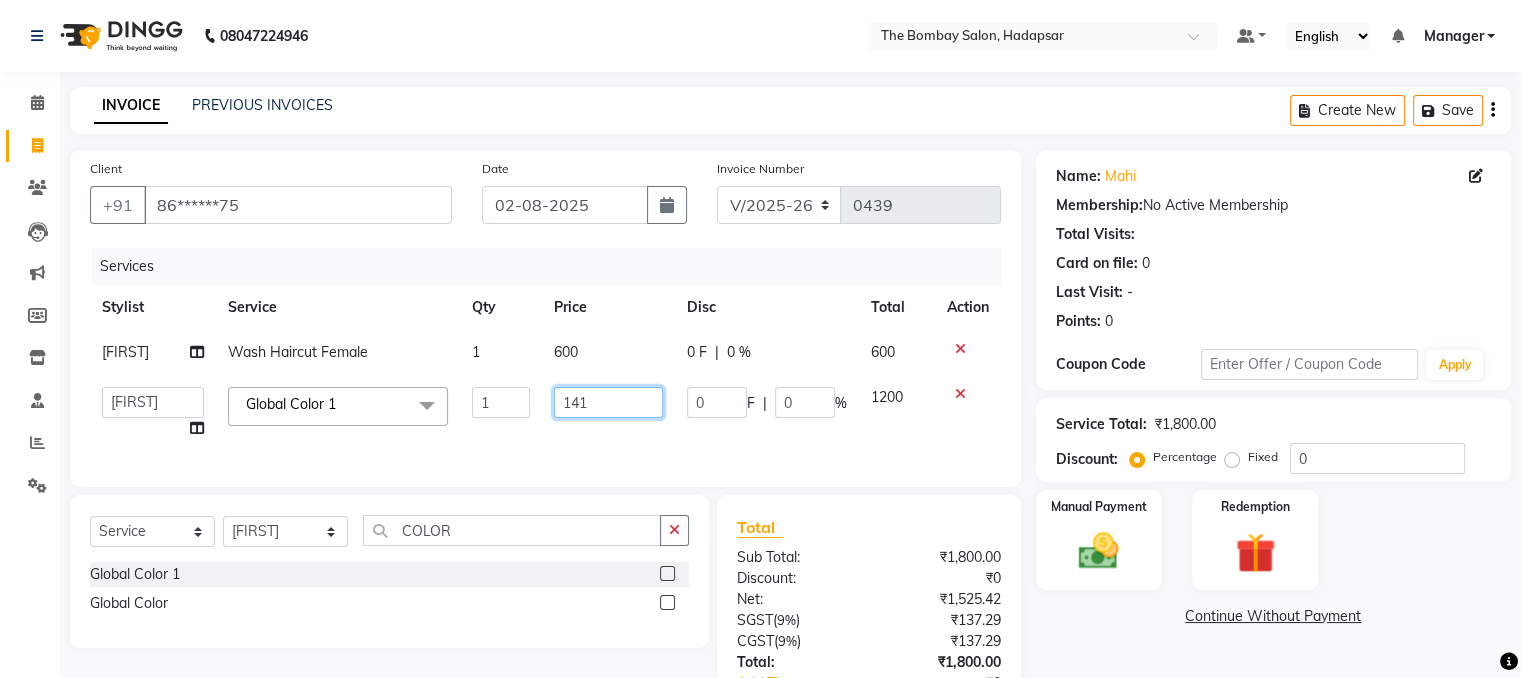 type on "1416" 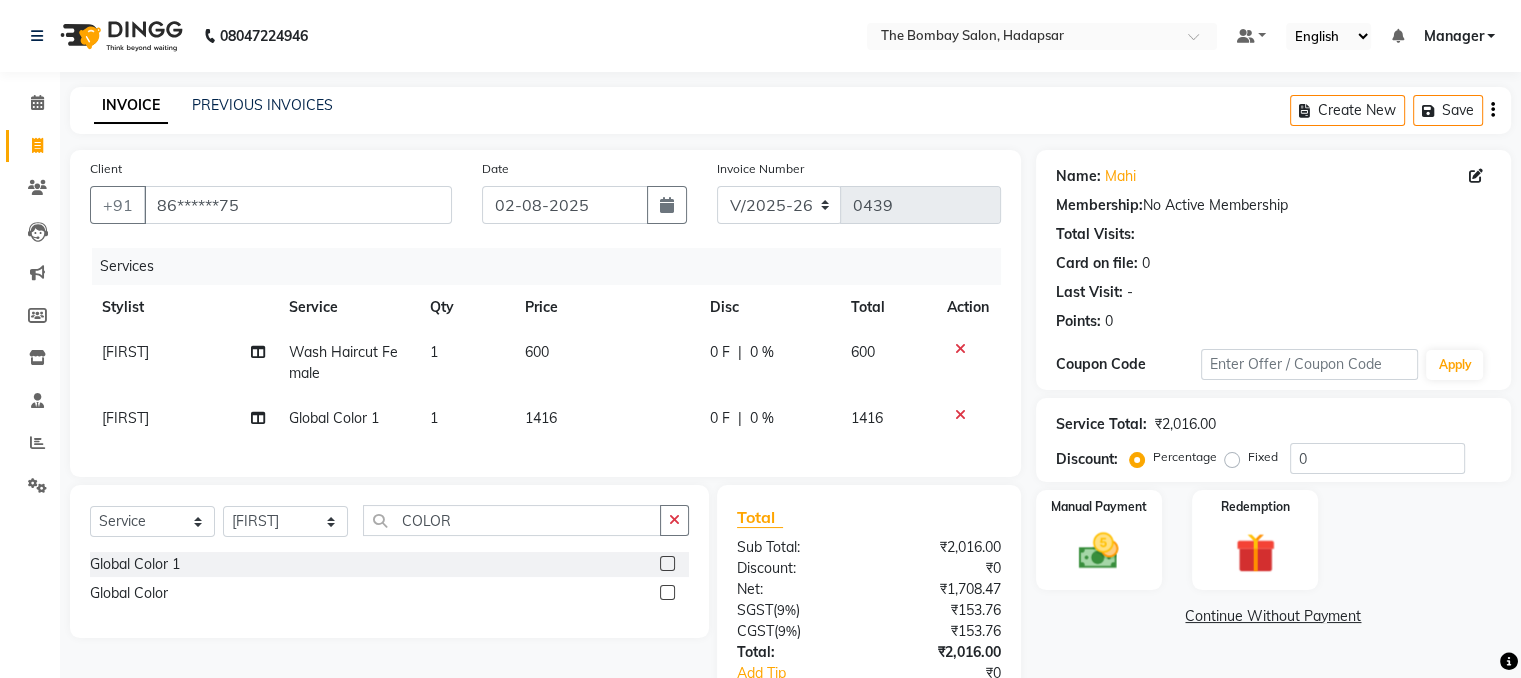click on "1416" 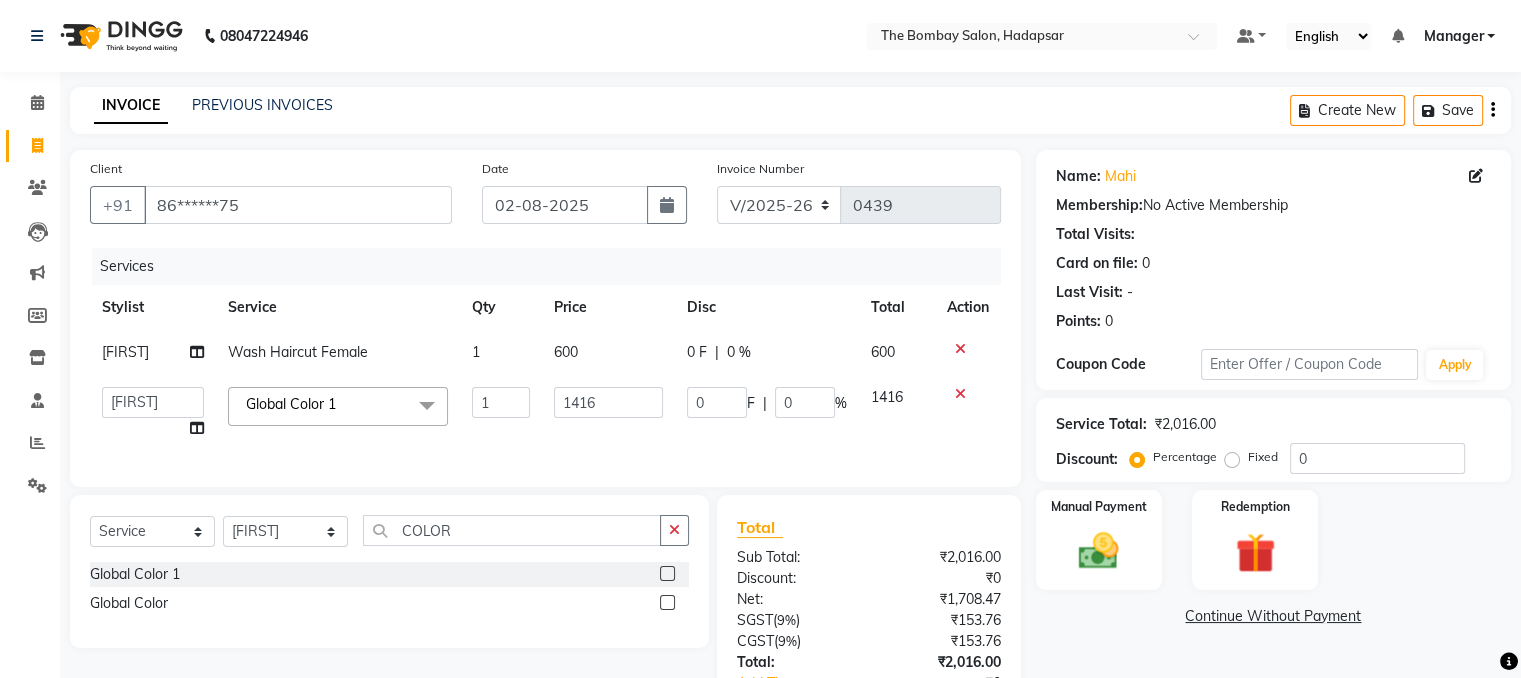 scroll, scrollTop: 157, scrollLeft: 0, axis: vertical 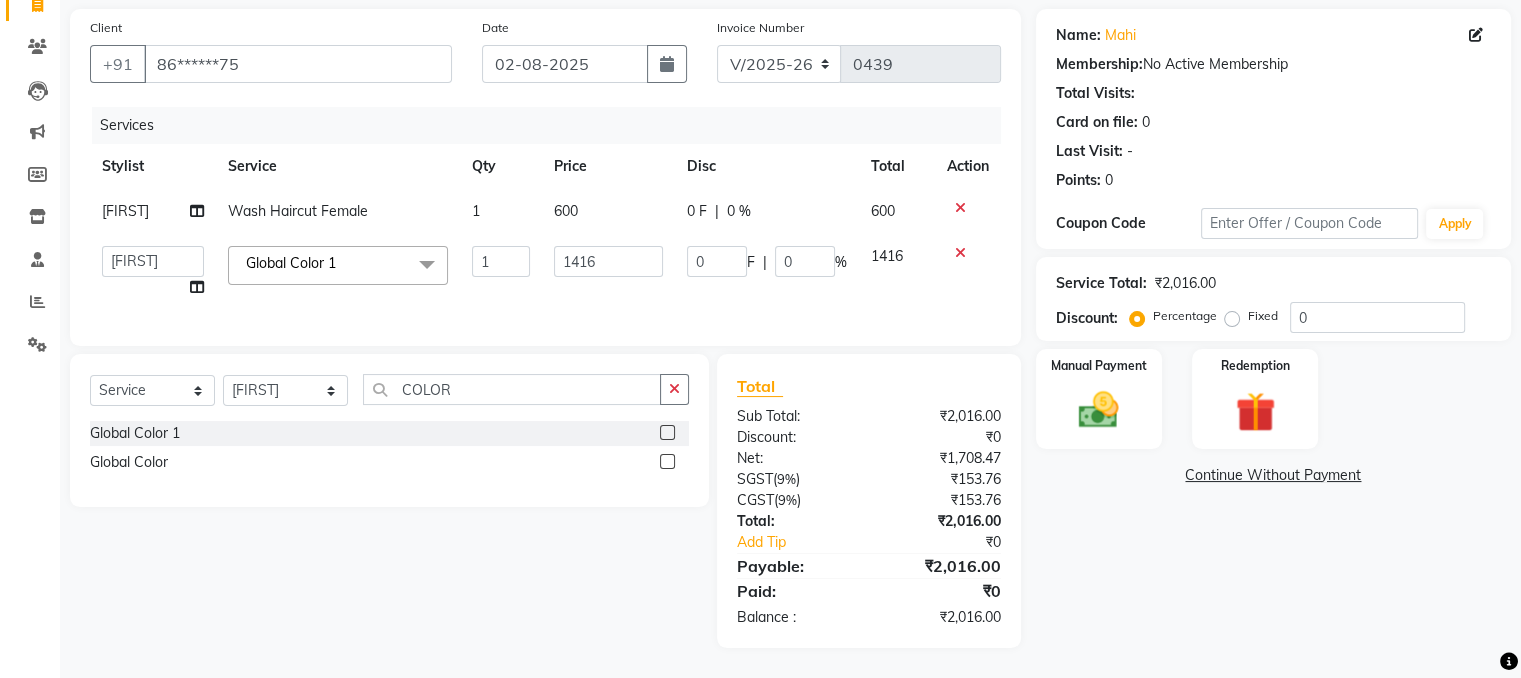 click on "Name: [FIRST]  Membership:  No Active Membership  Total Visits:   Card on file:  0 Last Visit:   - Points:   0  Coupon Code Apply Service Total:  ₹2,016.00  Discount:  Percentage   Fixed  0 Manual Payment Redemption  Continue Without Payment" 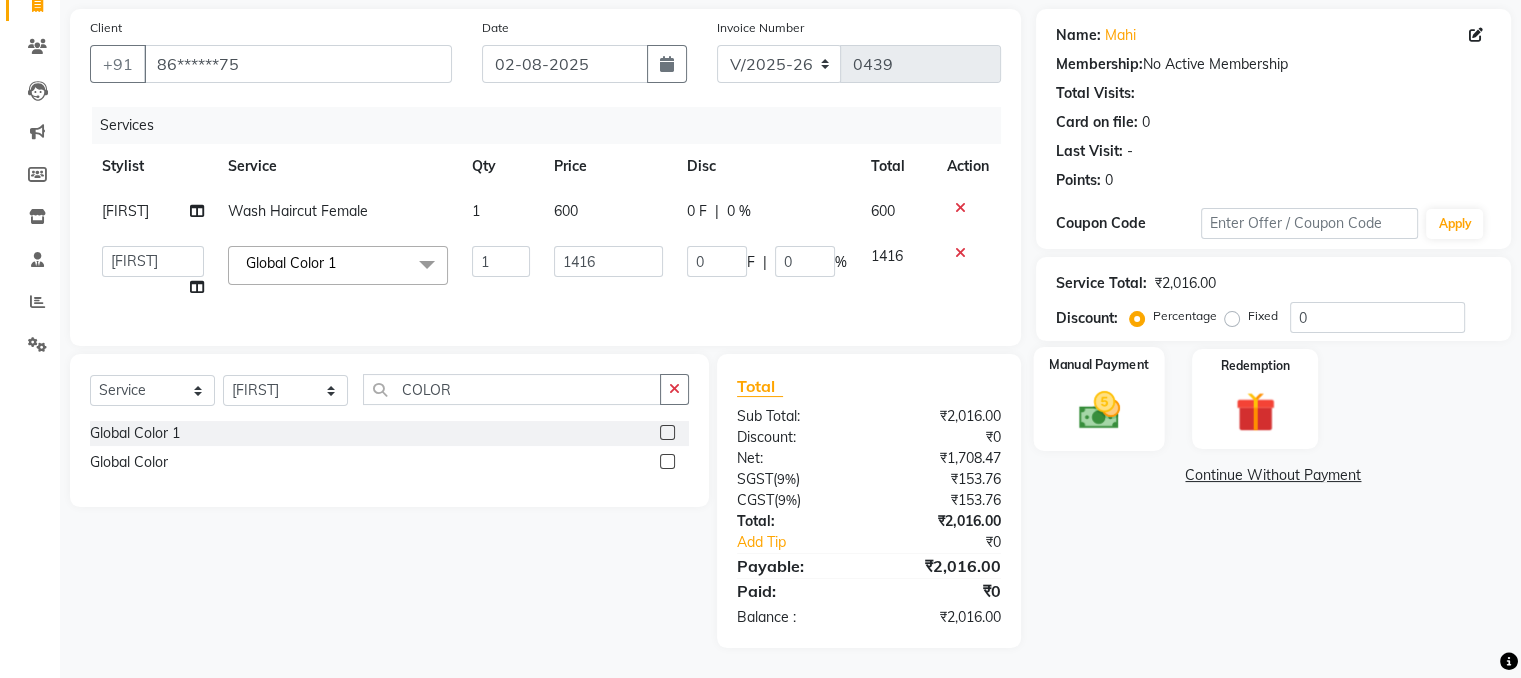 click 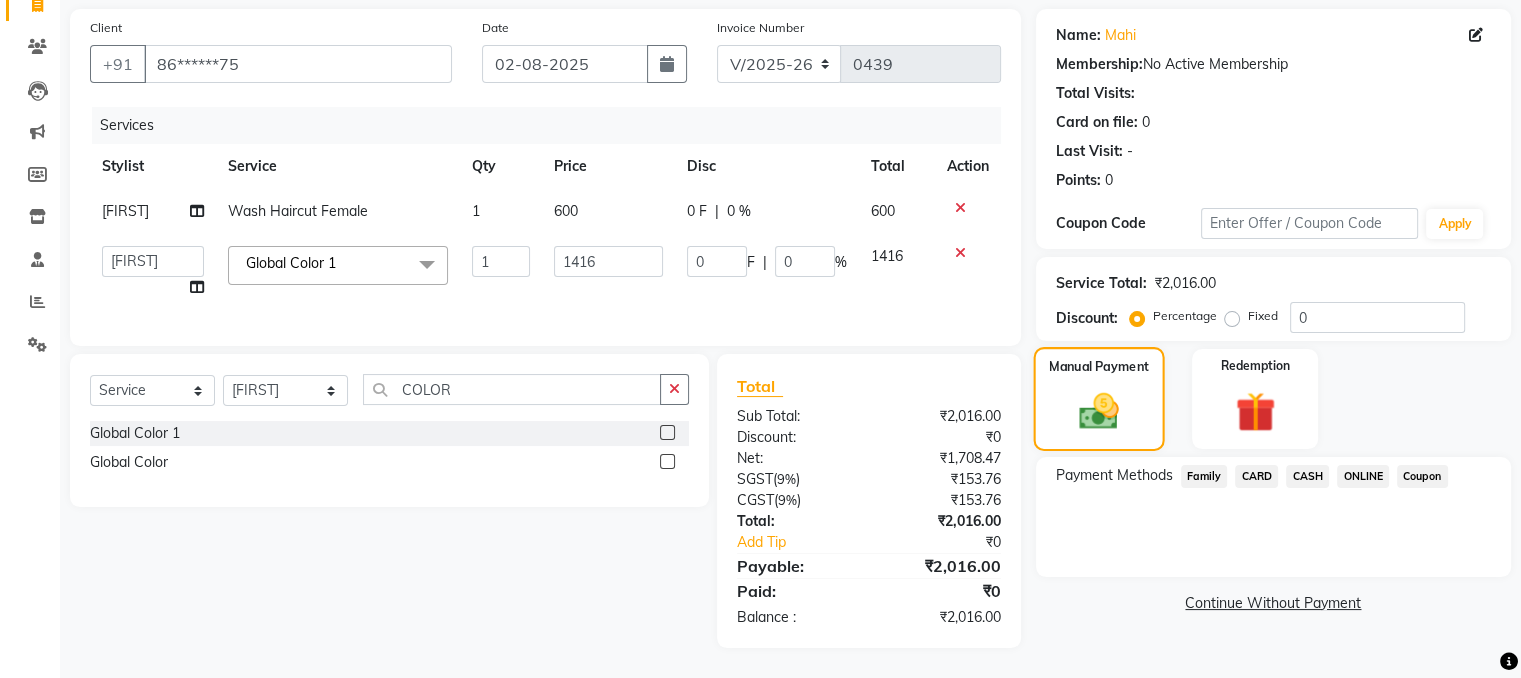 scroll, scrollTop: 157, scrollLeft: 0, axis: vertical 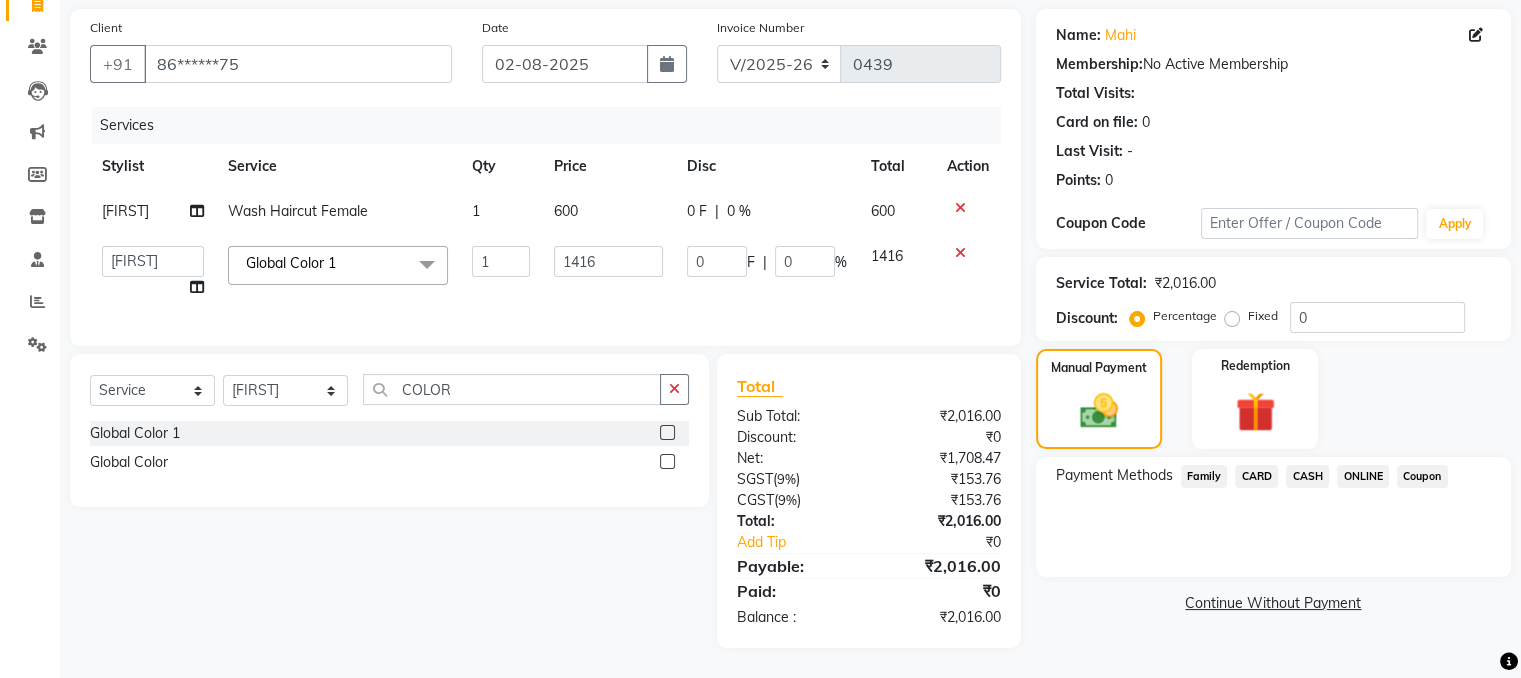 click on "ONLINE" 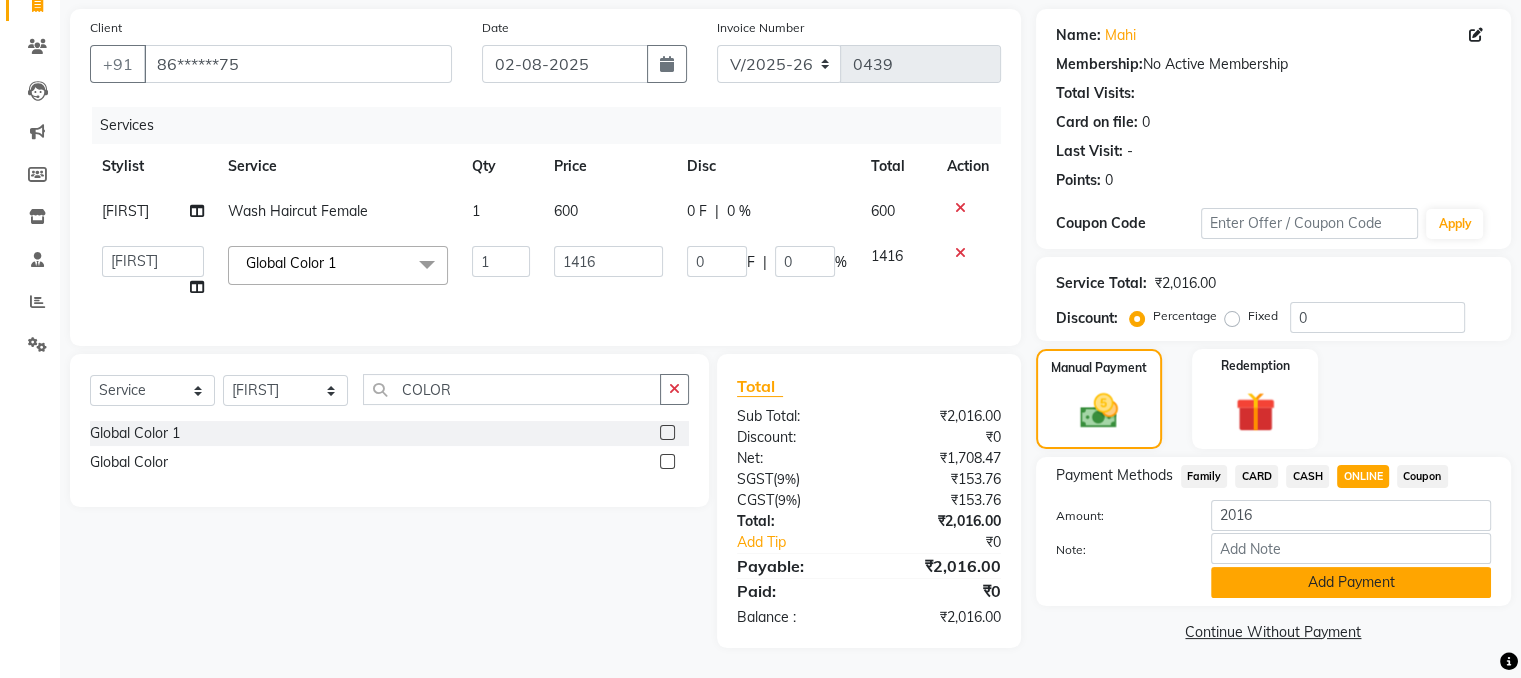 click on "Add Payment" 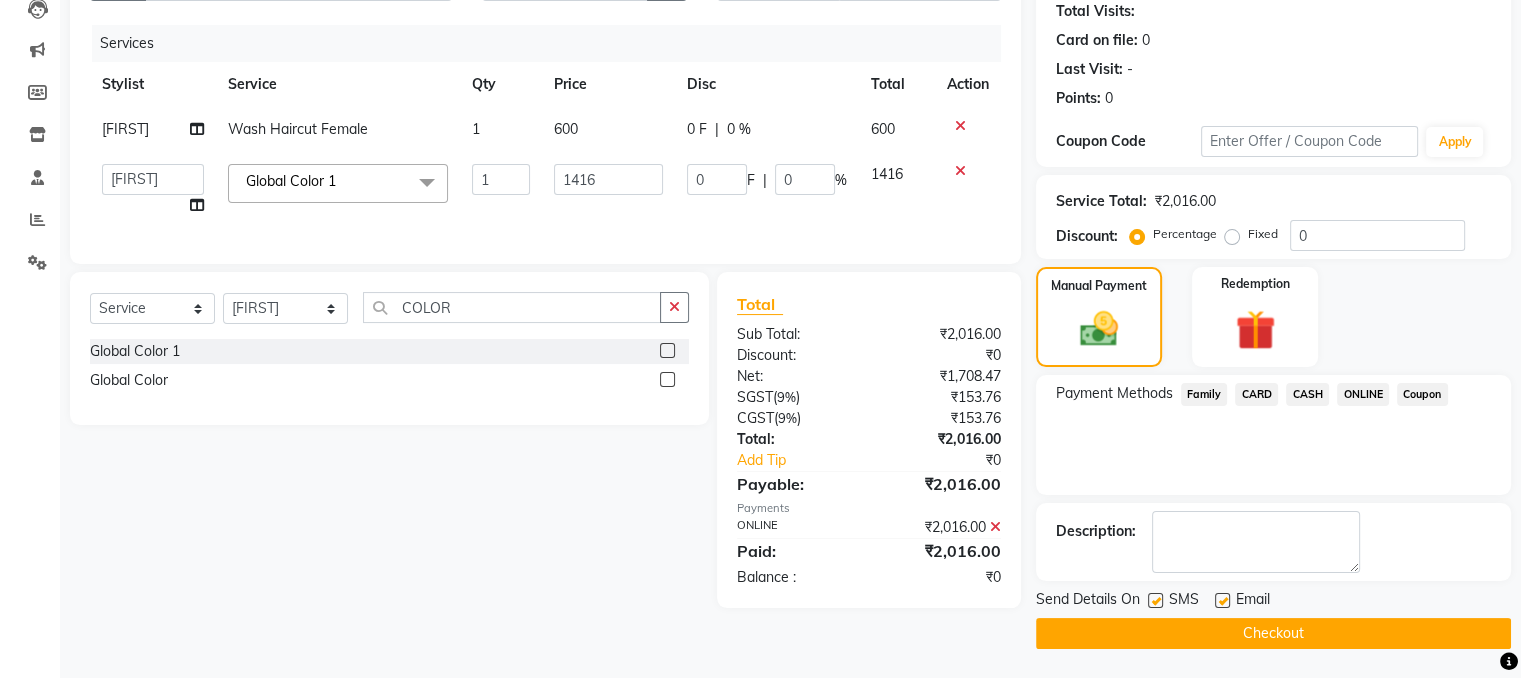 click on "Checkout" 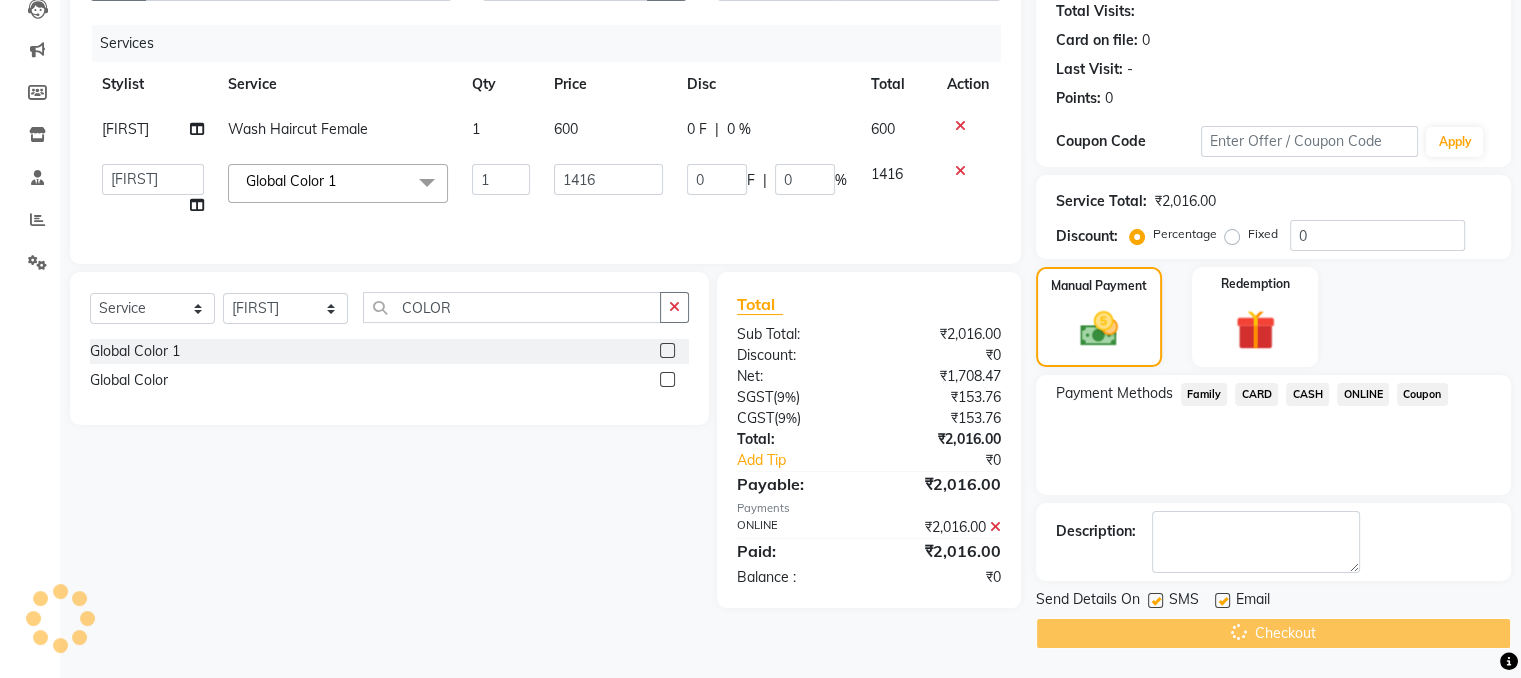 scroll, scrollTop: 0, scrollLeft: 0, axis: both 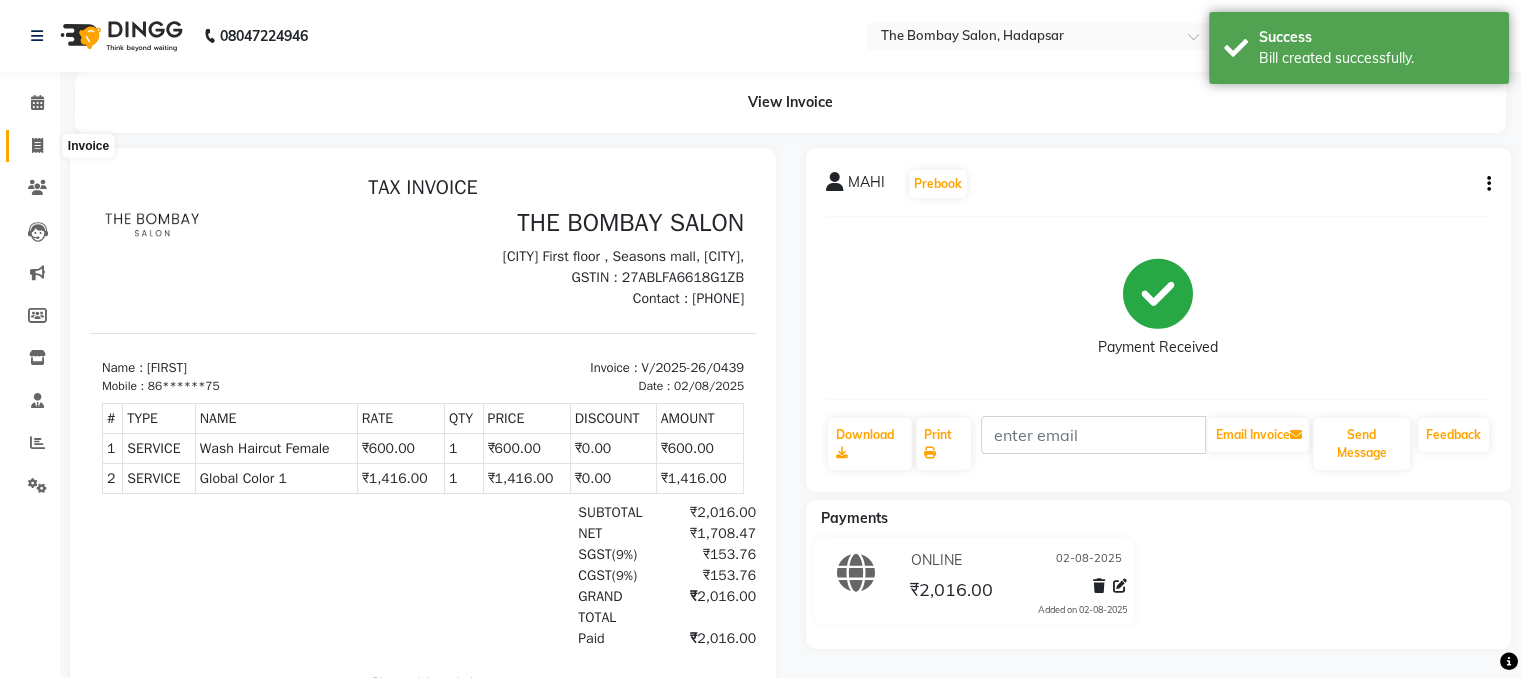 click 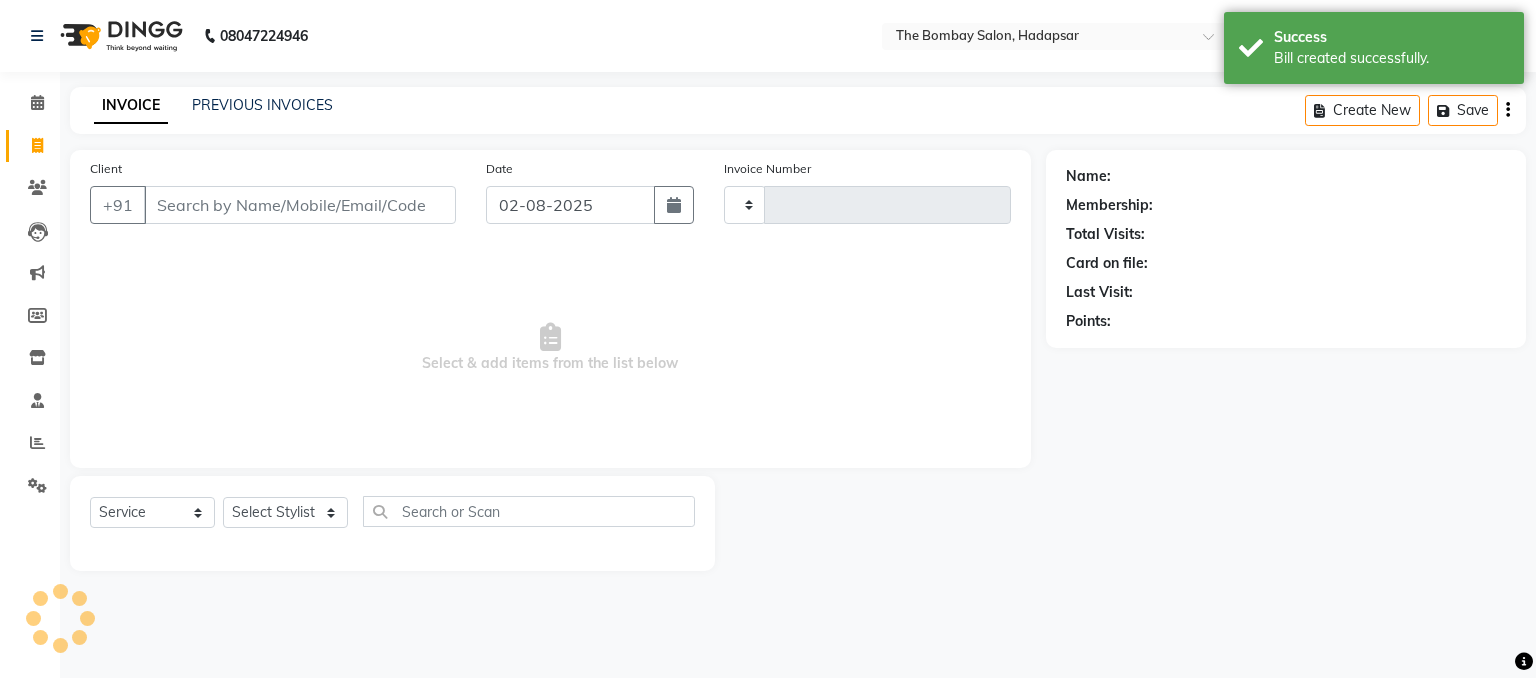 type on "0440" 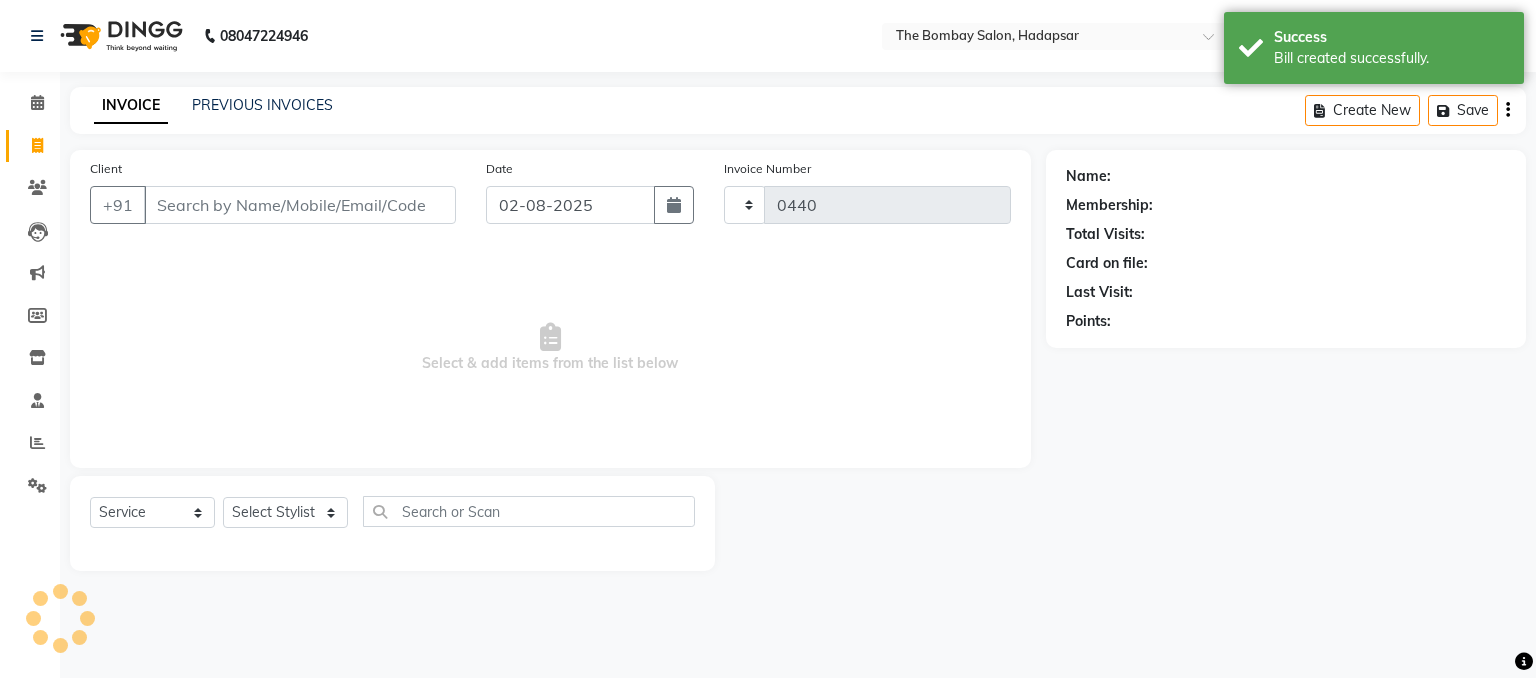 select on "8374" 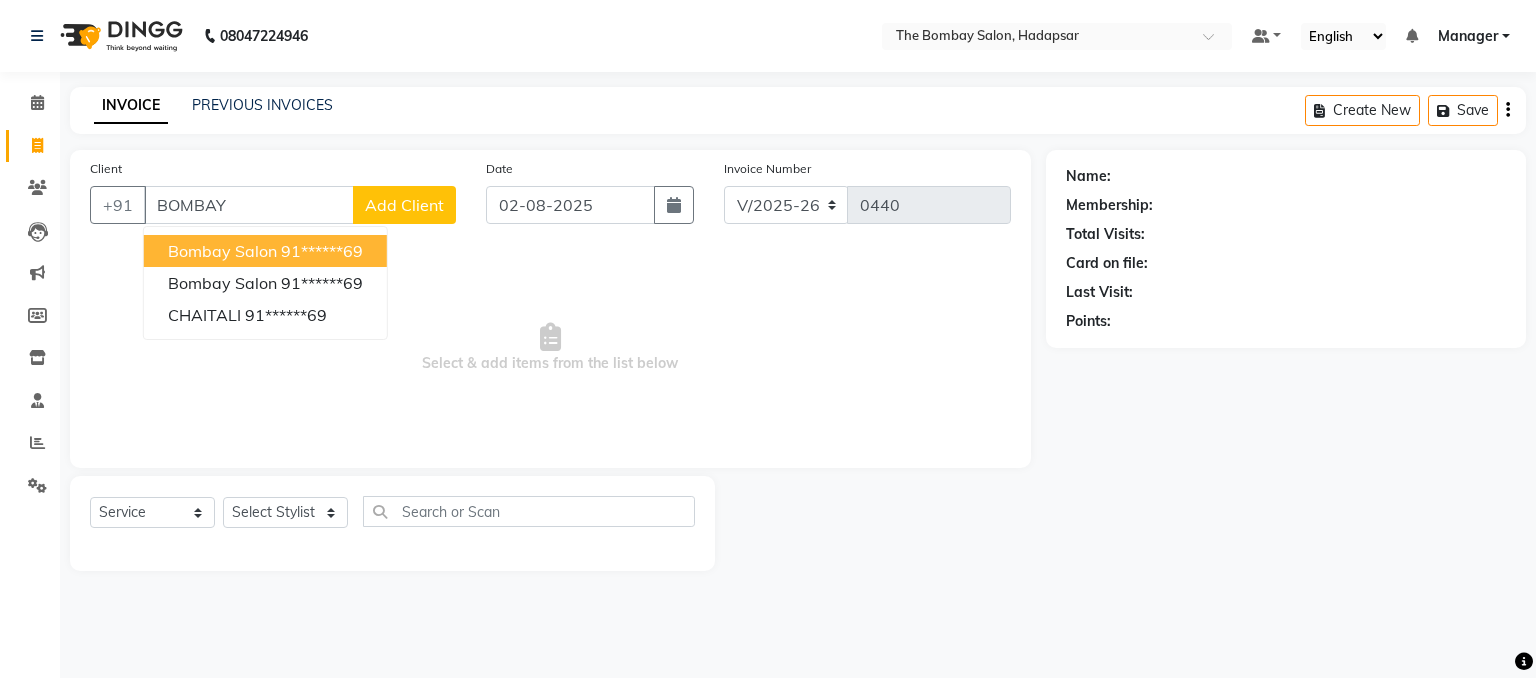 click on "[BRAND] [PHONE]" at bounding box center (265, 251) 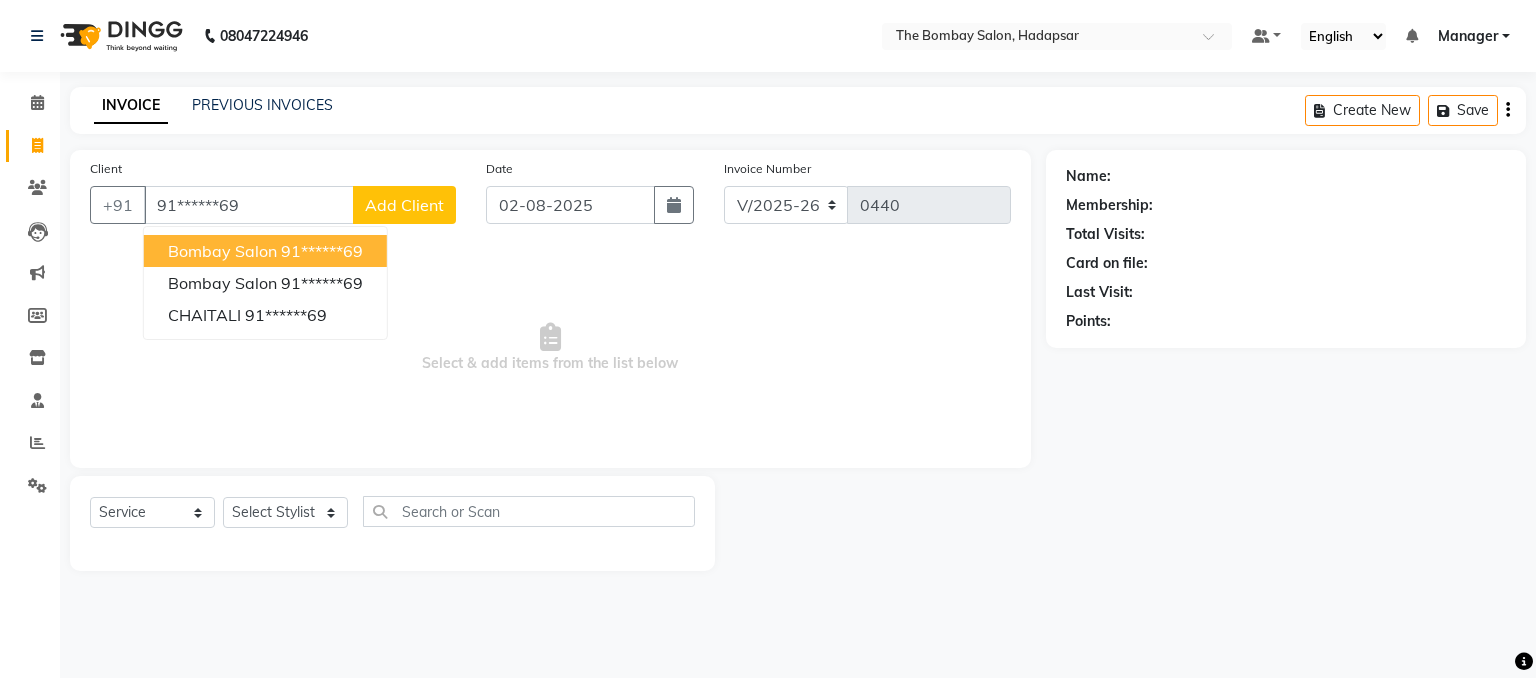 type on "91******69" 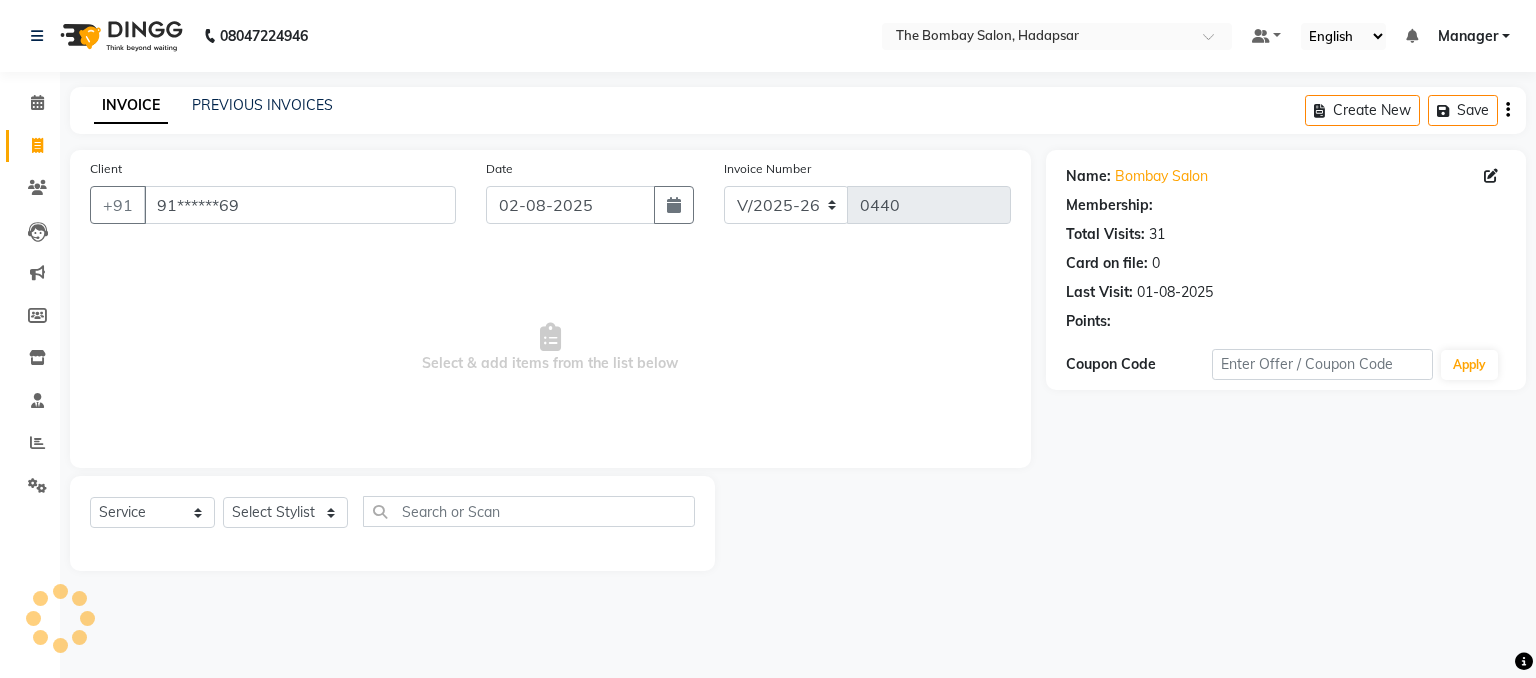 select on "1: Object" 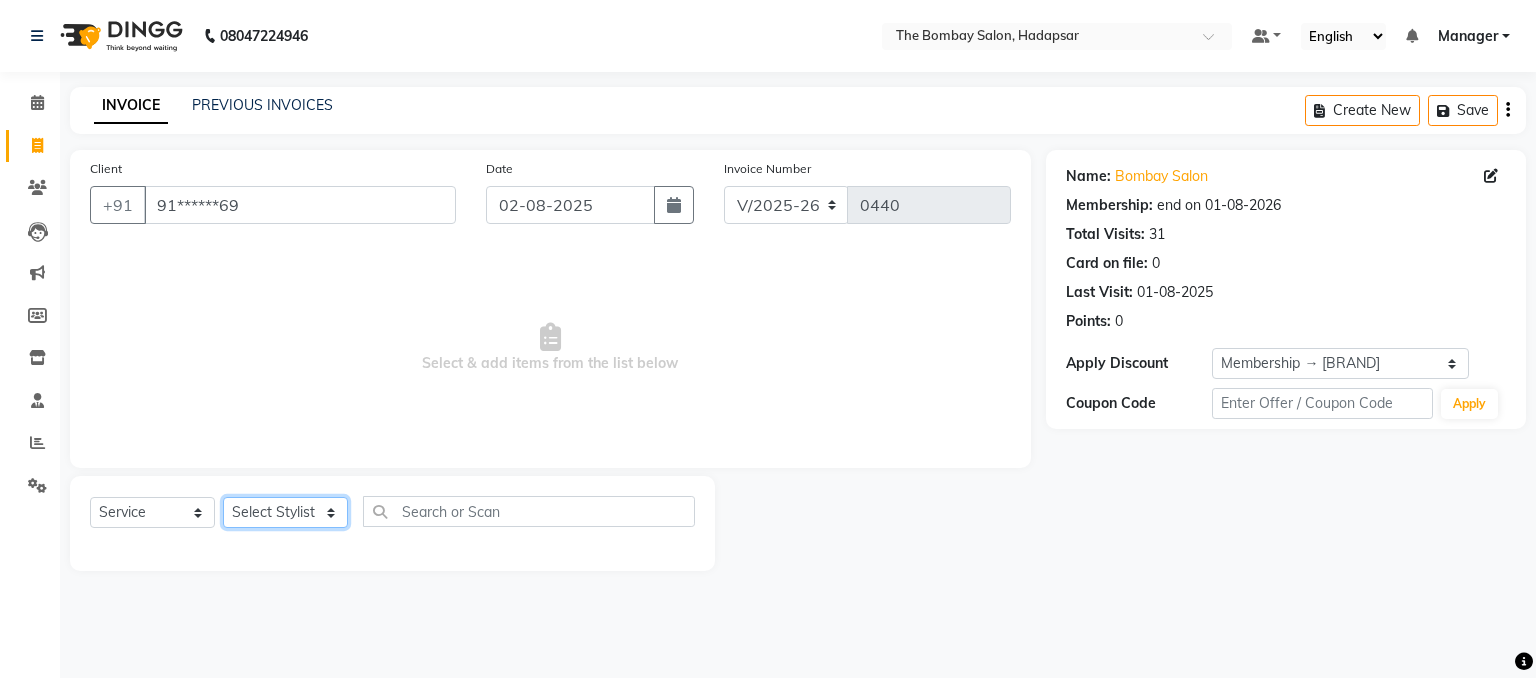 click on "Select Stylist [FIRST] [LAST] hasn Manager [FIRST] [FIRST] [FIRST] [FIRST] sachin [FIRST] [FIRST]" 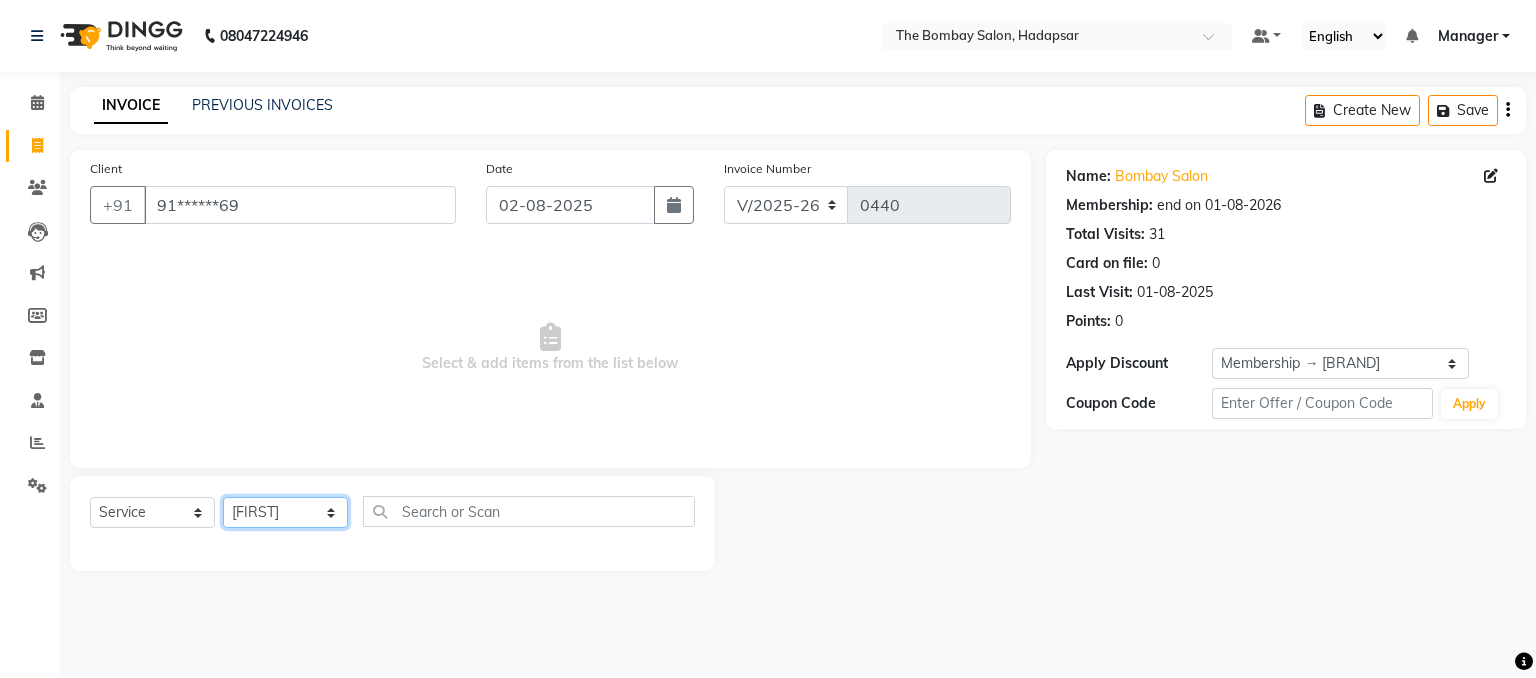 click on "Select Stylist [FIRST] [LAST] hasn Manager [FIRST] [FIRST] [FIRST] [FIRST] sachin [FIRST] [FIRST]" 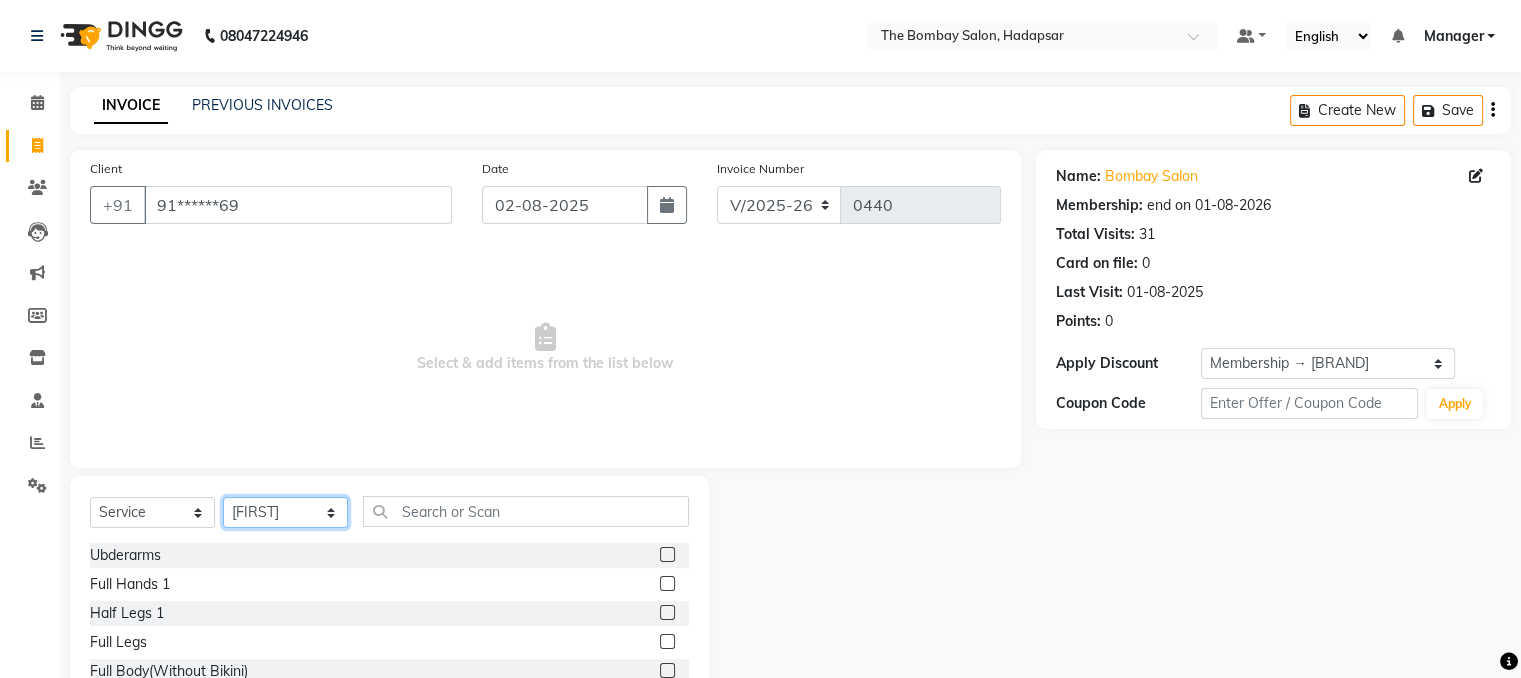 drag, startPoint x: 320, startPoint y: 512, endPoint x: 321, endPoint y: 276, distance: 236.00212 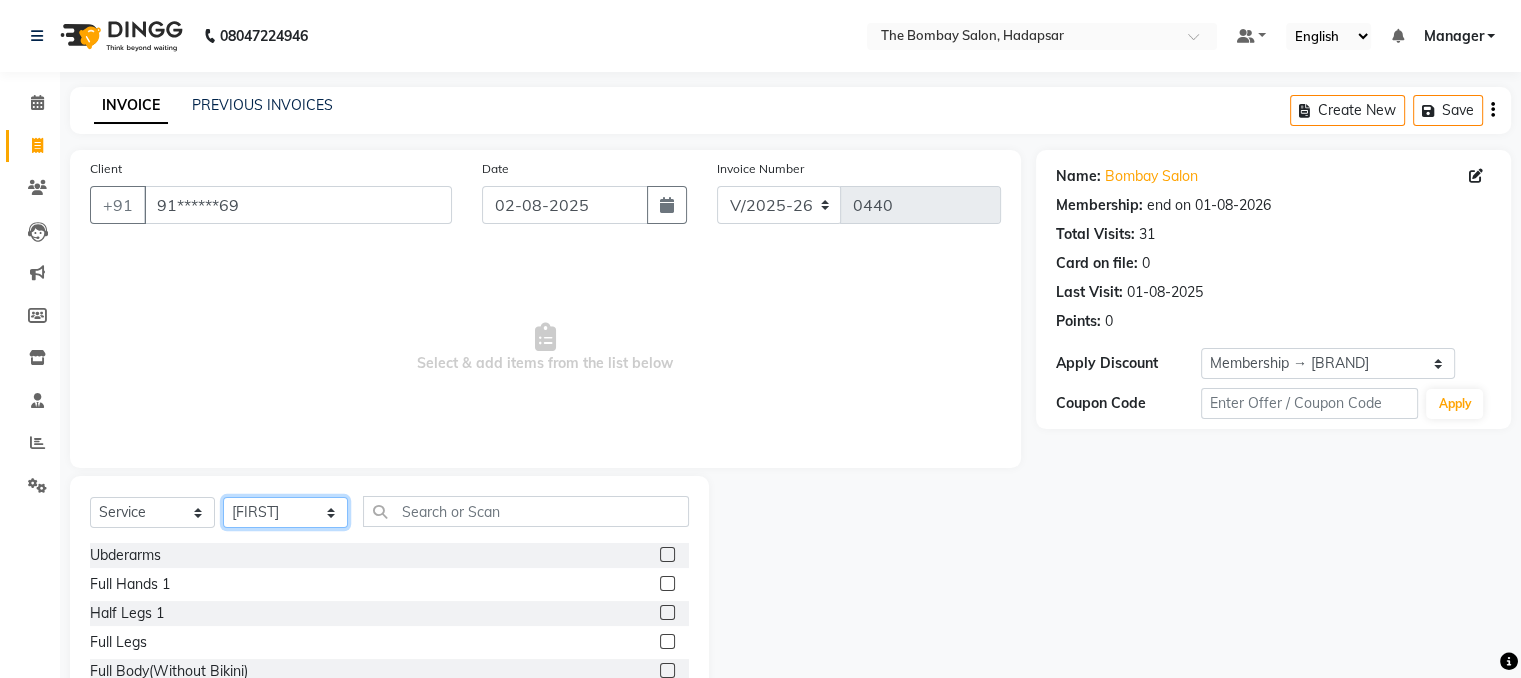 click on "Client +91 [PHONE] Date 02-08-2025 Invoice Number V/2025 V/2025-26 0440  Select & add items from the list below  Select  Service  Product  Membership  Package Voucher Prepaid Gift Card  Select Stylist [FIRST] [LAST] hasn Manager [FIRST] [FIRST] [FIRST] [FIRST] sachin [FIRST] [FIRST] Ubderarms  Full Hands 1  Half Legs 1  Full Legs  Full Body(Without Bikini)  Chin  Forehead  Lowerlips  Upperlips 1  Eyebrow  Sidelocks  Full Face  BRILLARE DANDRUFF  SPA  billare oil massage  Inova root touchup  full face wax  D tan face and neck  Hair scrub  Hair cut and beard  NAILS GEL  GEL OVERLAY + ART FRENCH TIP  FEET POLISH + FRENCH TIP  NAILS EXTENSTION  Body Polishing  Upperlips  B Wax  Beard Trimming  Beard colour  Hair Wash Men  Hair Wash Female  Hair-set  Shaving  Kids (male / female )  Dry Haircut Male  Wash Haircut Male  Dry Haircut Female  Female Hair Cut & BD  Wash Haircut Female  Male Hair Cut  Ubderarms 1  Full Hands  Half Legs  Full Legs 1  Bwax  Full Body(Without Bikini) 2  Underarms  Face & Neck  Blow Dry" 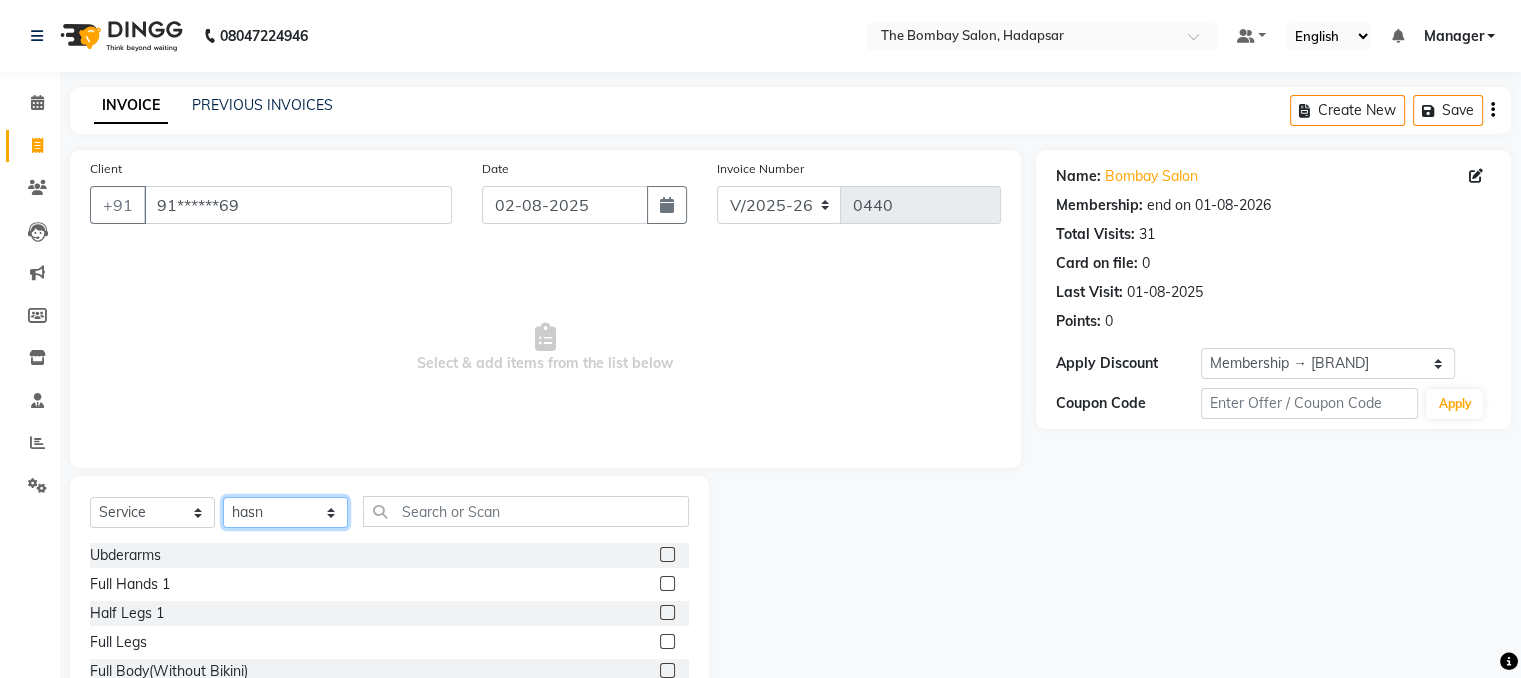 click on "Select Stylist [FIRST] [LAST] hasn Manager [FIRST] [FIRST] [FIRST] [FIRST] sachin [FIRST] [FIRST]" 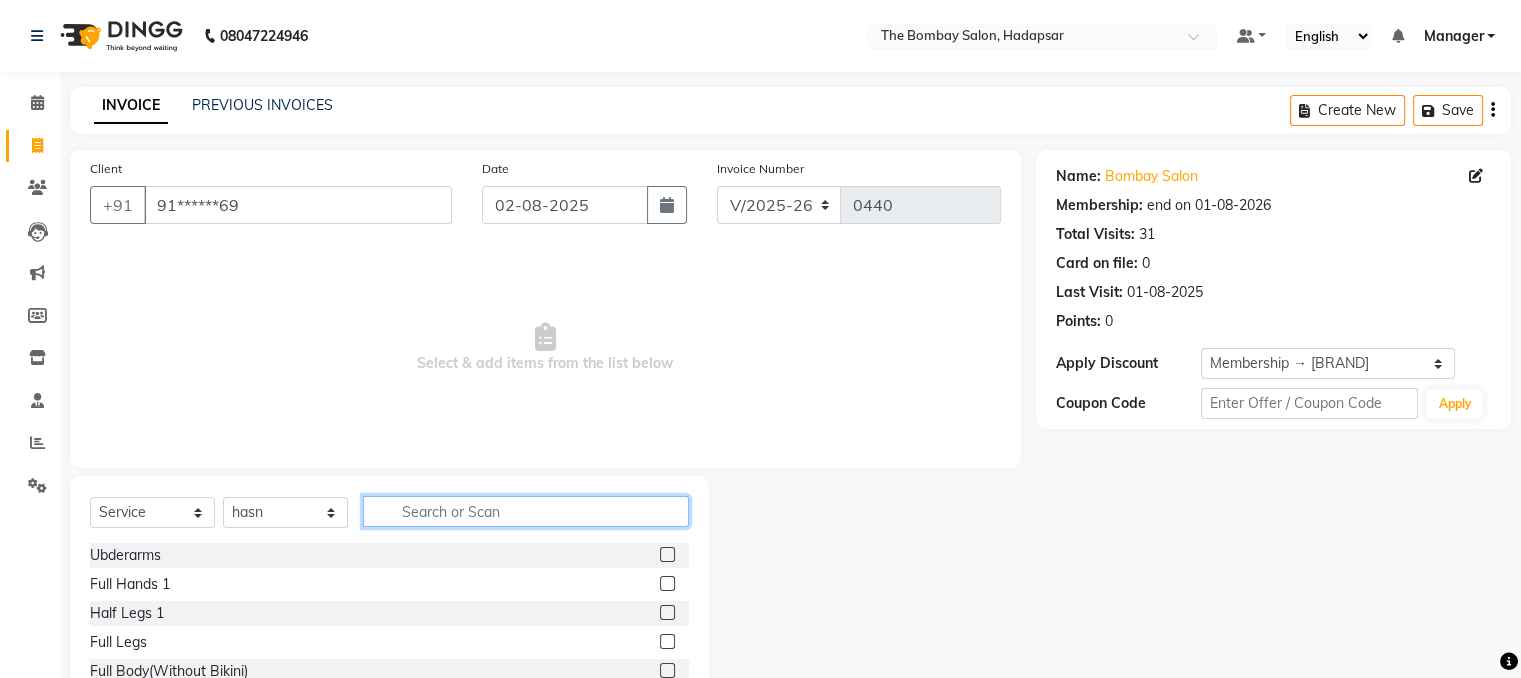 click 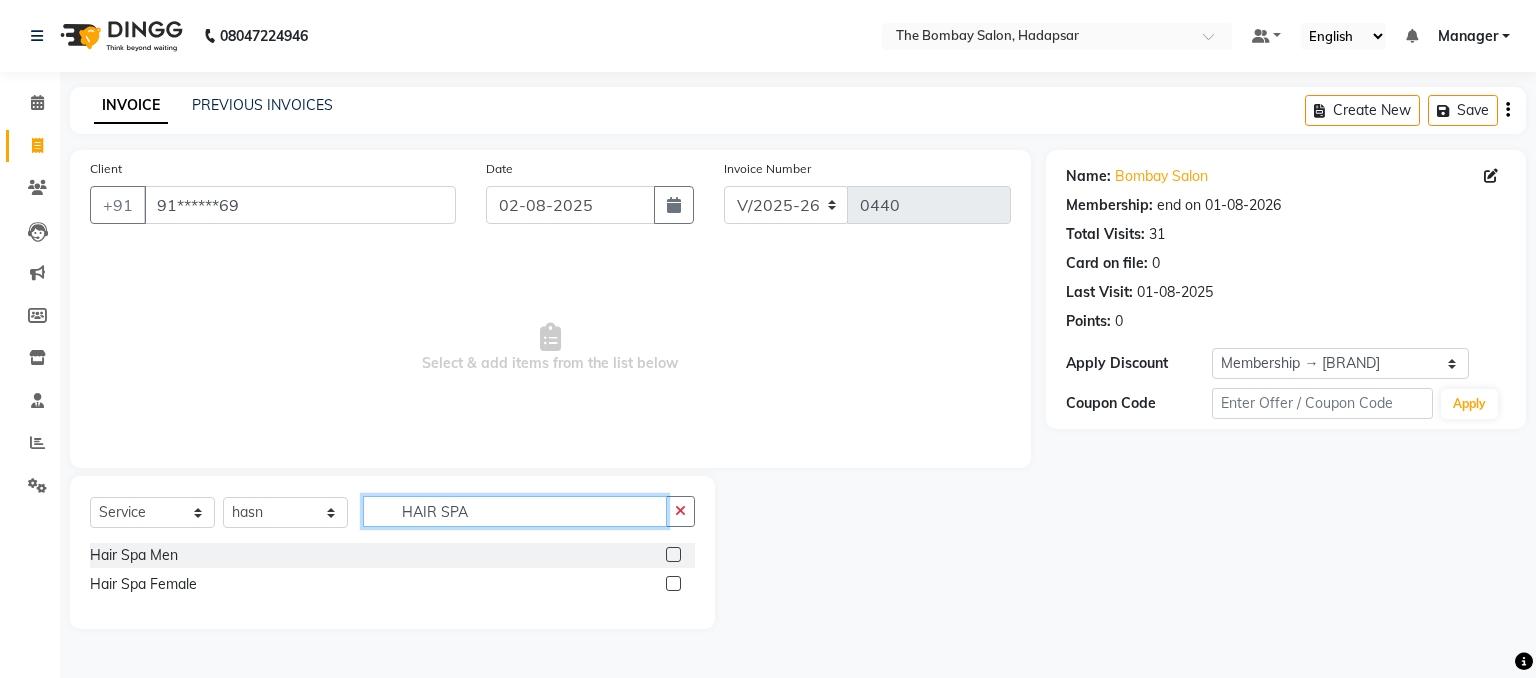 type on "HAIR SPA" 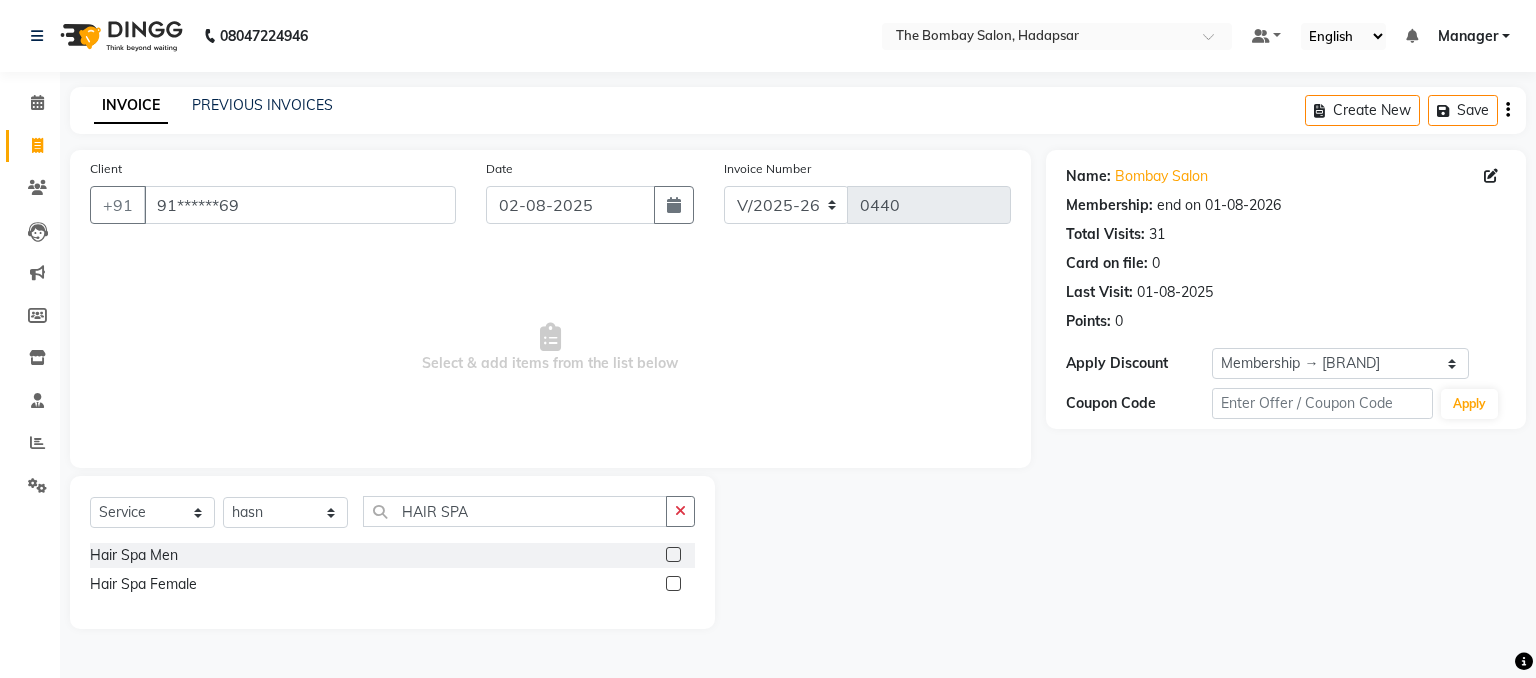 click 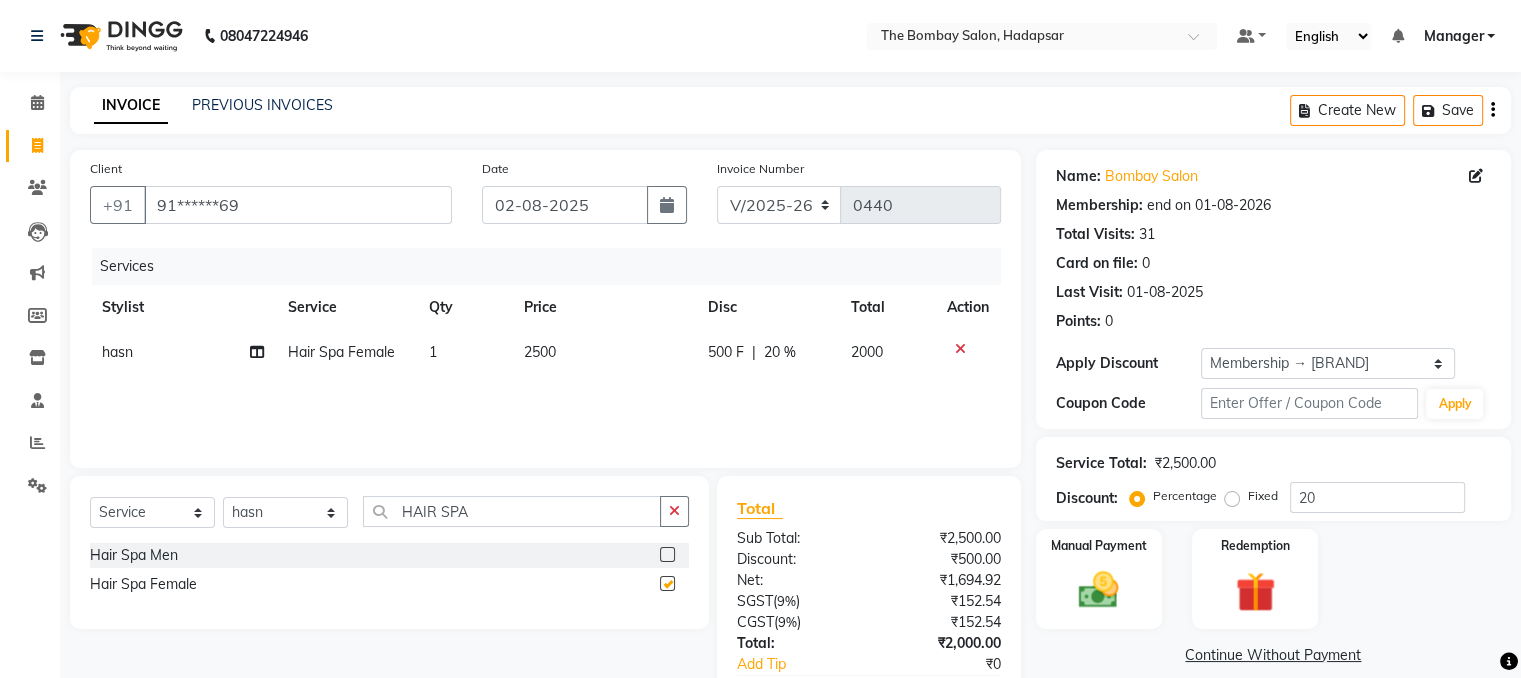 checkbox on "false" 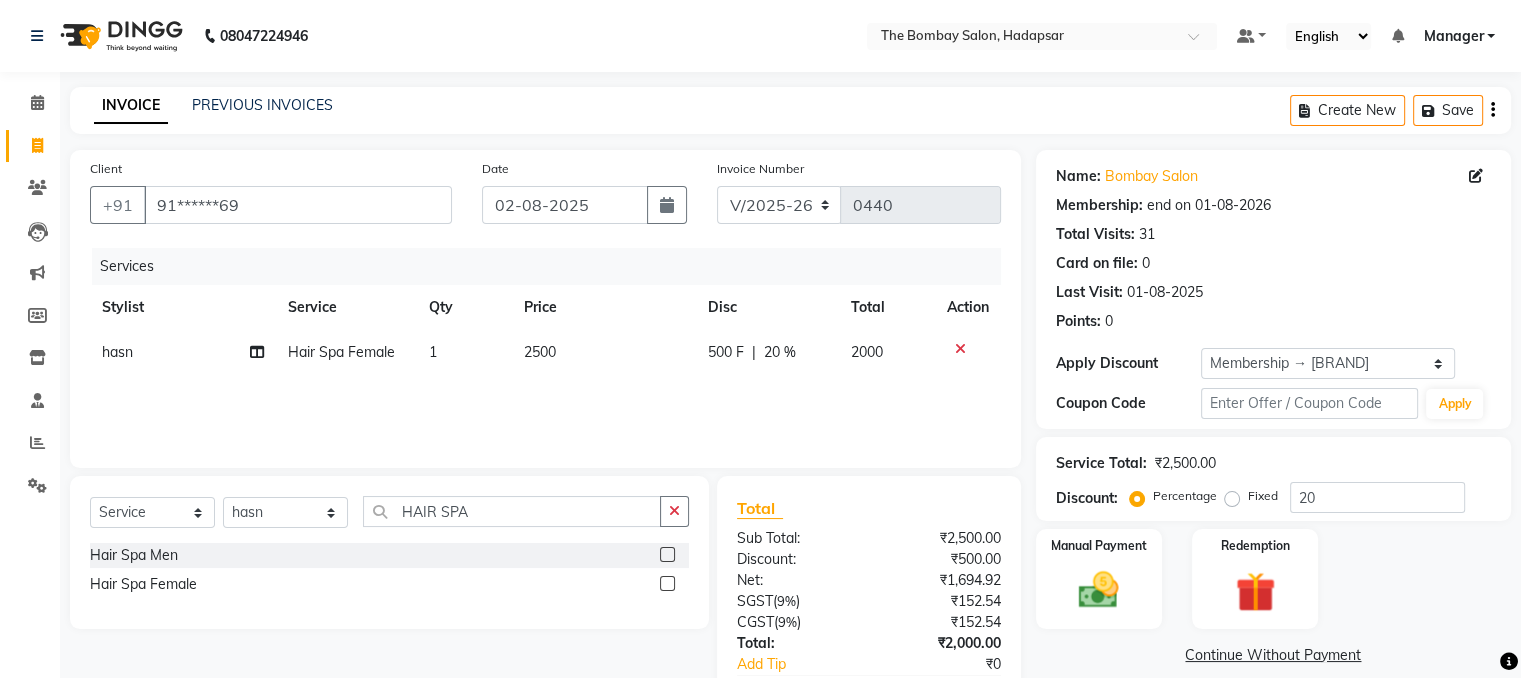 click on "2500" 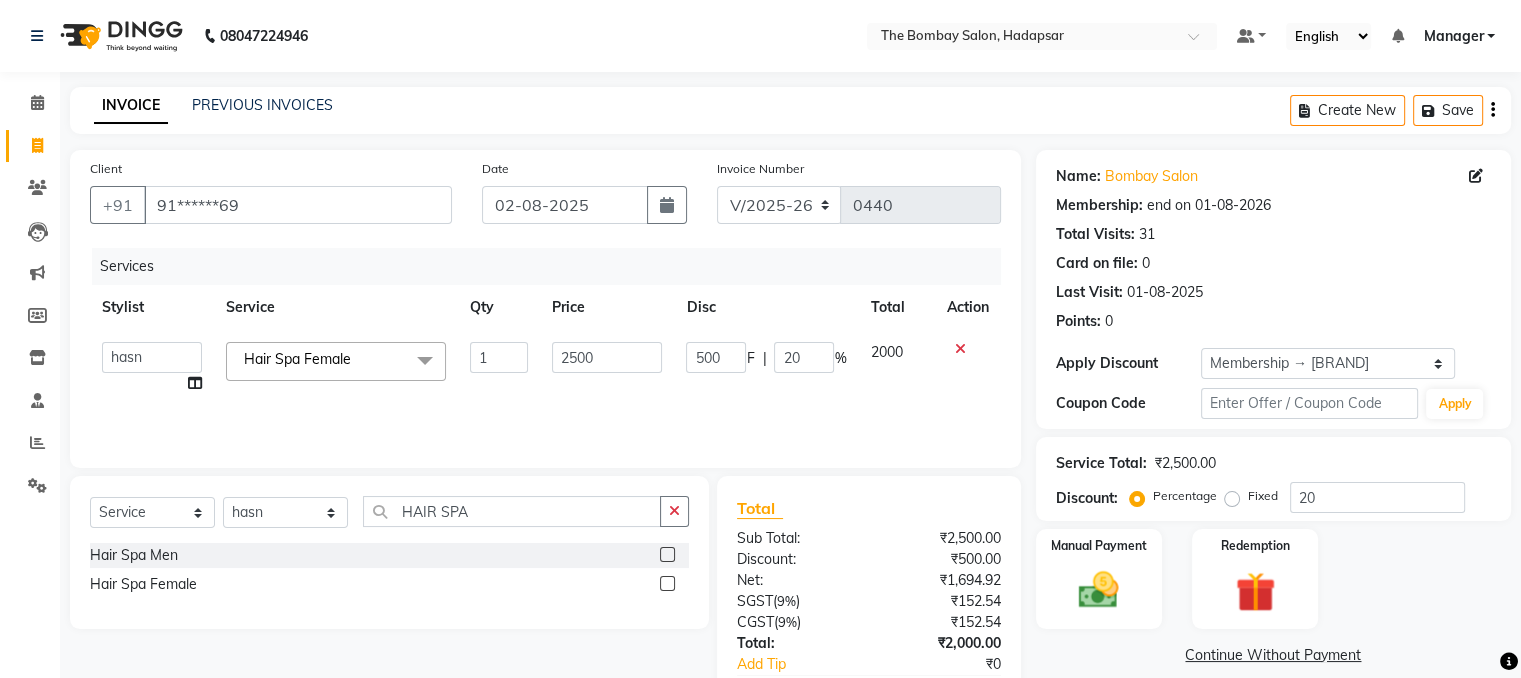 click on "2500" 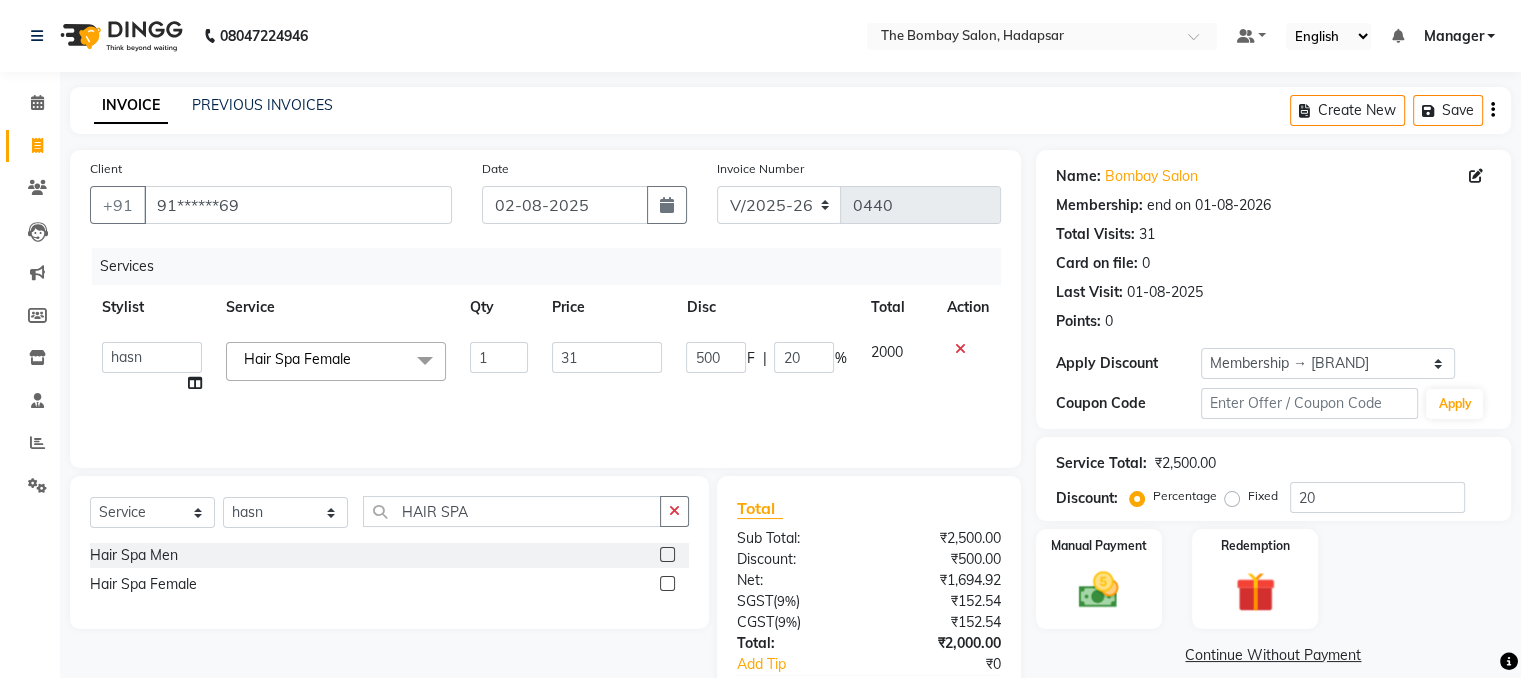 type on "3" 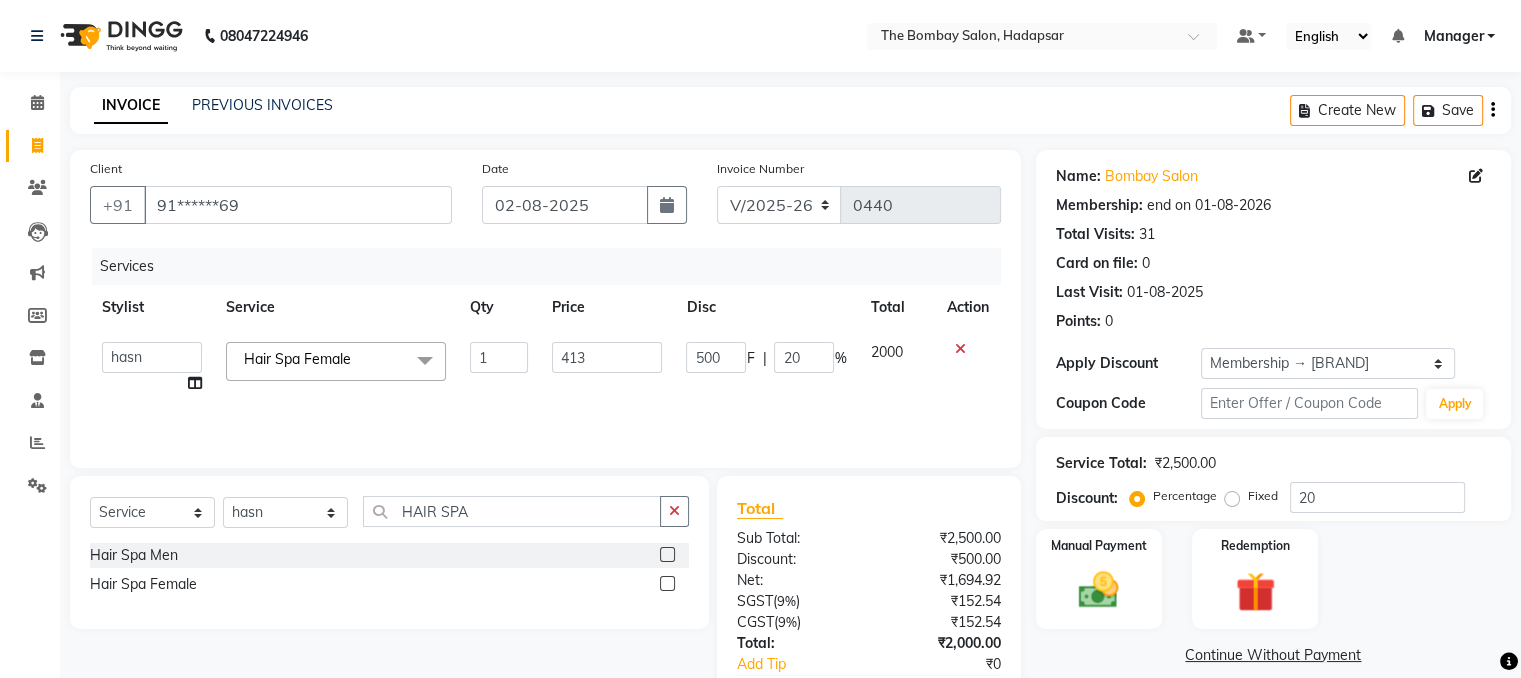 type on "4130" 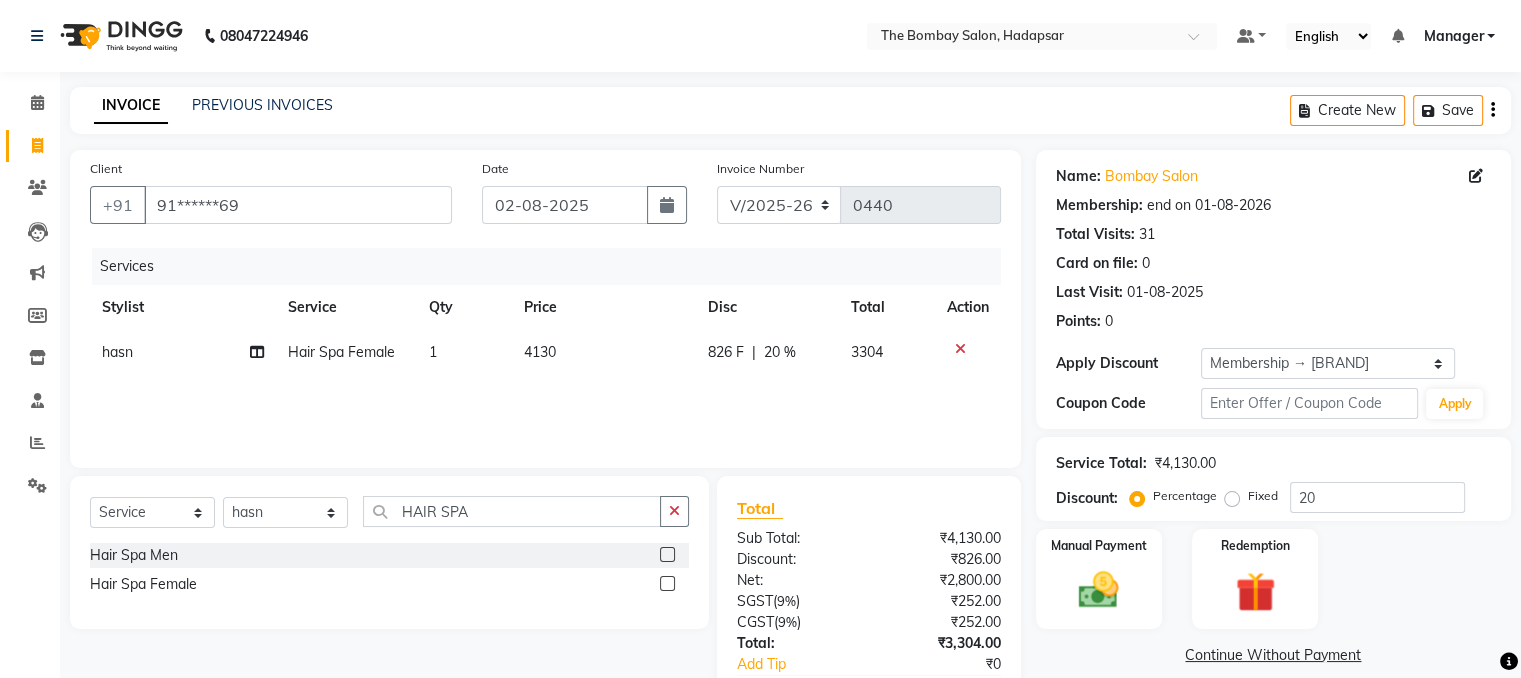 click on "Services Stylist Service Qty Price Disc Total Action hasn Hair Spa Female 1 4130 826 F | 20 % 3304" 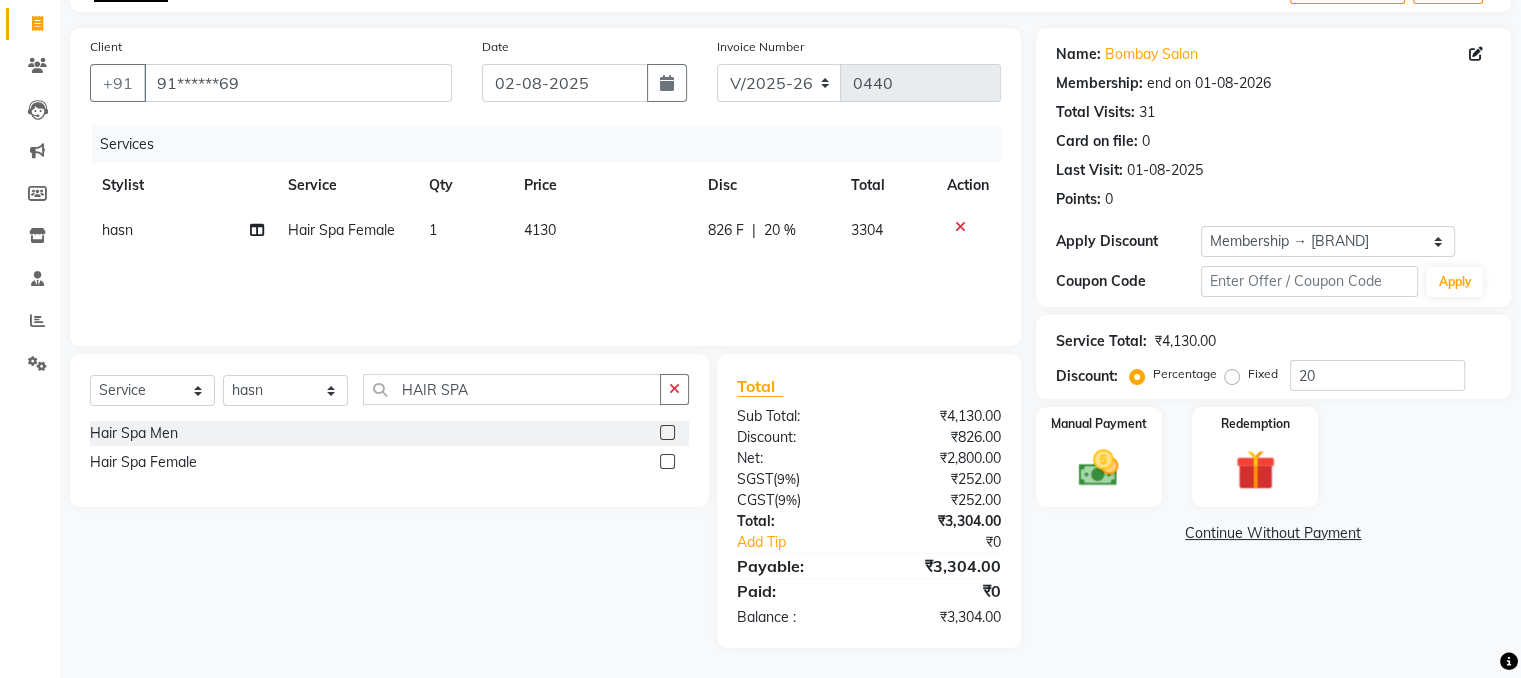 click on "826 F" 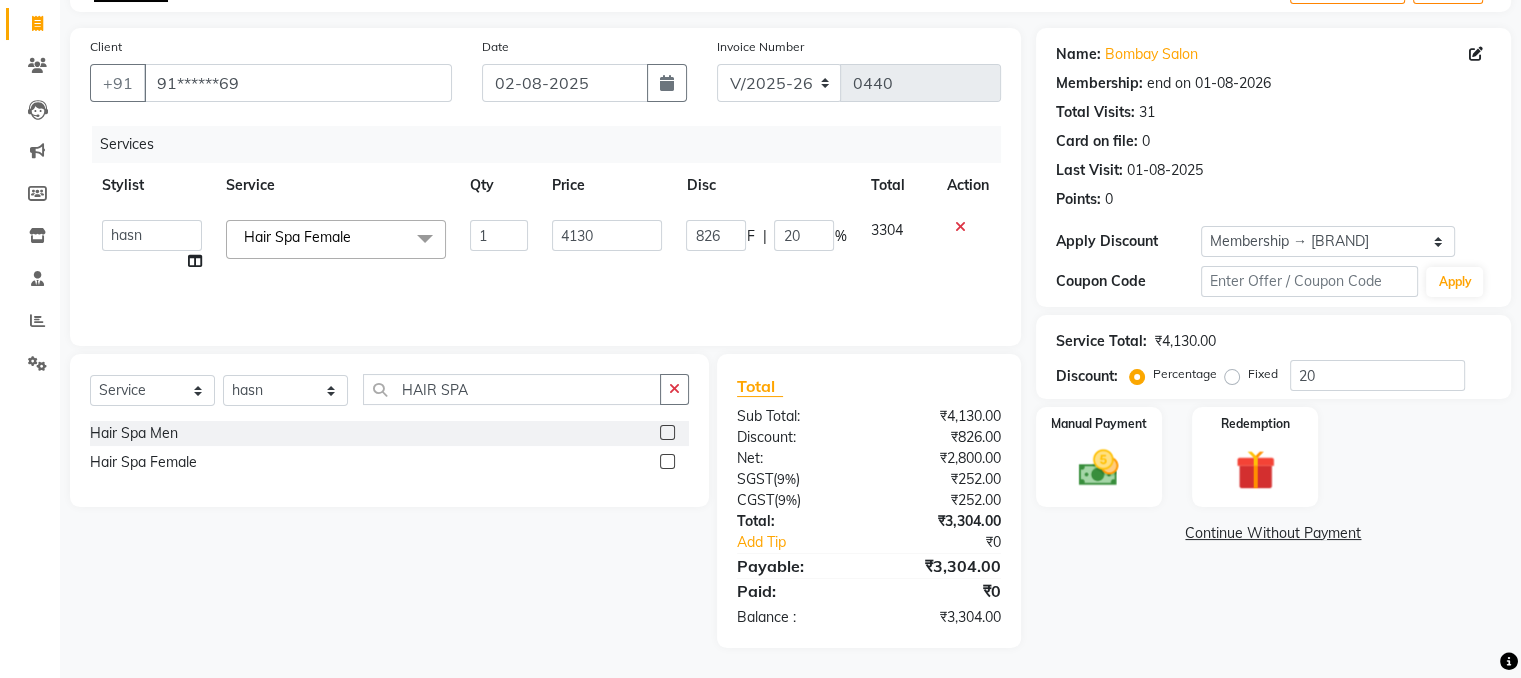 click on "826" 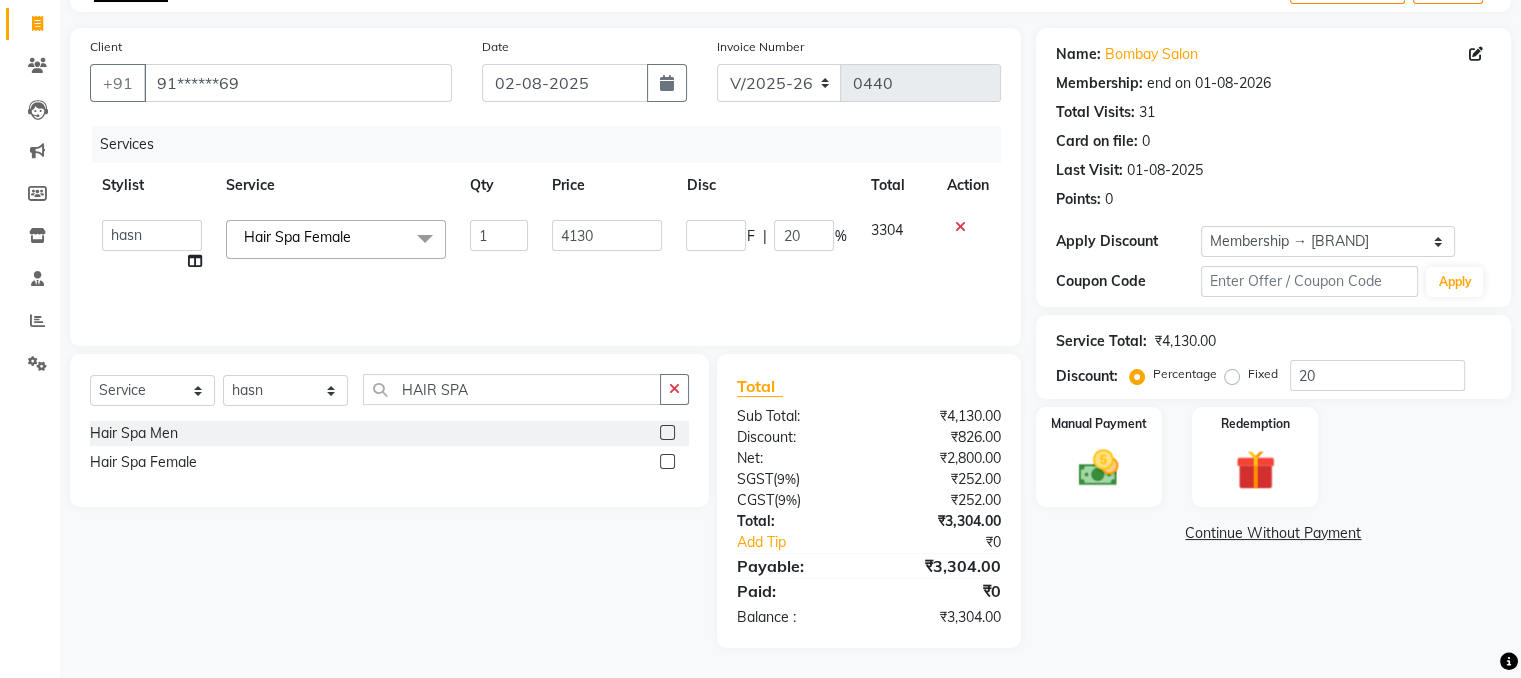 click on "Services Stylist Service Qty Price Disc Total Action [FIRST] [LAST] hasn Manager [FIRST] [FIRST] [FIRST] [FIRST] sachin [FIRST] [FIRST] Hair Spa Female  x Ubderarms Full Hands 1 Half Legs 1 Full Legs Full Body(Without Bikini) Chin Forehead Lowerlips Upperlips 1 Eyebrow Sidelocks Full Face BRILLARE DANDRUFF  SPA billare oil massage Inova root touchup full face wax D tan face and neck Hair scrub Hair cut and beard NAILS GEL GEL OVERLAY + ART FRENCH TIP FEET POLISH + FRENCH TIP NAILS EXTENSTION Body Polishing Upperlips B Wax Beard Trimming Beard colour Hair Wash Men Hair Wash Female Hair-set Shaving Kids (male / female ) Dry Haircut Male Wash Haircut Male Dry Haircut Female Female Hair Cut & BD Wash Haircut Female Male Hair Cut Ubderarms 1 Full Hands Half Legs Full Legs 1 Bwax Full Body(Without Bikini) 2 Underarms Face & Neck Full Arms Full Back Bleach Full Body Blow Dry Full Face 1 Head Massage Female Head Massage Male O3 Mask Saree Draping Ironing Tong Anti-Tan Cleanup Basic Clean Up 1" 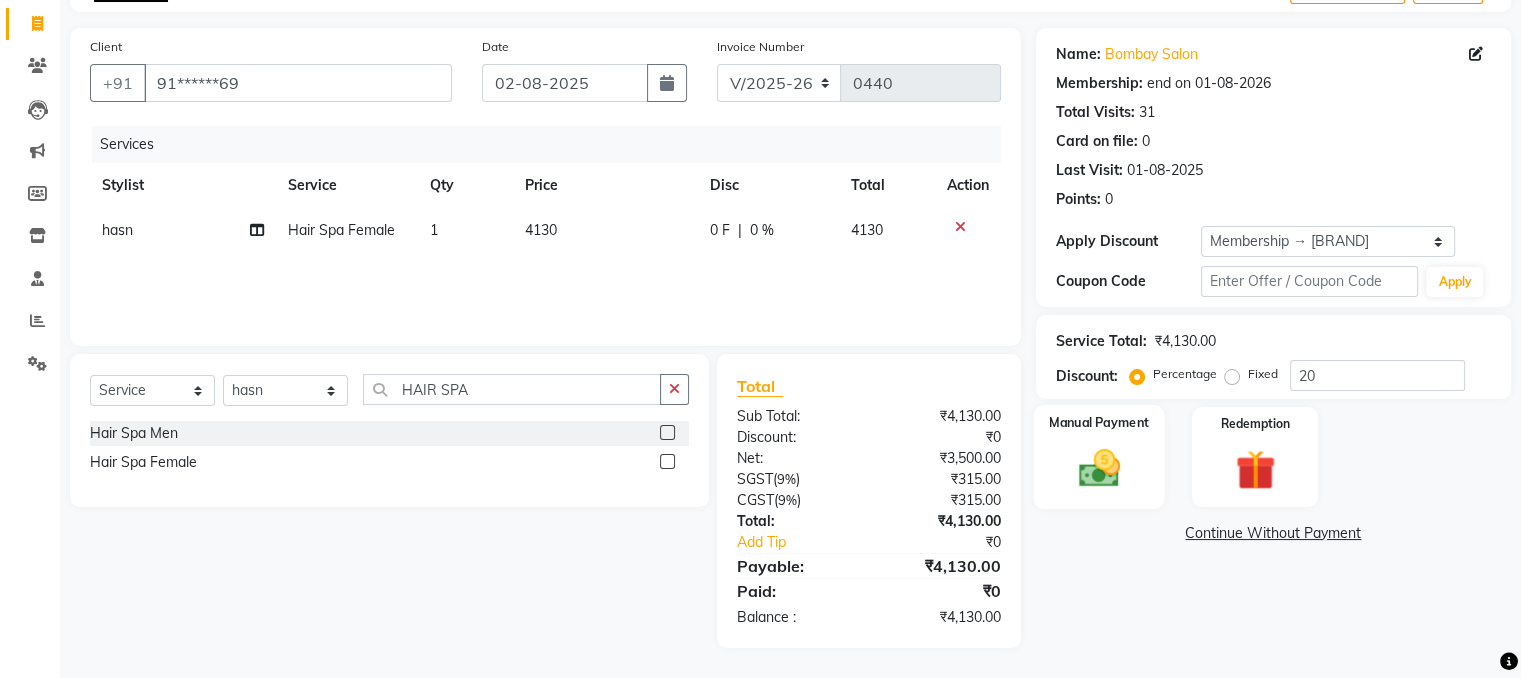 click 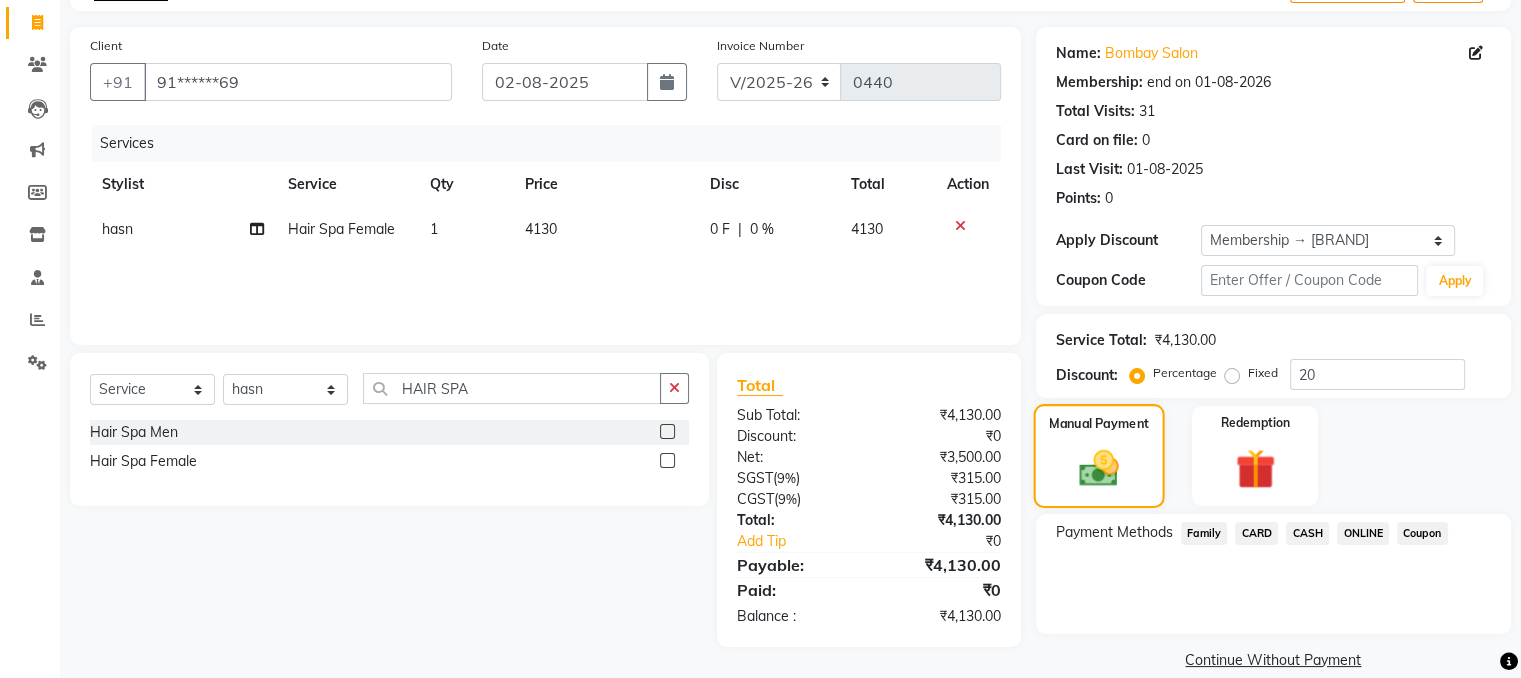 scroll, scrollTop: 149, scrollLeft: 0, axis: vertical 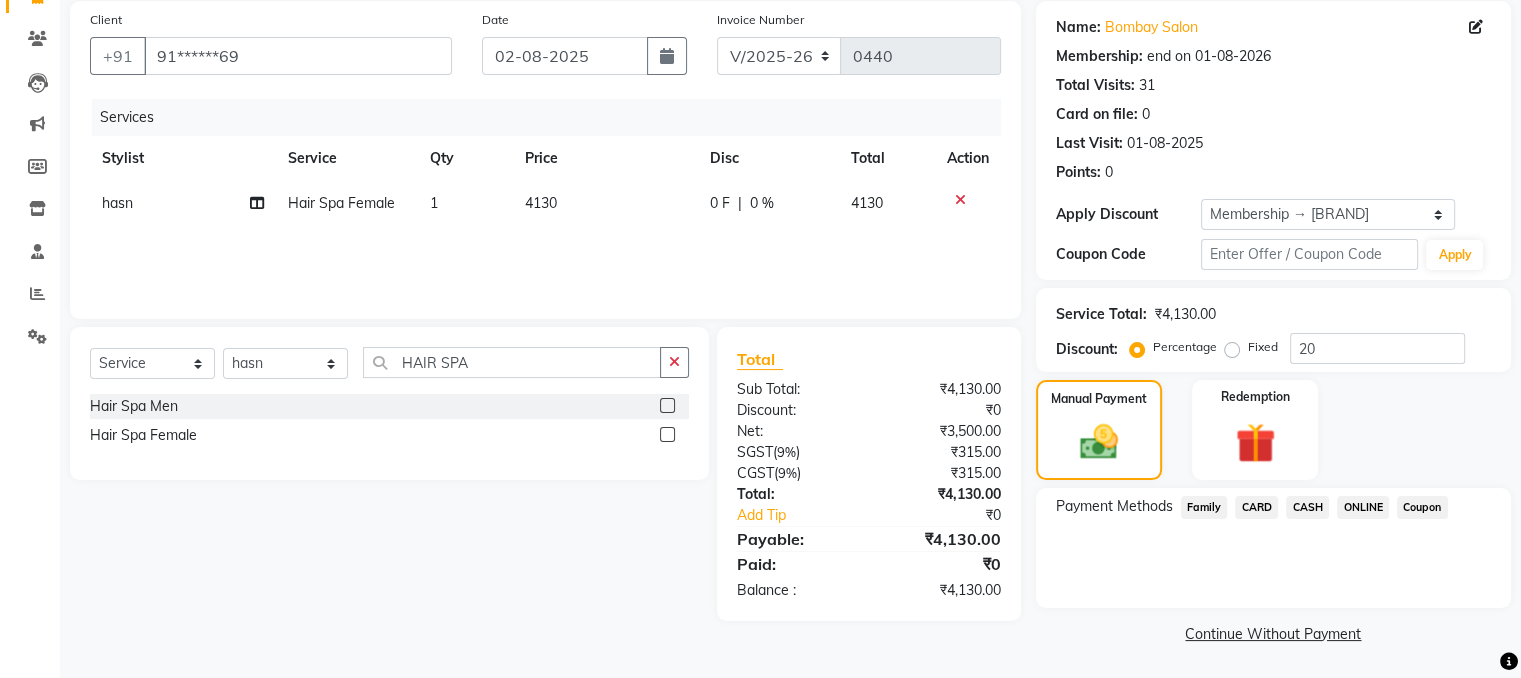 click on "ONLINE" 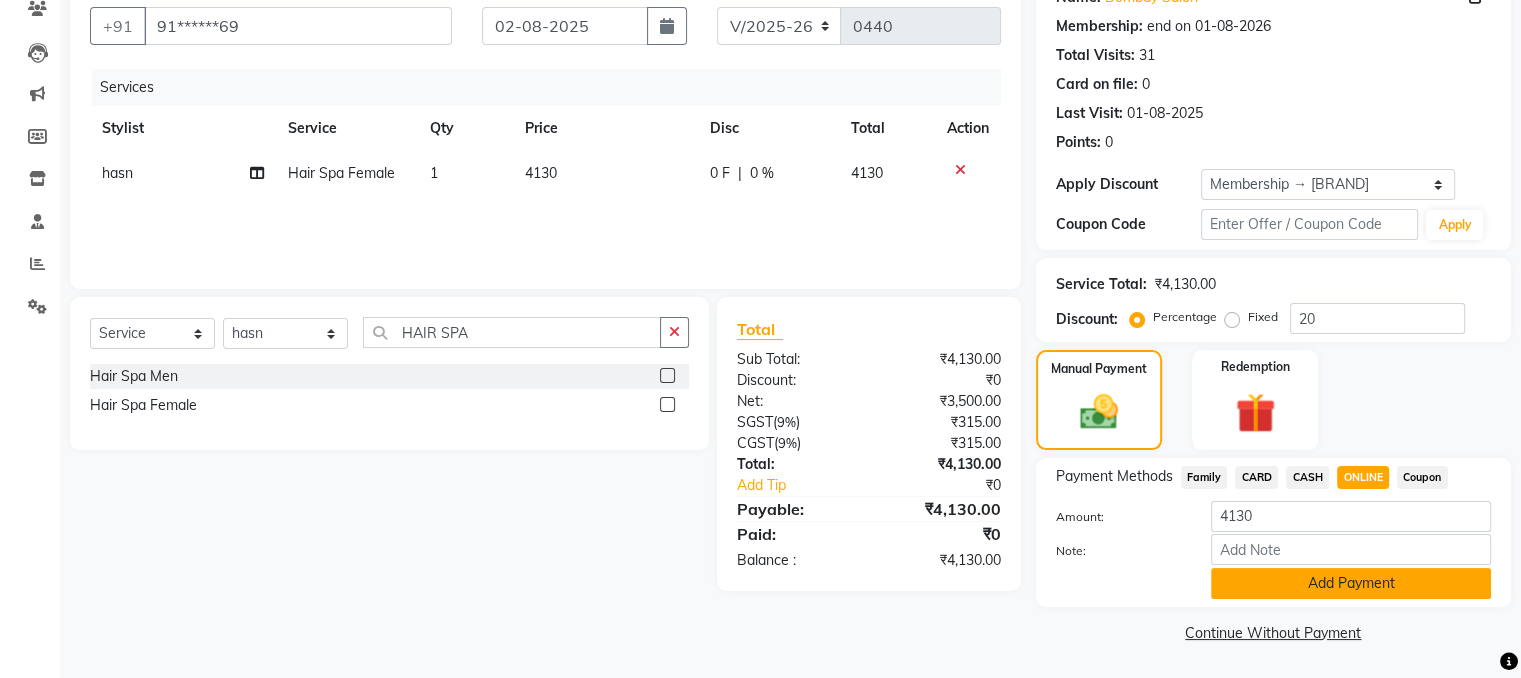click on "Add Payment" 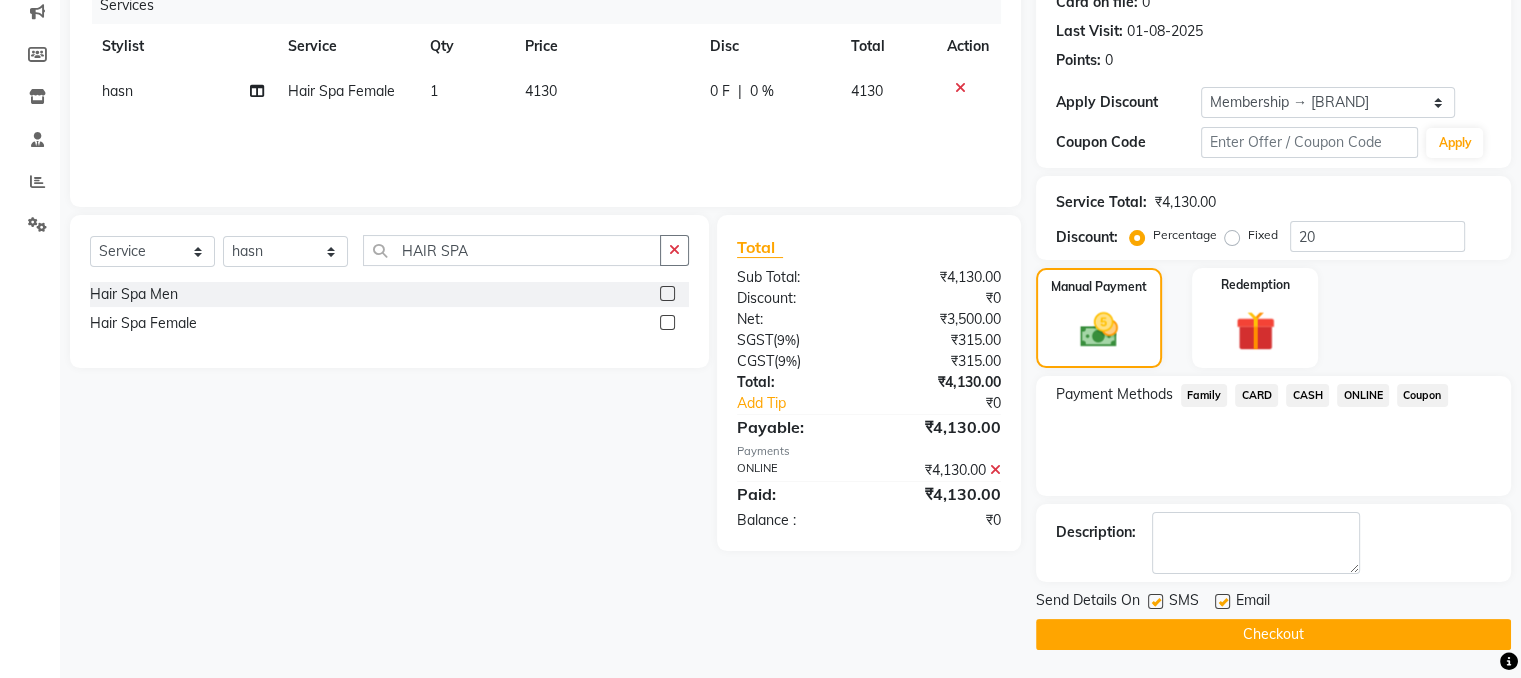 scroll, scrollTop: 260, scrollLeft: 0, axis: vertical 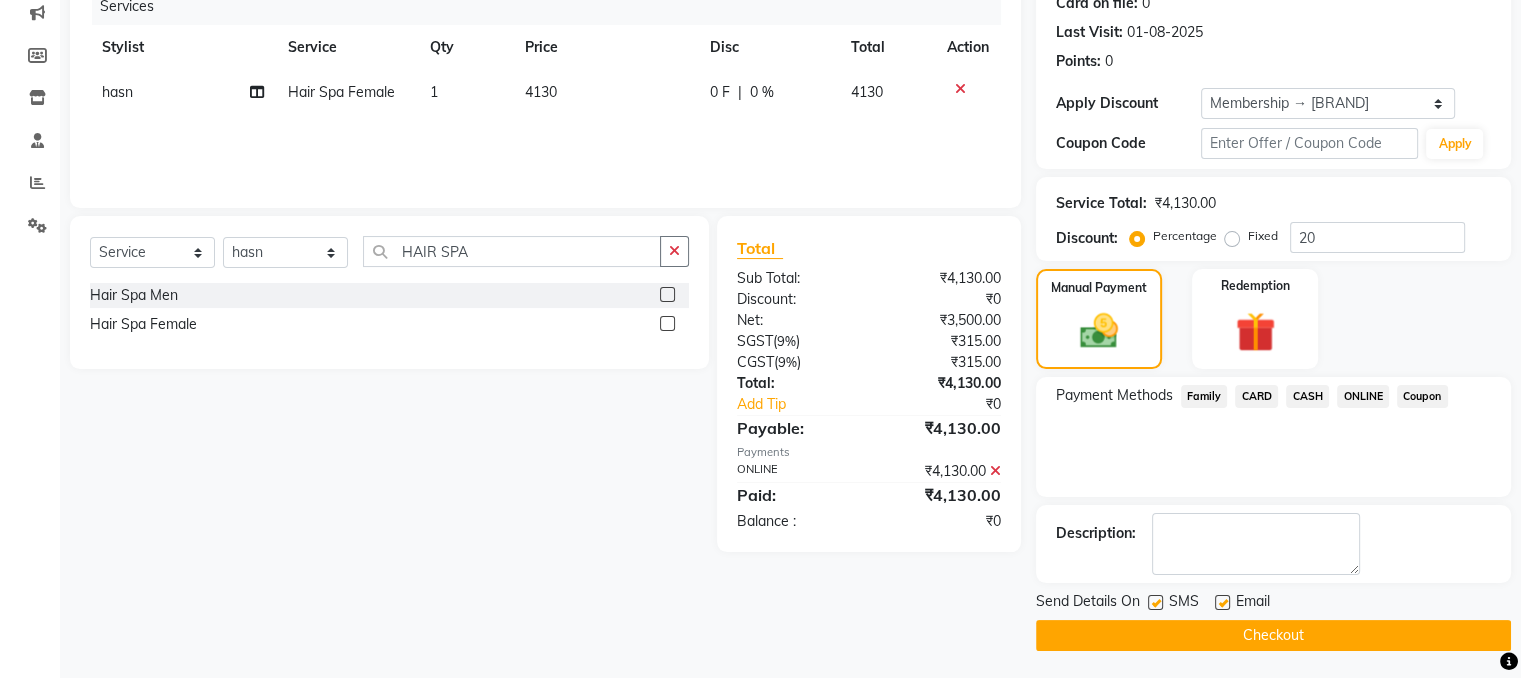 click on "Checkout" 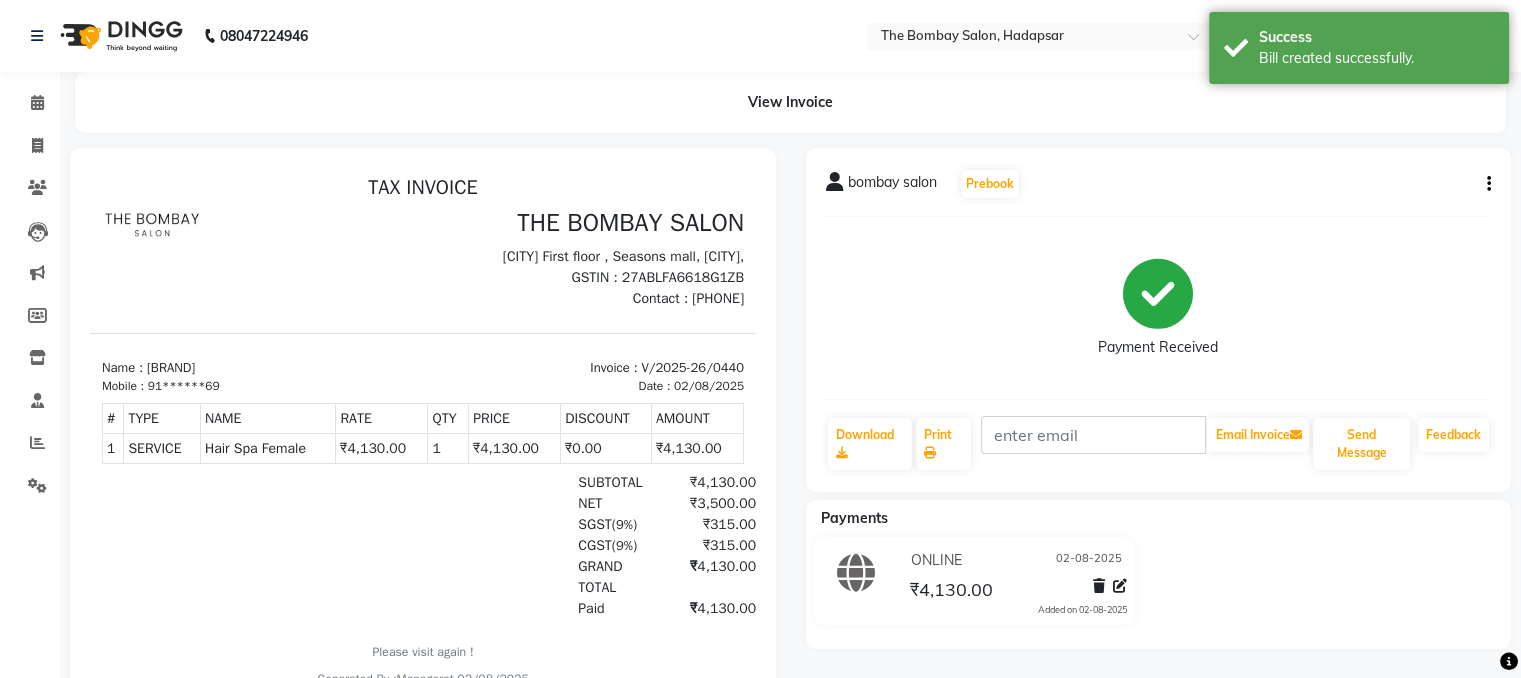 scroll, scrollTop: 0, scrollLeft: 0, axis: both 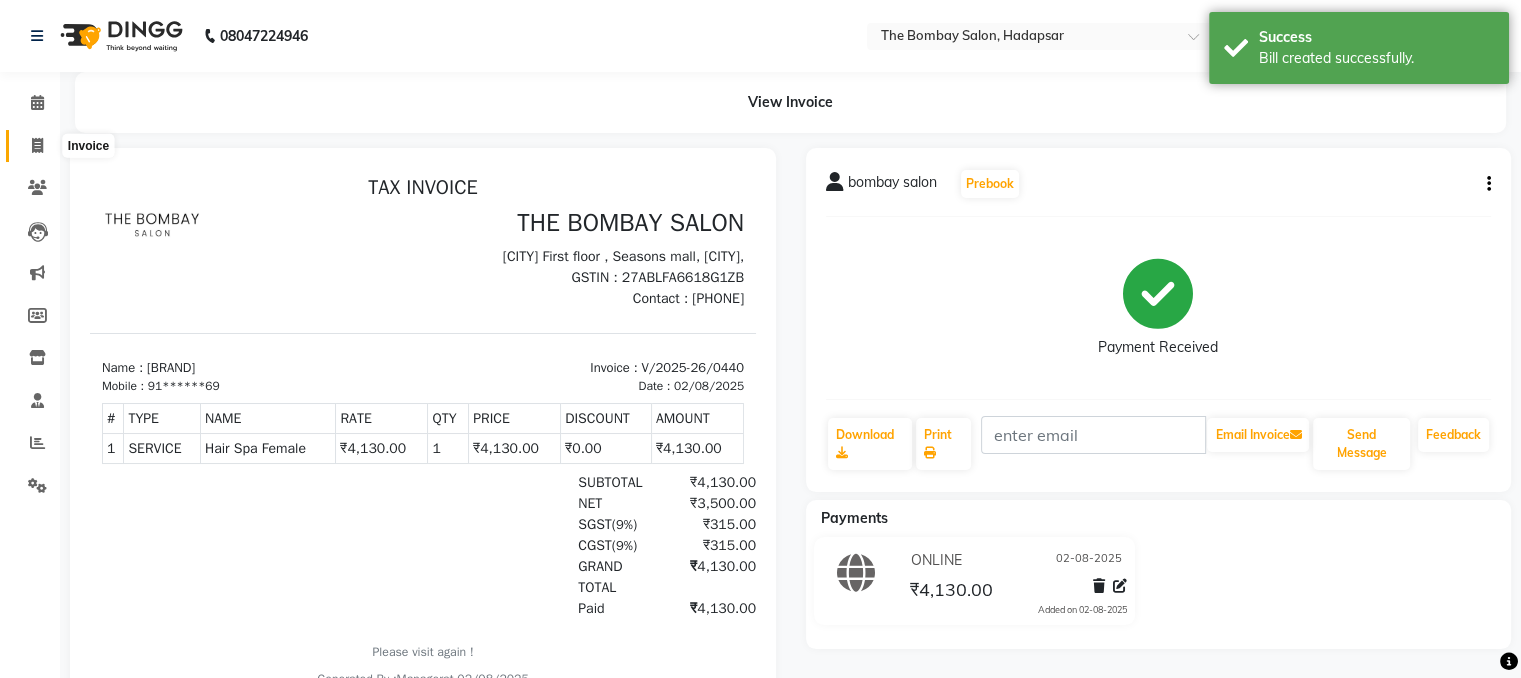 click 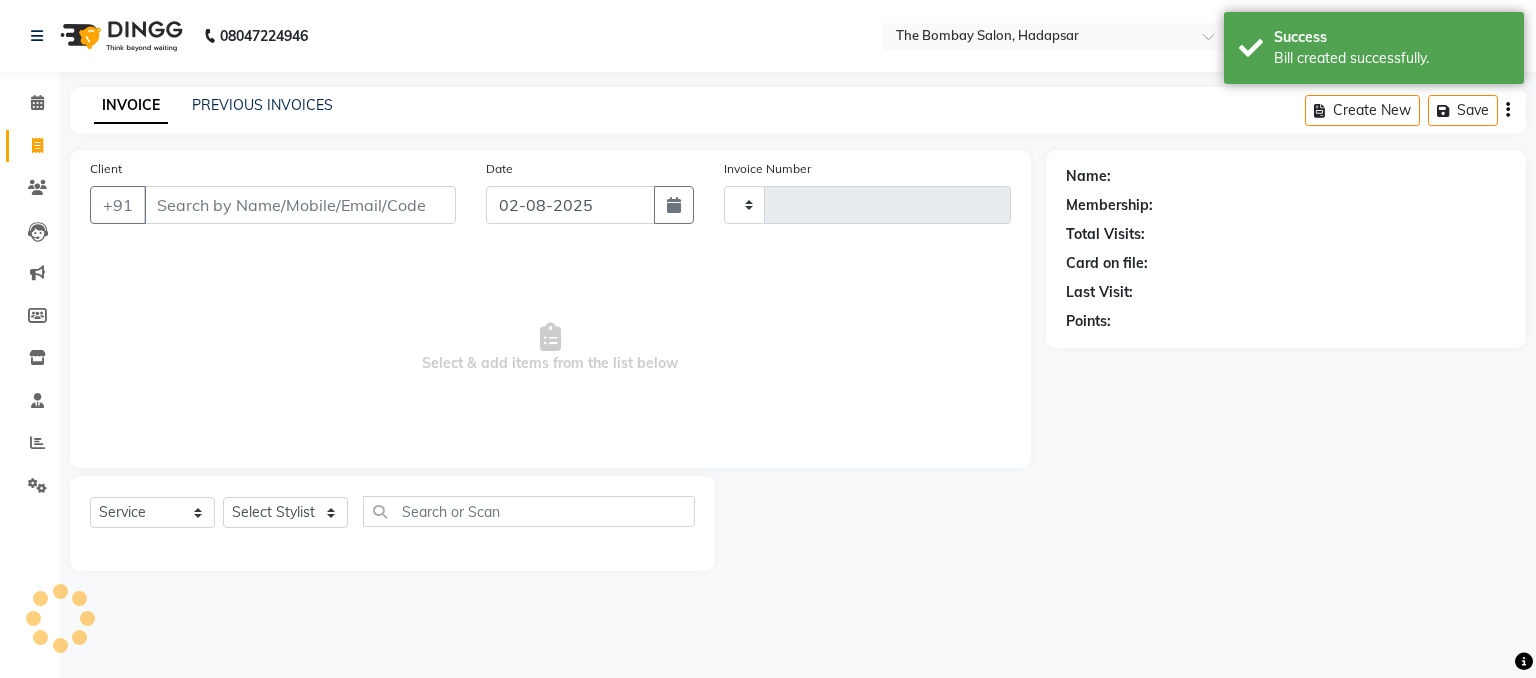 type on "0441" 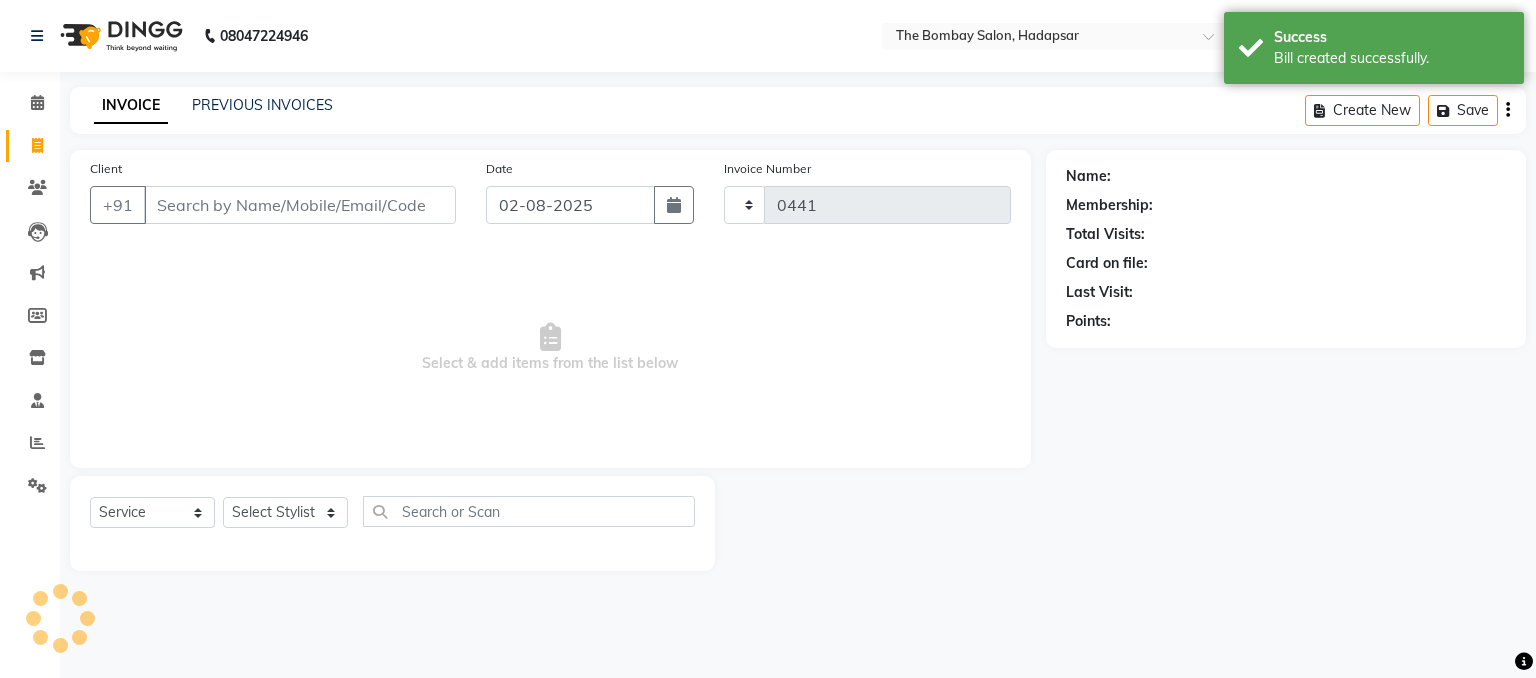 select on "8374" 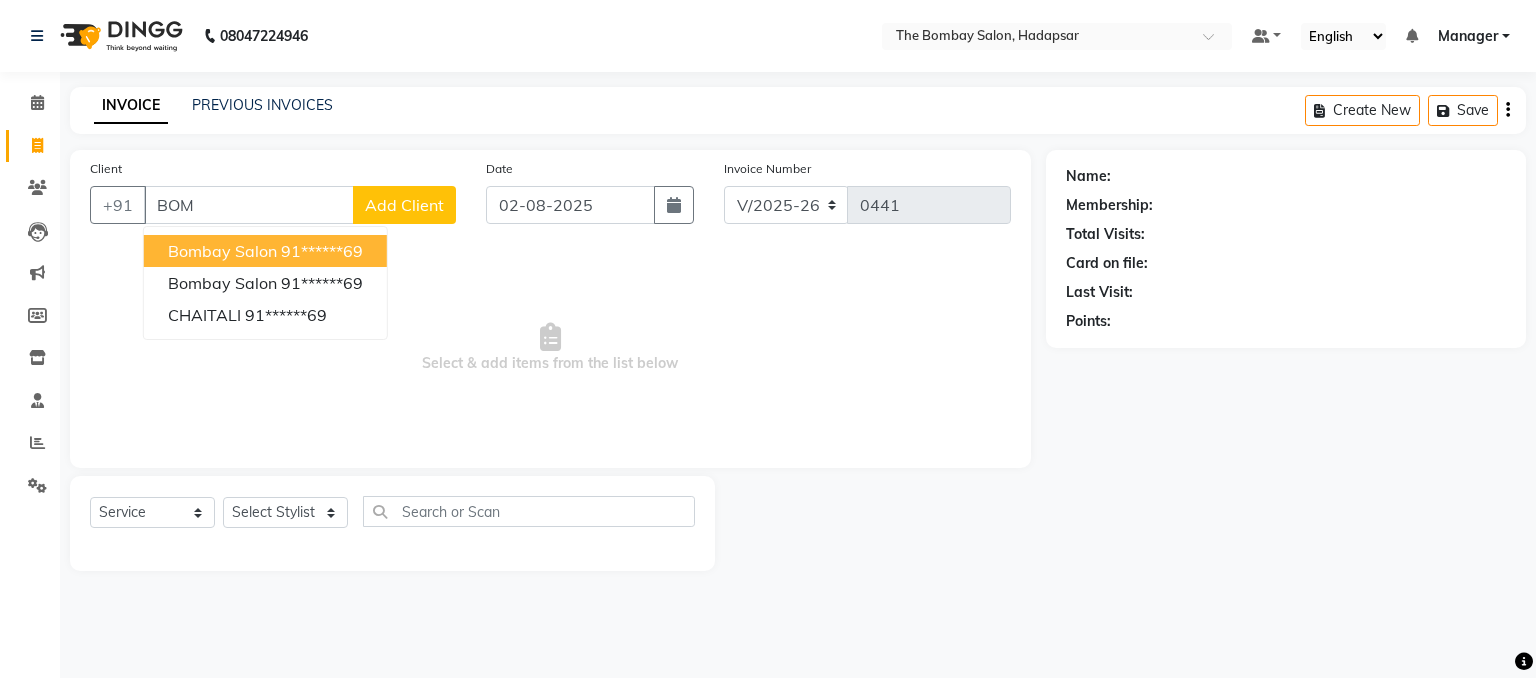 click on "bombay salon" at bounding box center (222, 251) 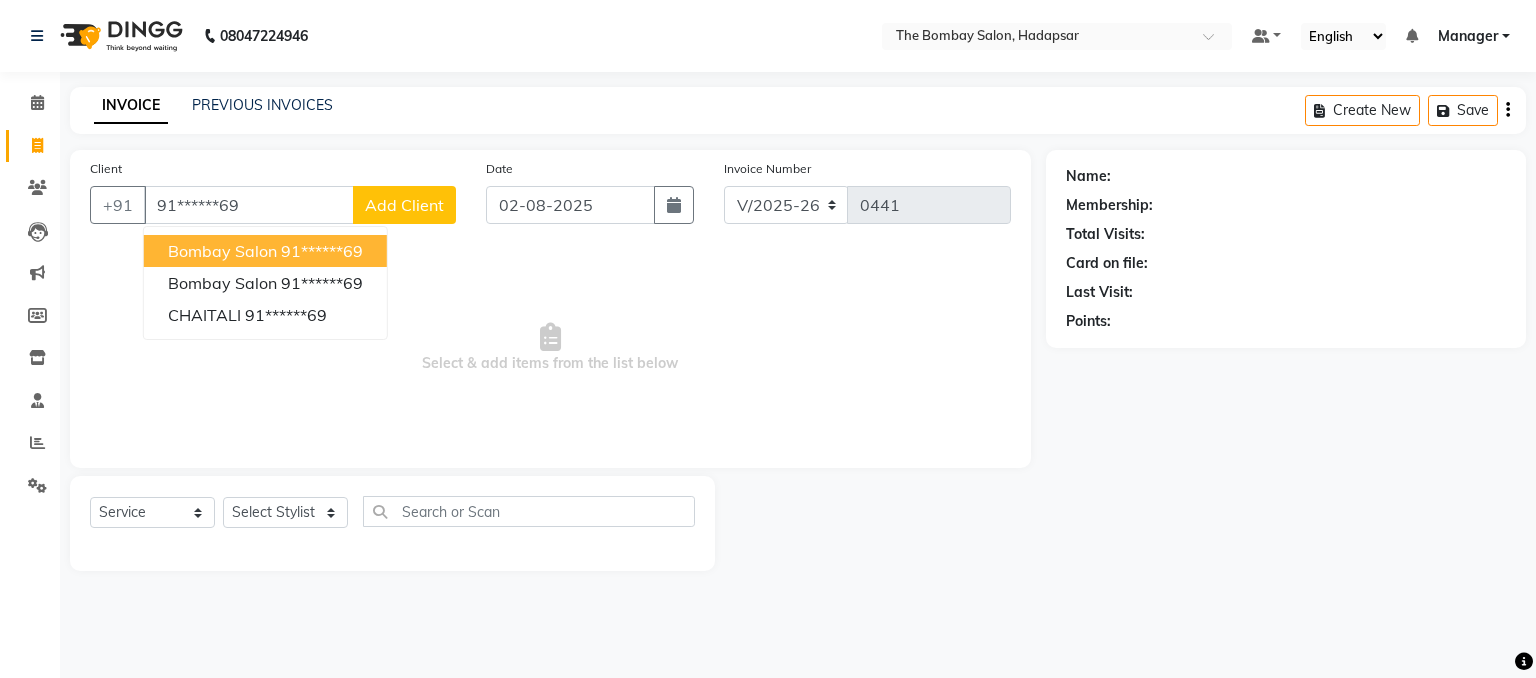 type on "91******69" 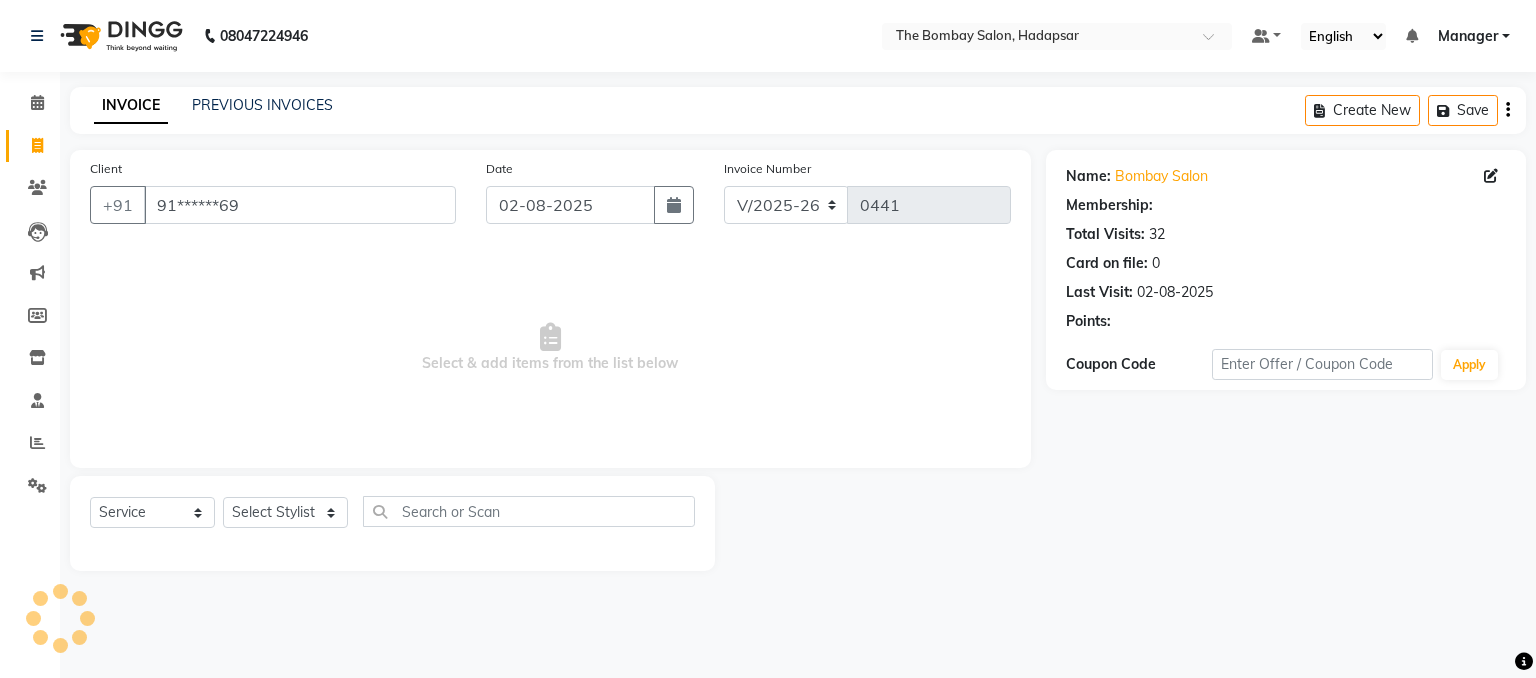 select on "1: Object" 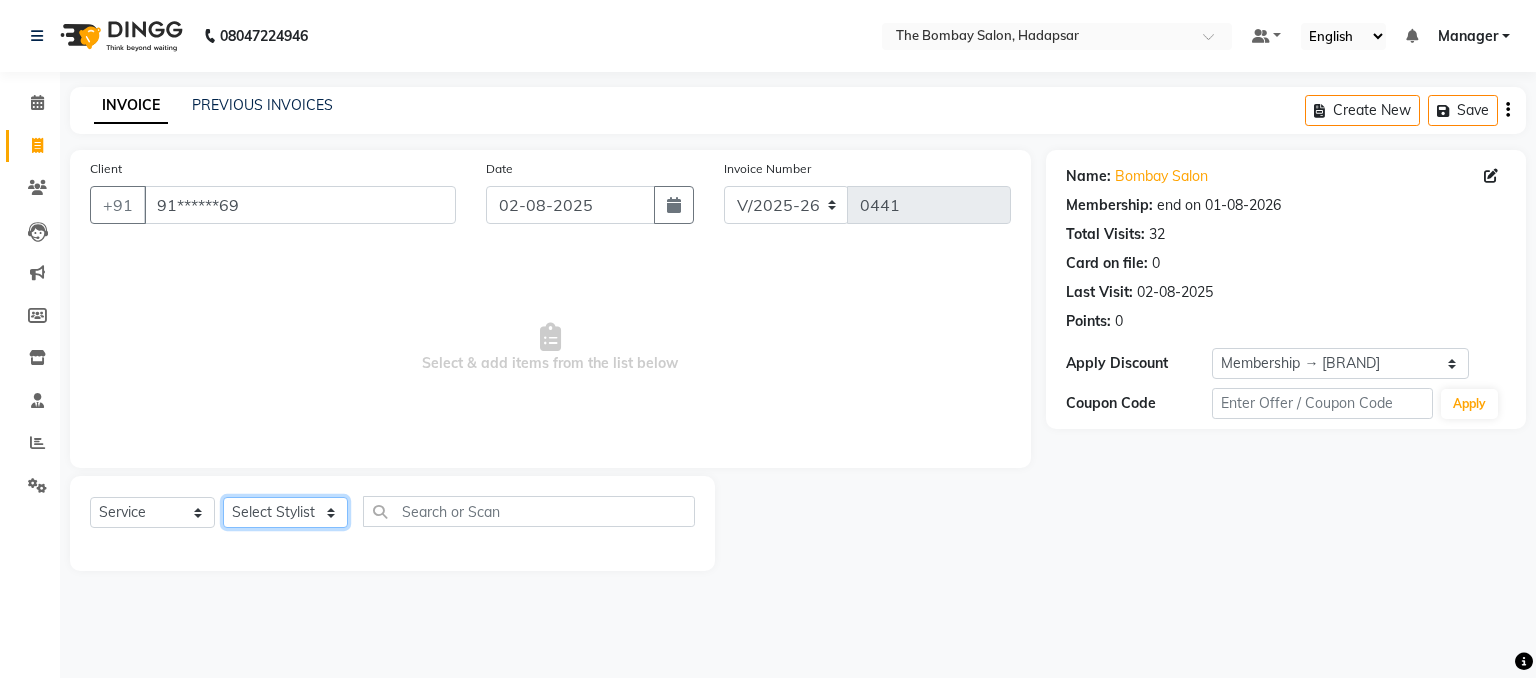 click on "Select Stylist [FIRST] [LAST] hasn Manager [FIRST] [FIRST] [FIRST] [FIRST] sachin [FIRST] [FIRST]" 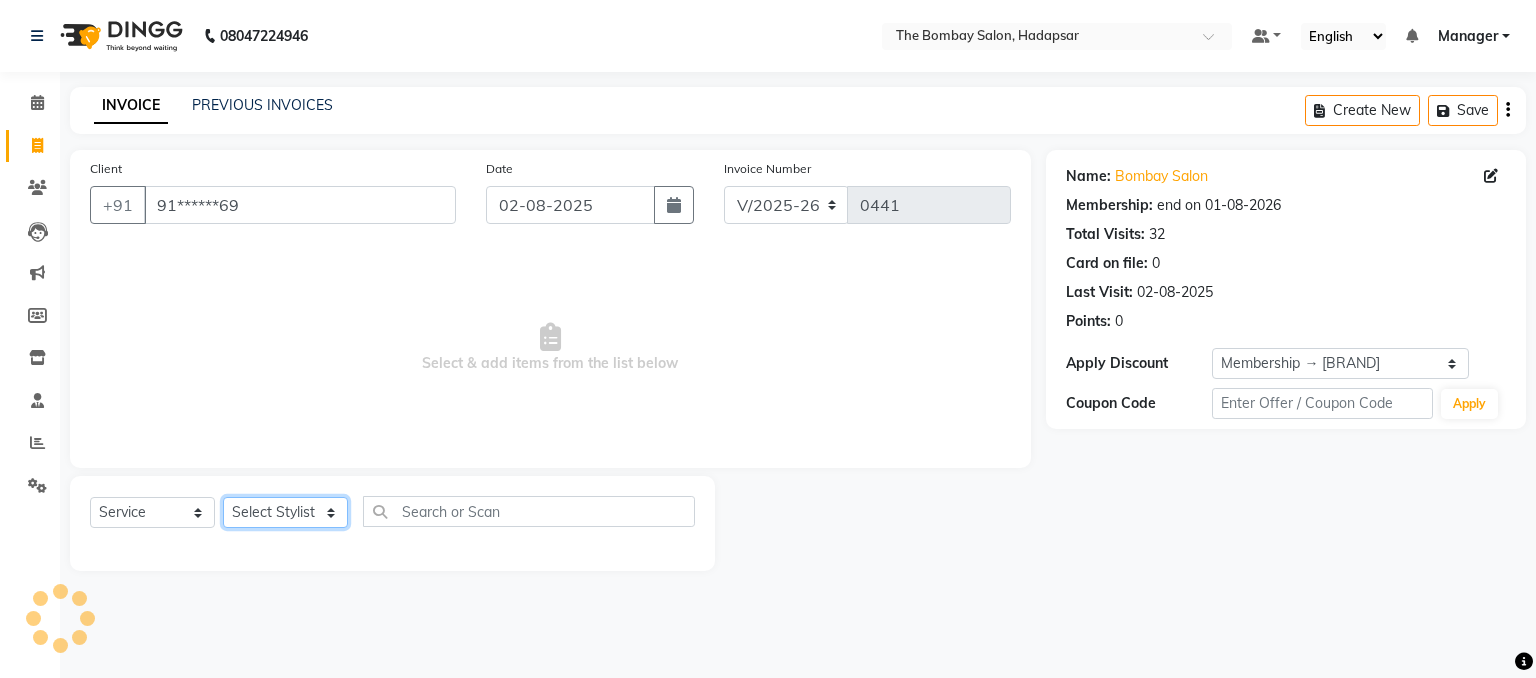 select on "83191" 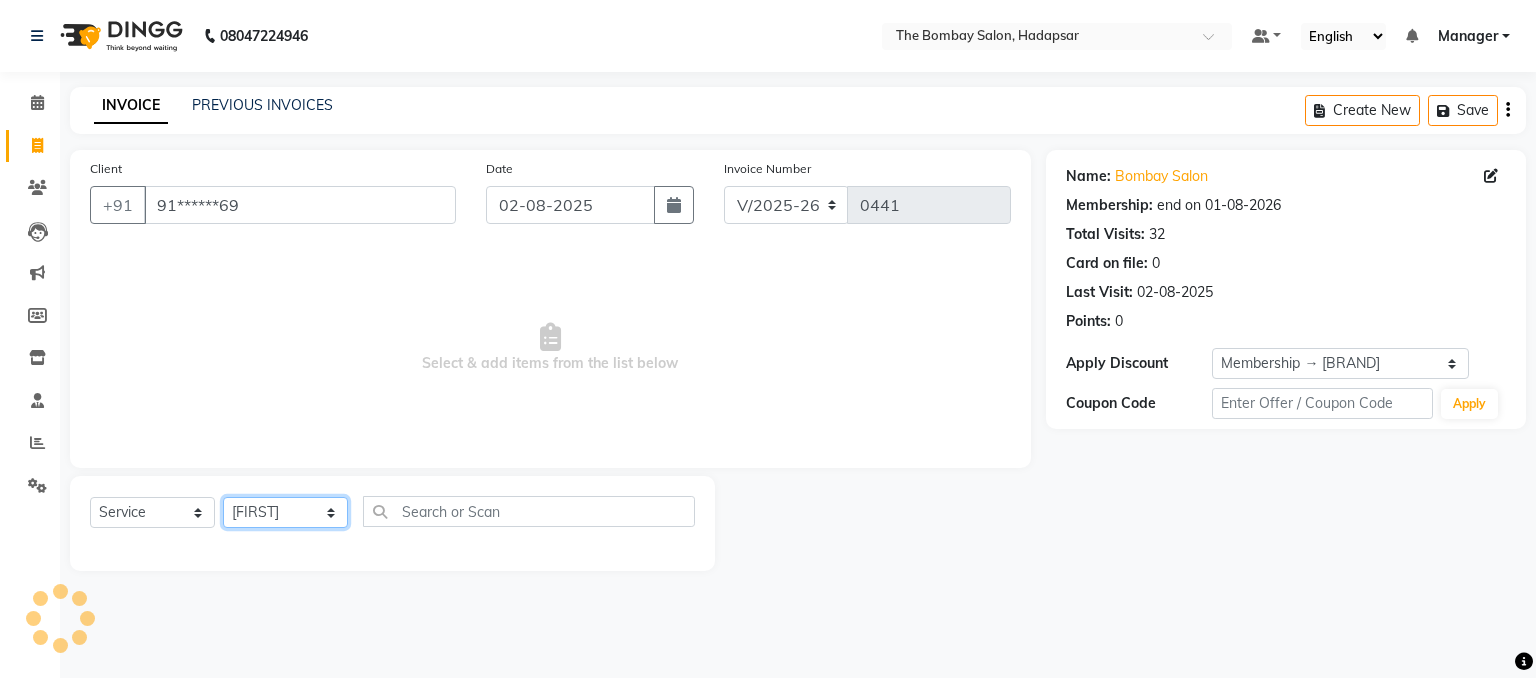 click on "Select Stylist [FIRST] [LAST] hasn Manager [FIRST] [FIRST] [FIRST] [FIRST] sachin [FIRST] [FIRST]" 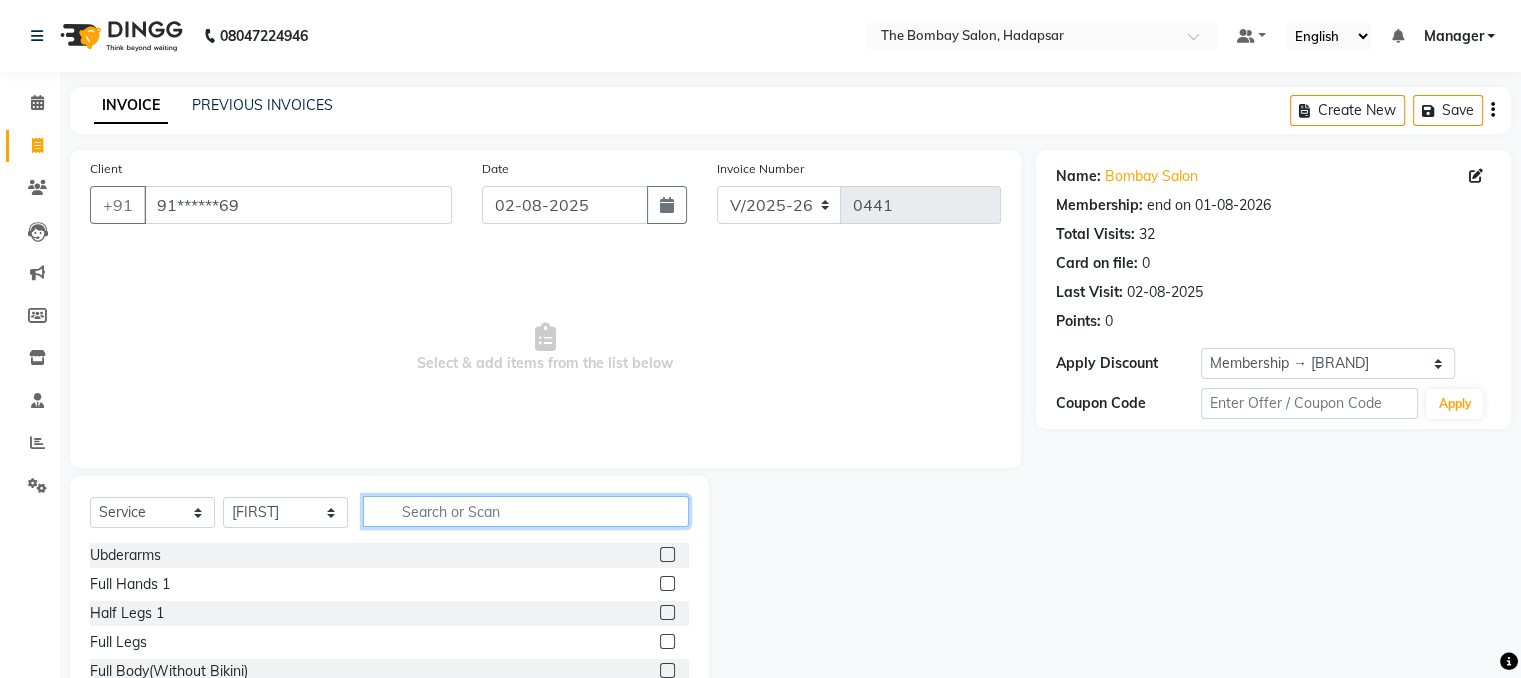 click 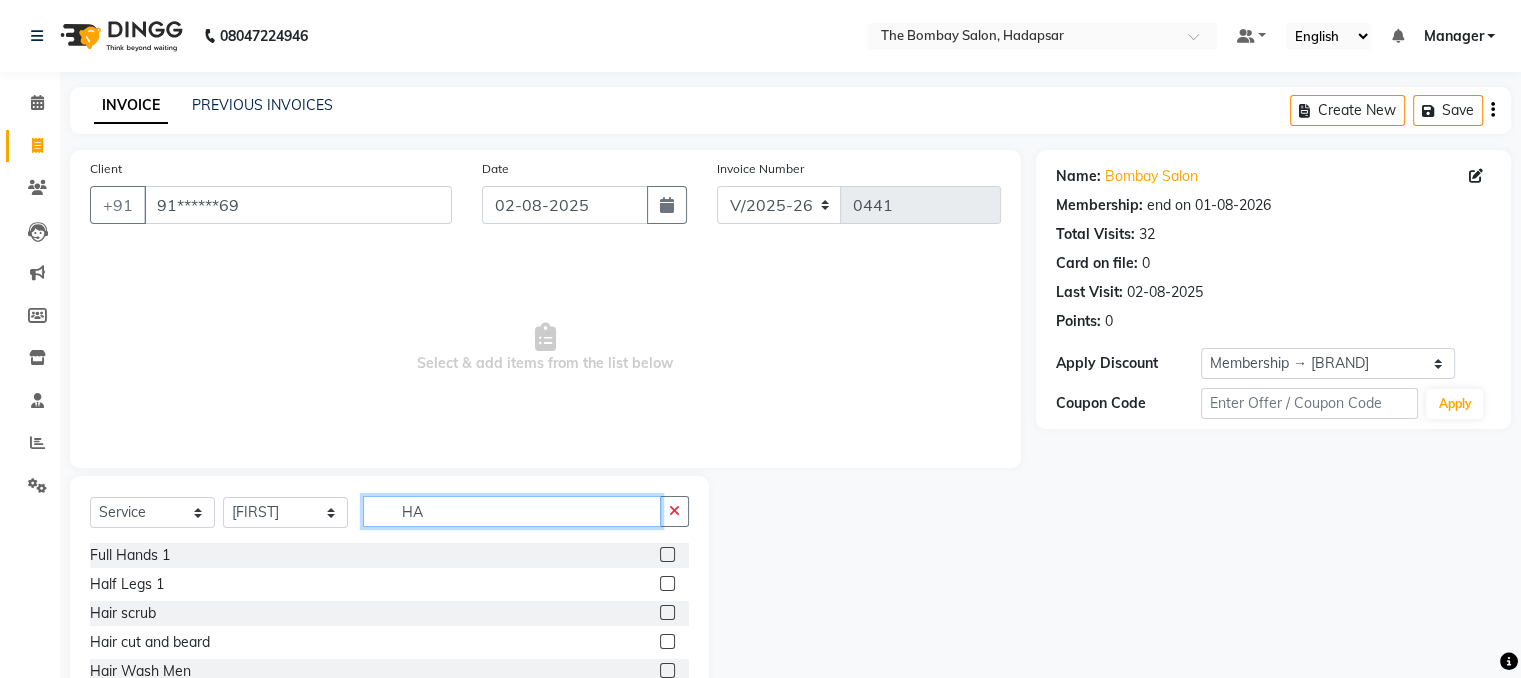 type on "H" 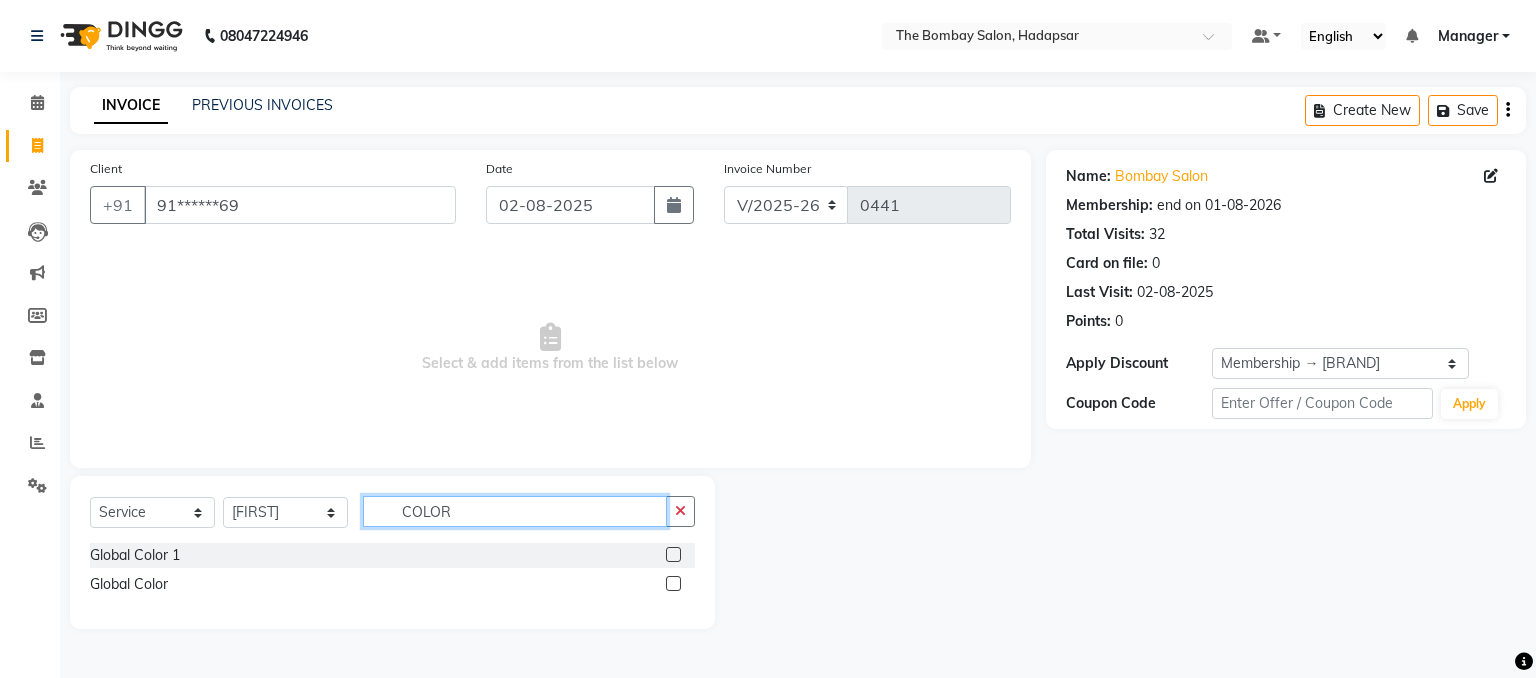type on "COLOR" 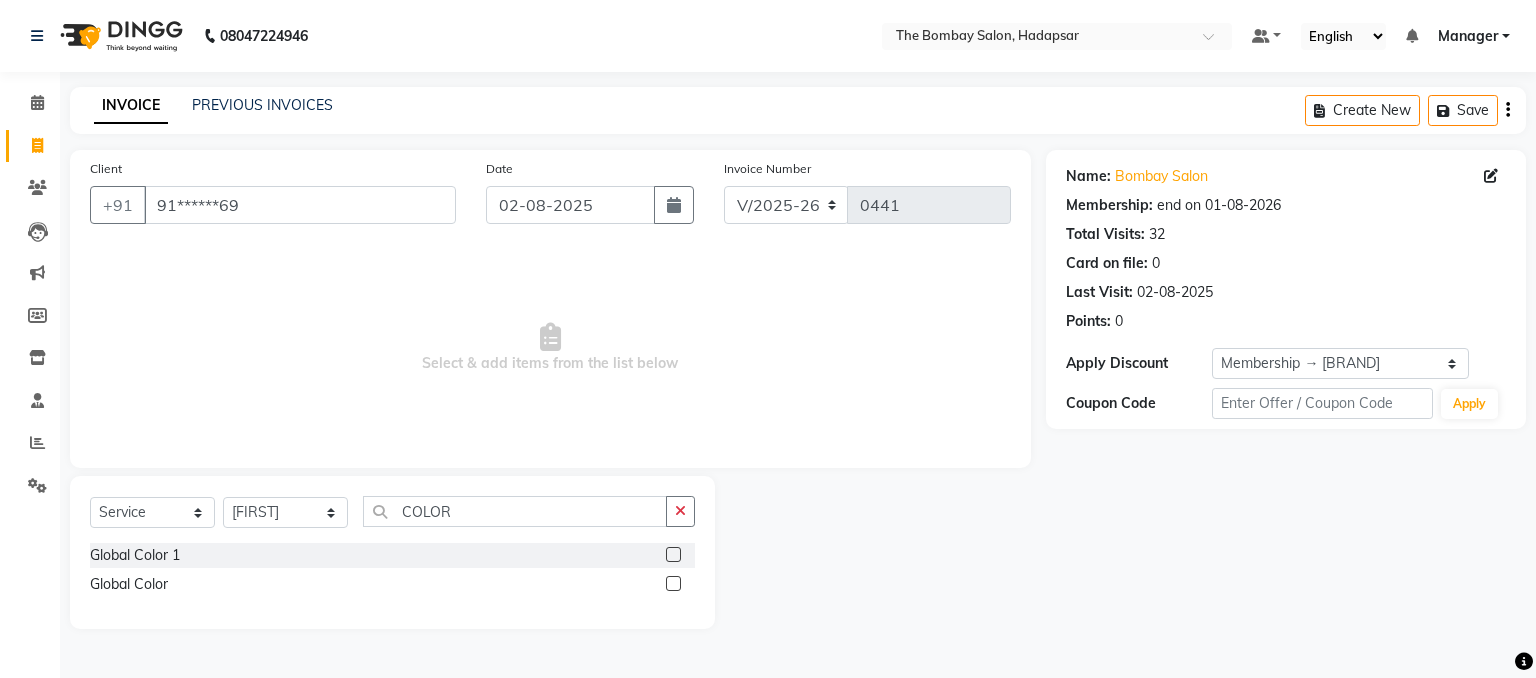 click 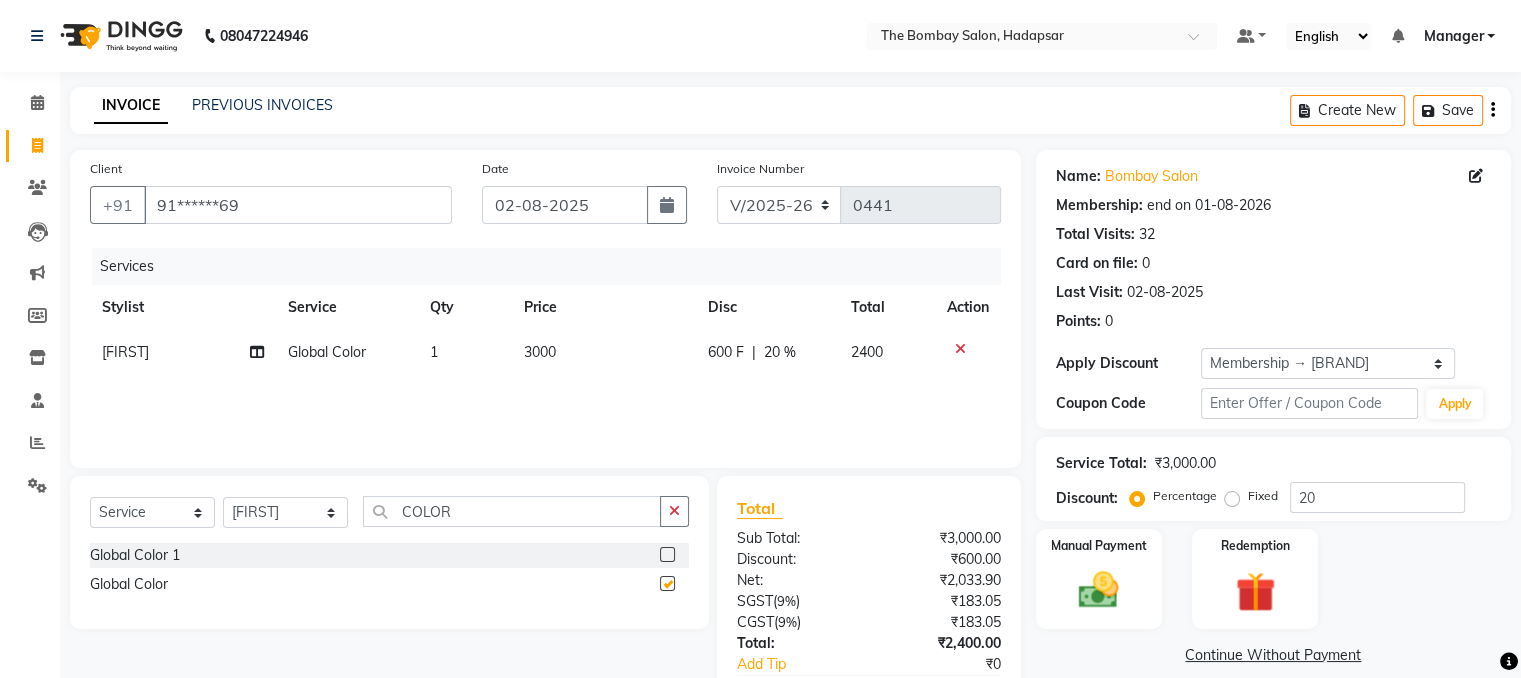 checkbox on "false" 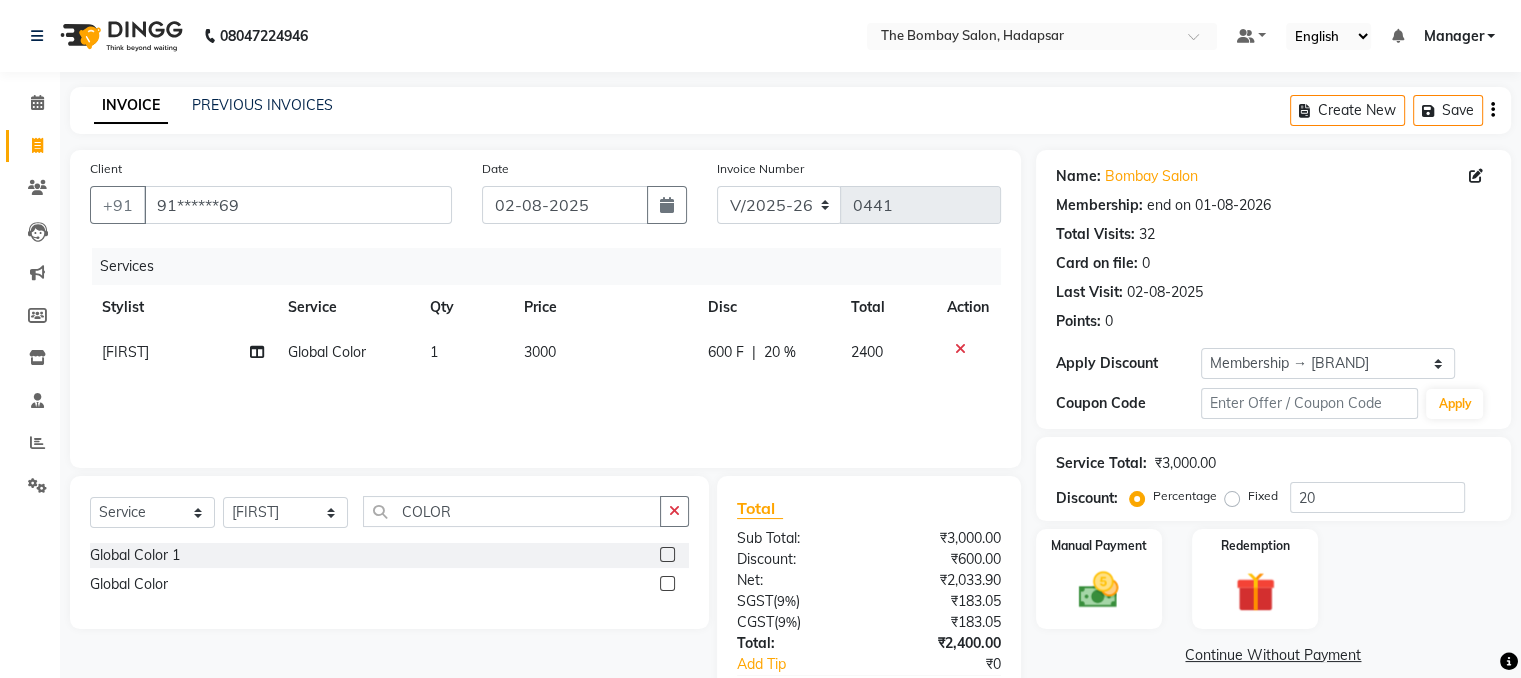 click on "3000" 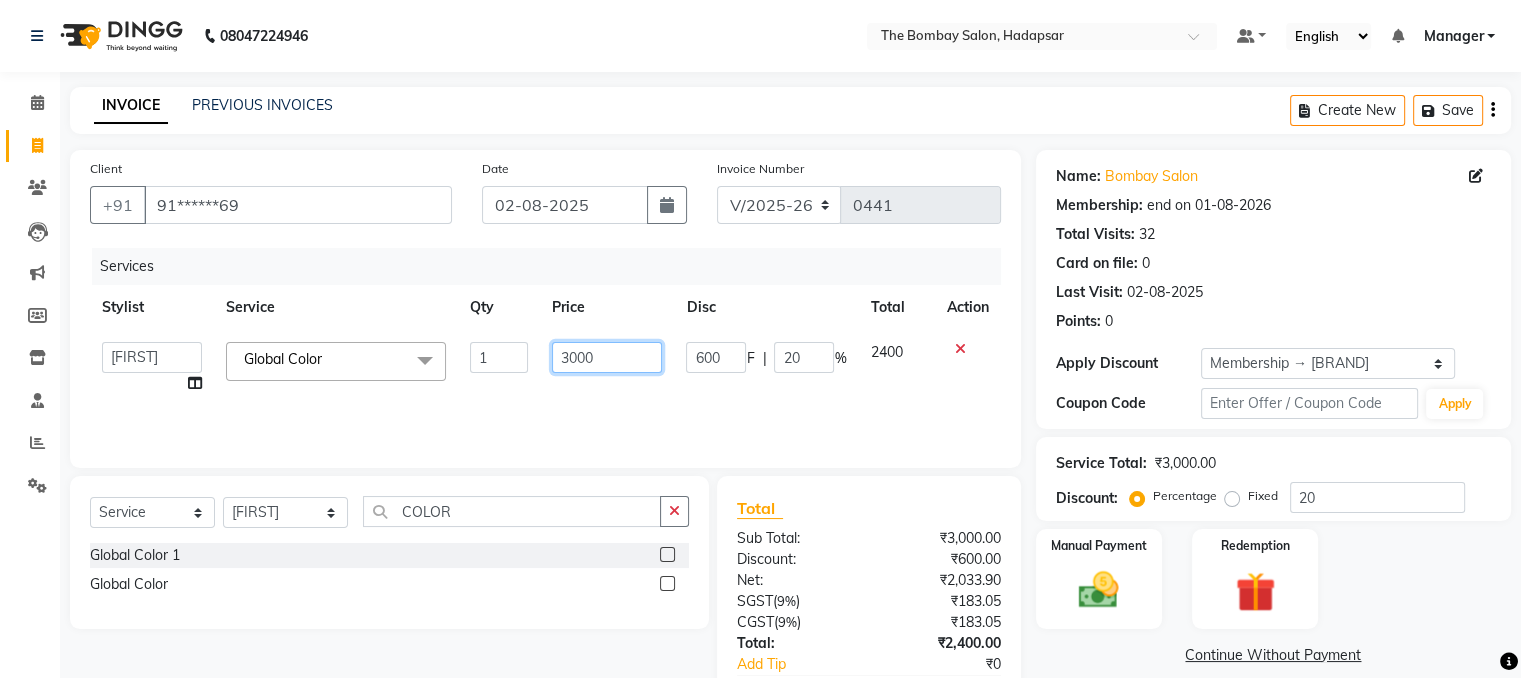 click on "3000" 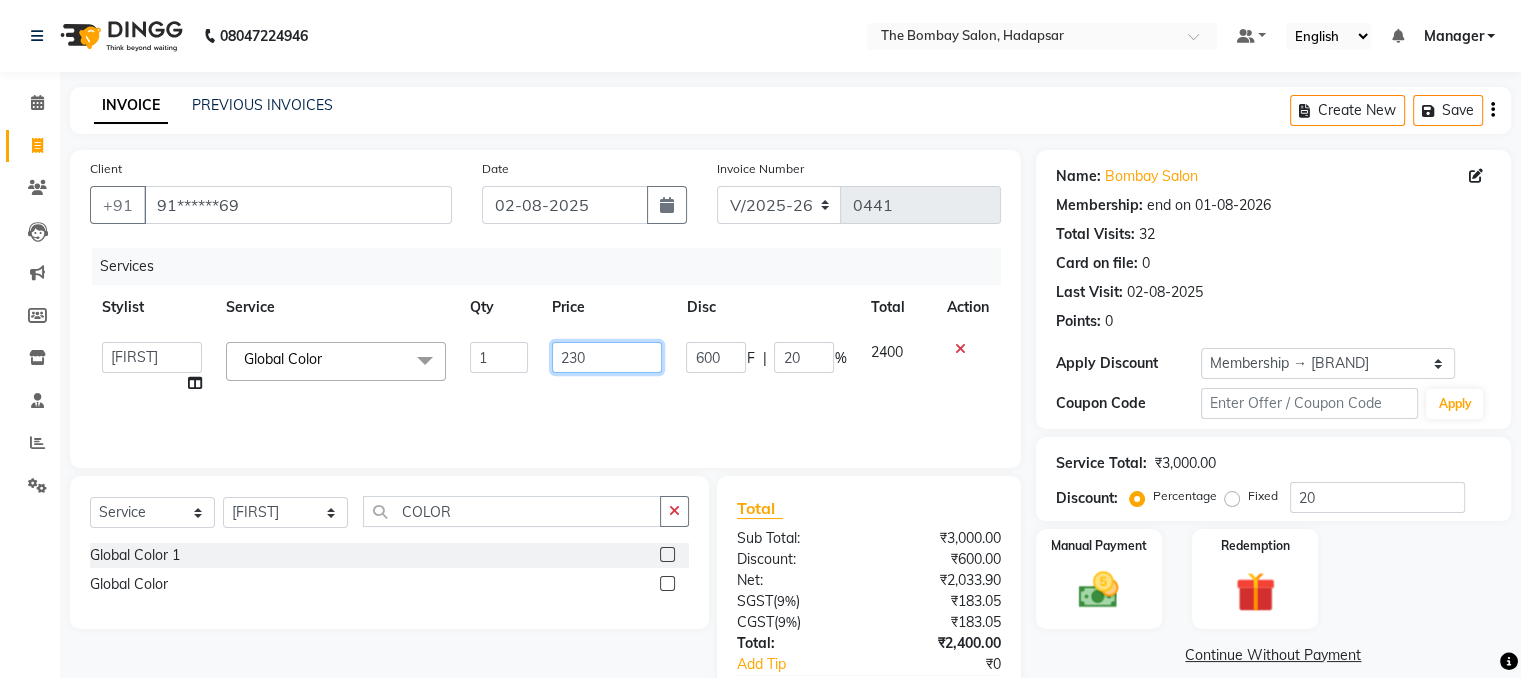 type on "2304" 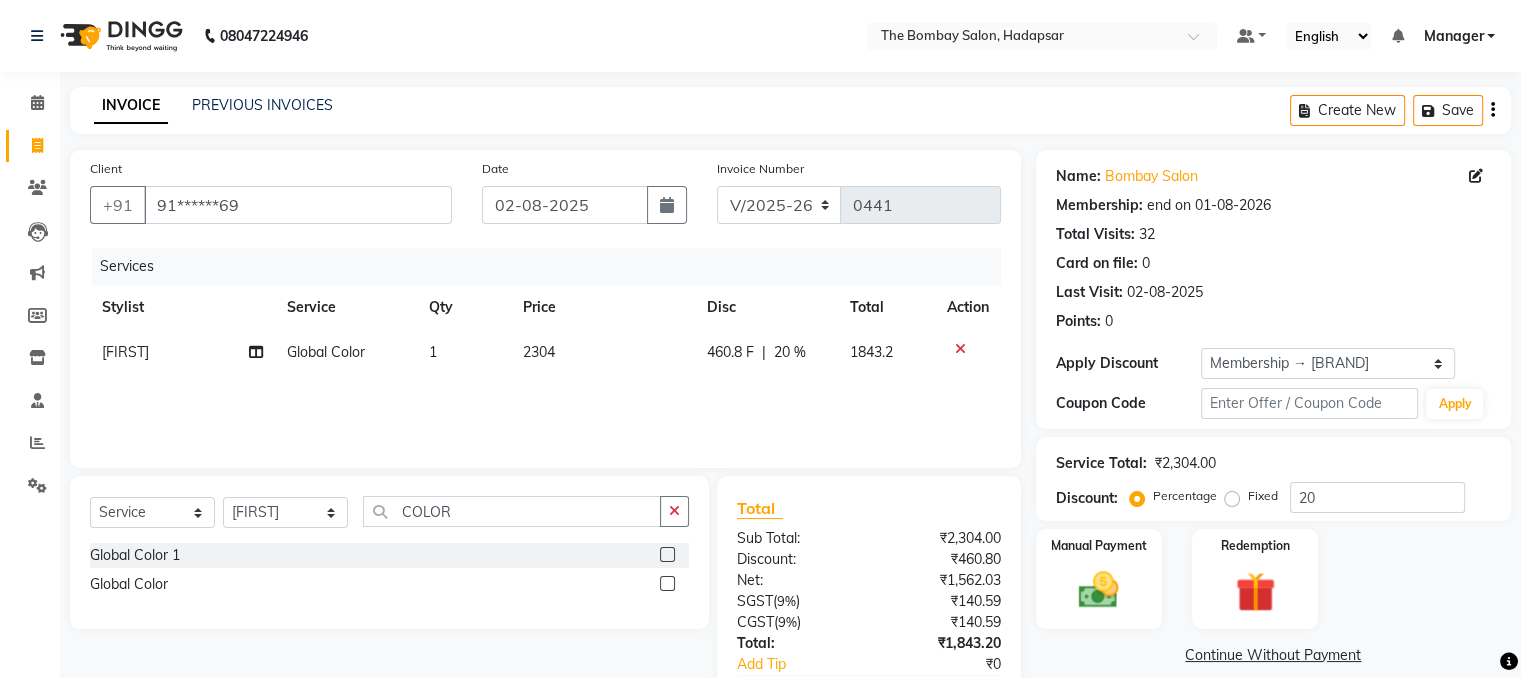 click on "Services Stylist Service Qty Price Disc Total Action [FIRST] Global Color 1 2304 460.8 F | 20 % 1843.2" 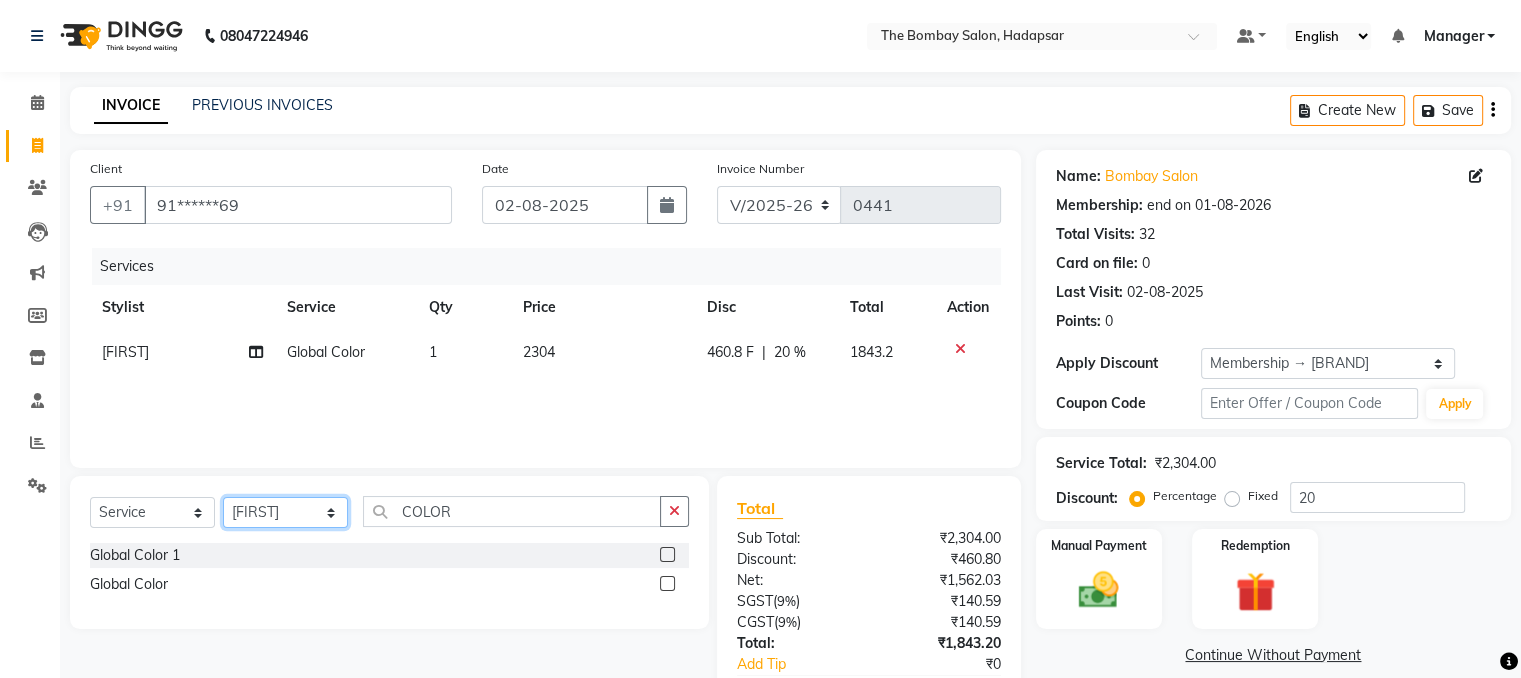 click on "Select Stylist [FIRST] [LAST] hasn Manager [FIRST] [FIRST] [FIRST] [FIRST] sachin [FIRST] [FIRST]" 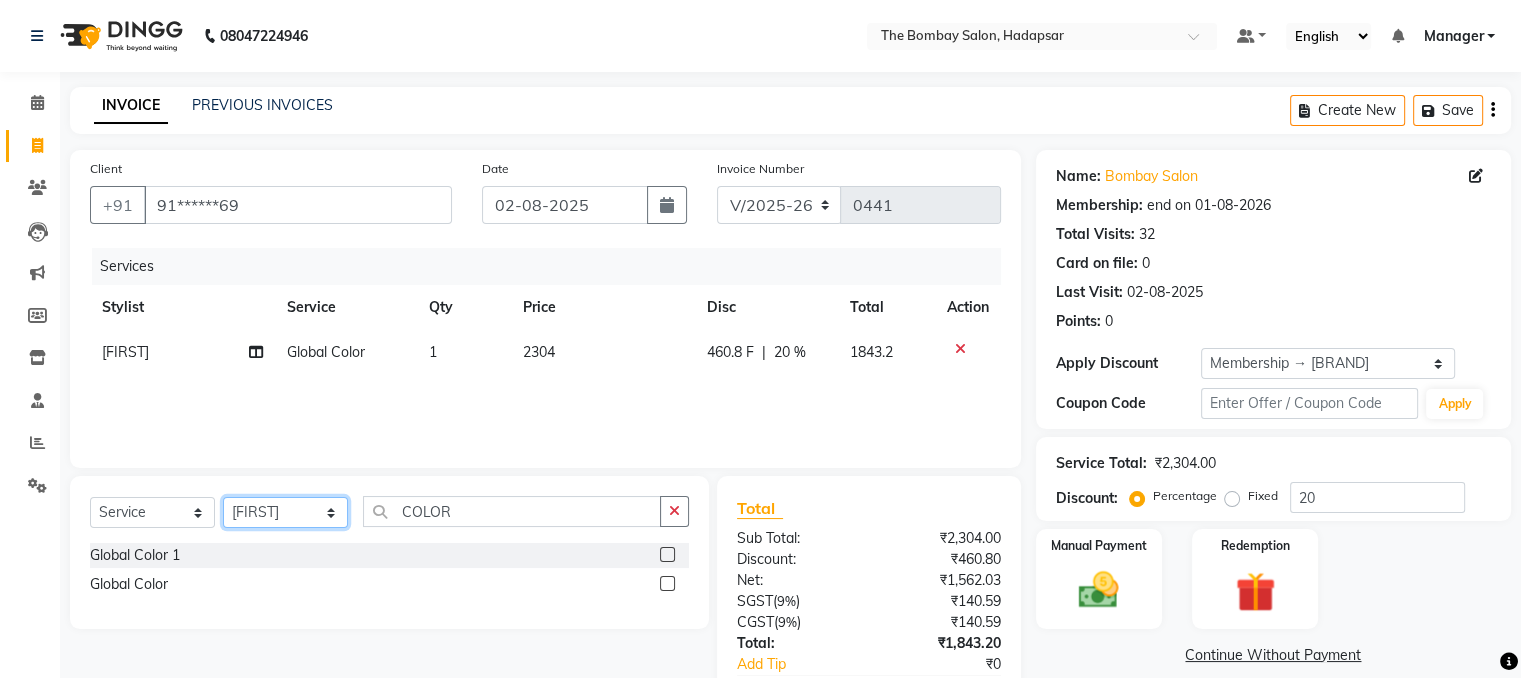 select on "82049" 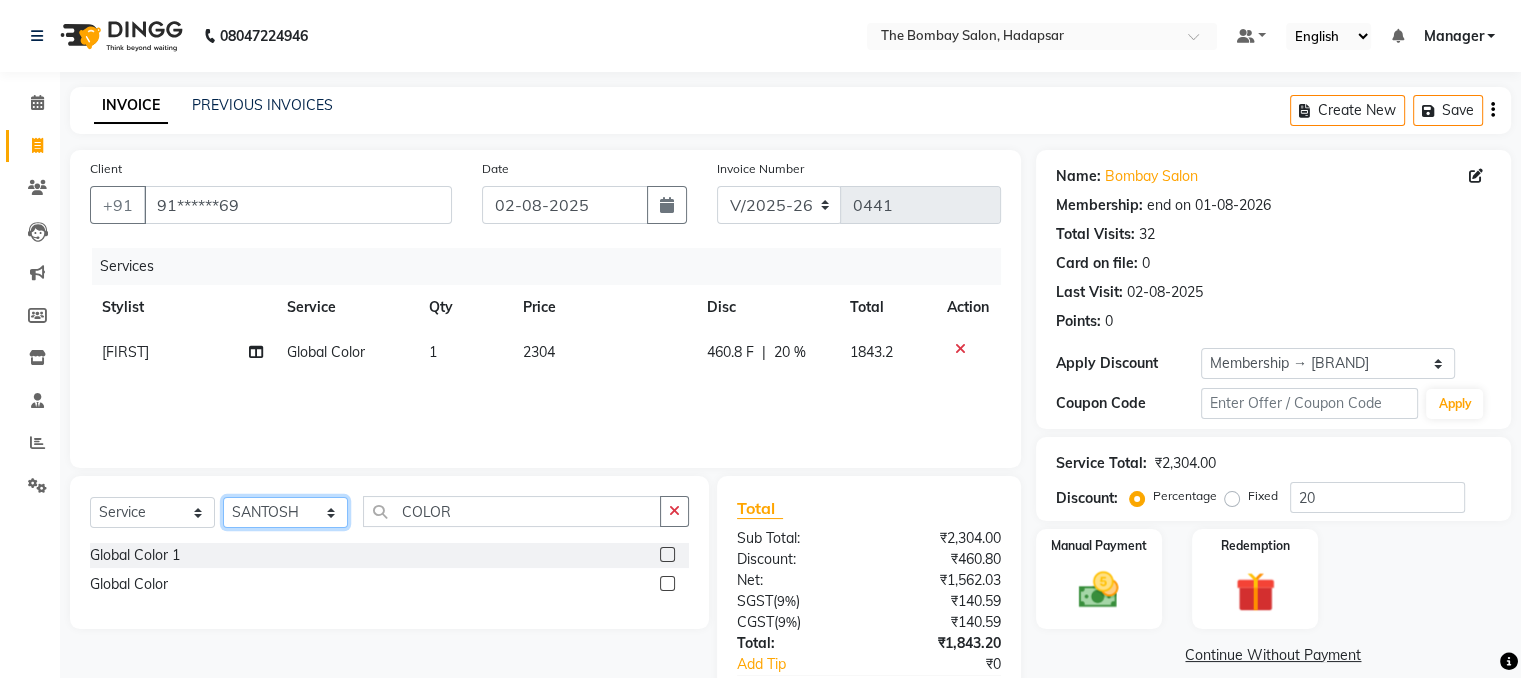 click on "Select Stylist [FIRST] [LAST] hasn Manager [FIRST] [FIRST] [FIRST] [FIRST] sachin [FIRST] [FIRST]" 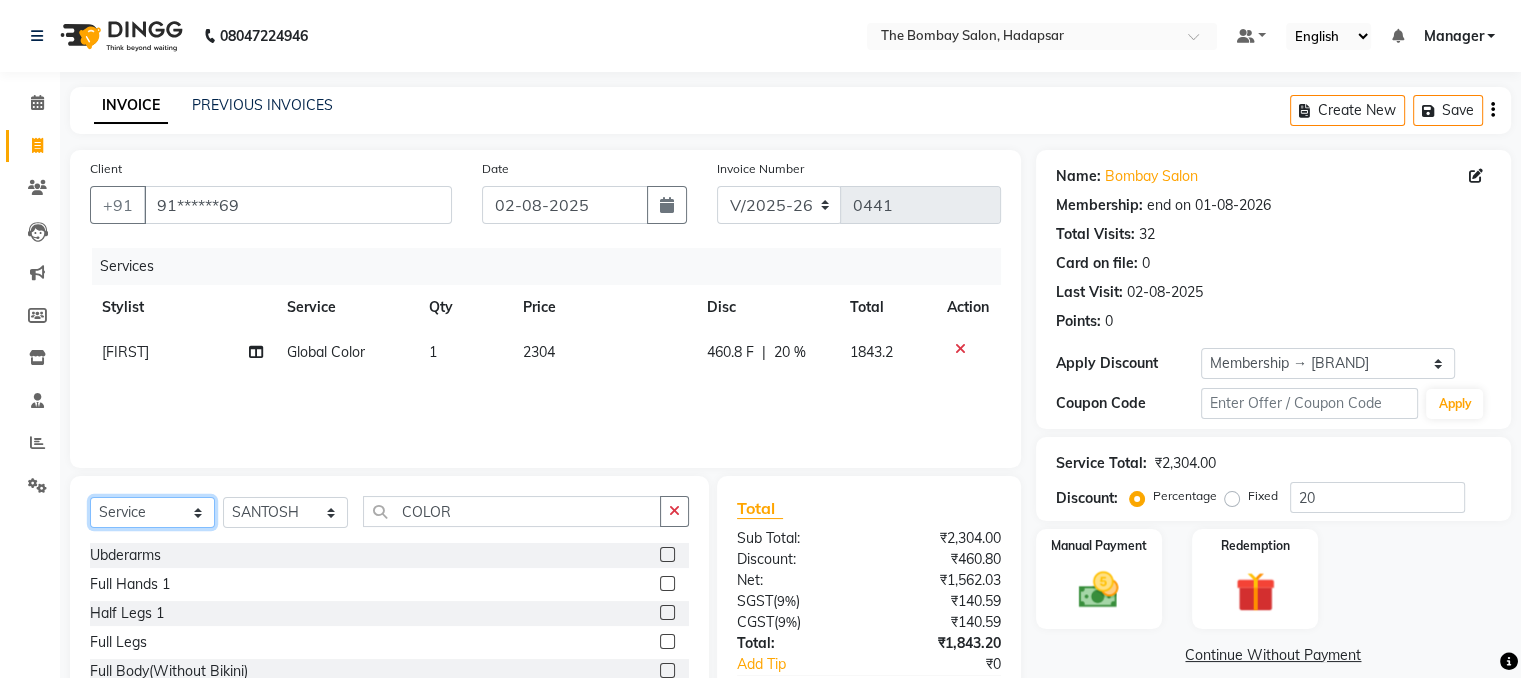 click on "Select  Service  Product  Membership  Package Voucher Prepaid Gift Card" 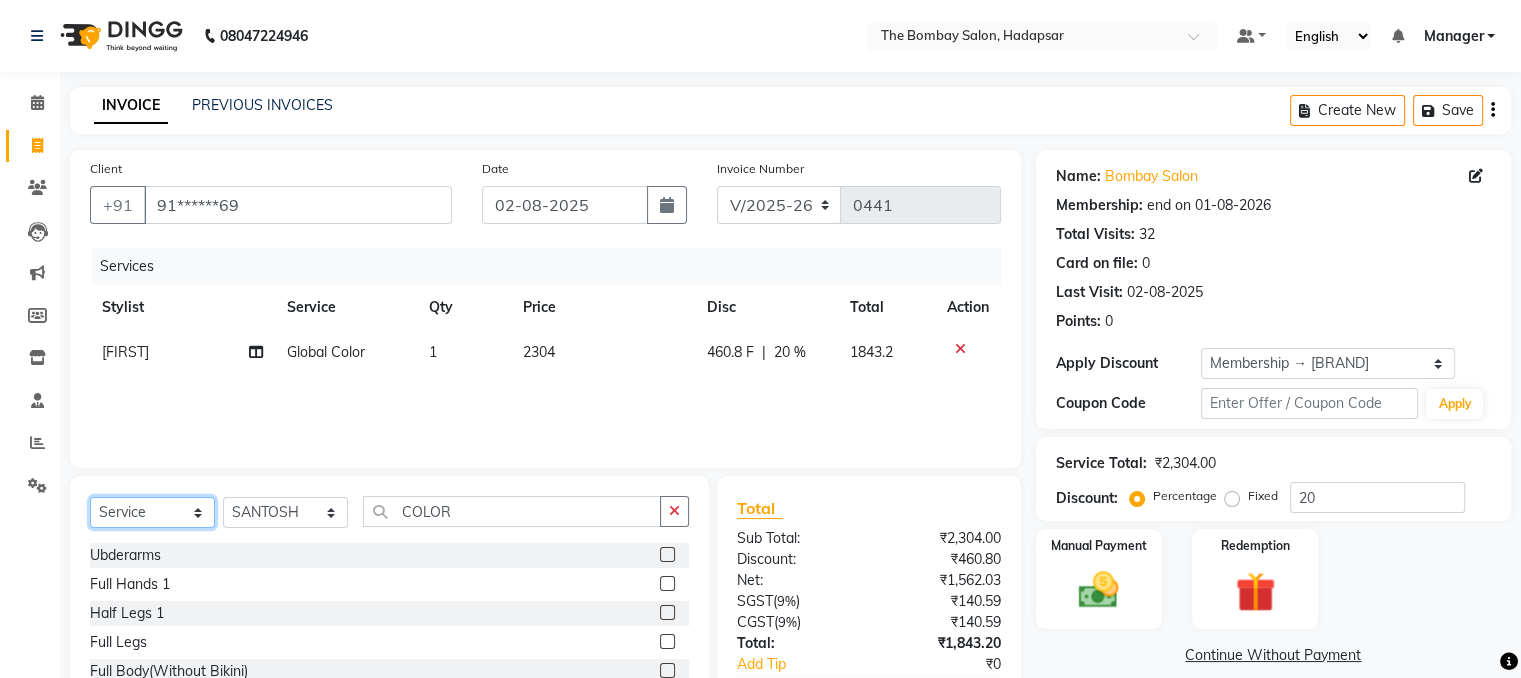 select on "membership" 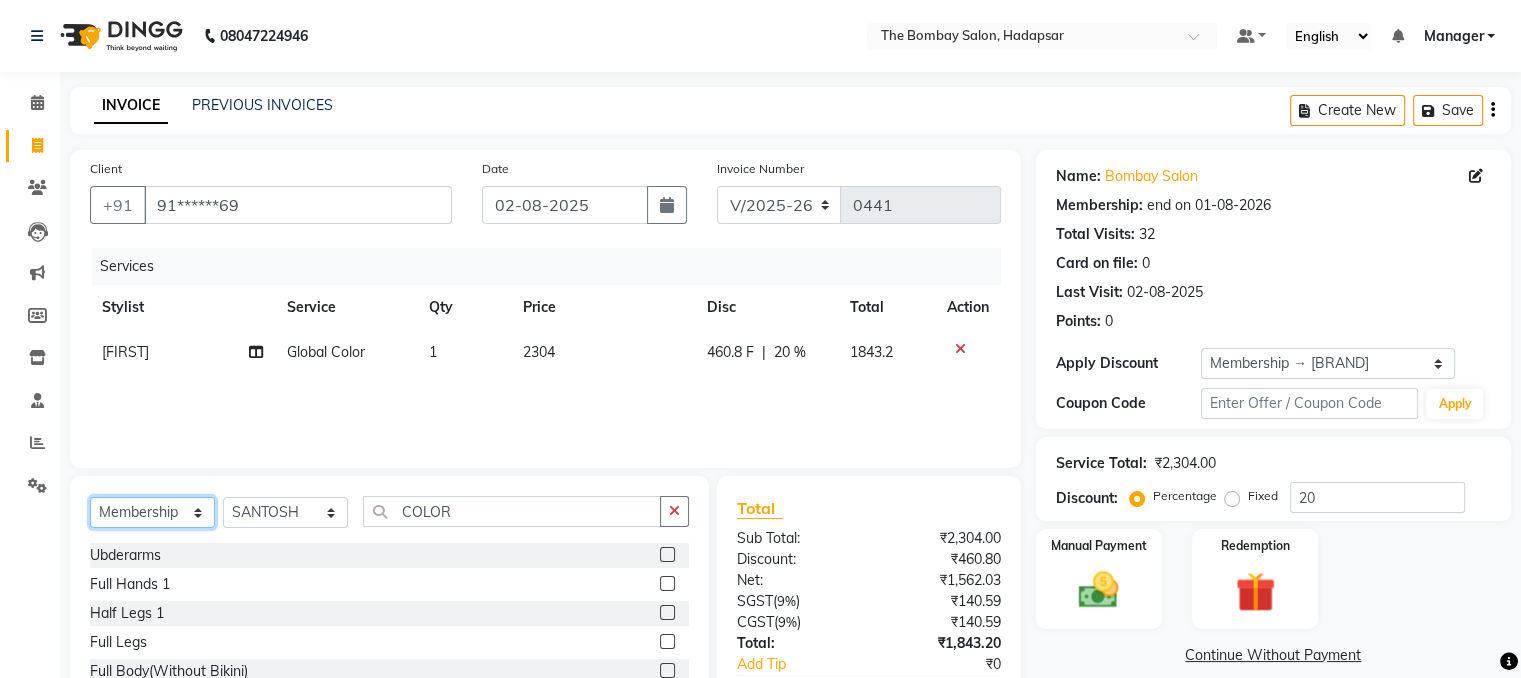 click on "Select  Service  Product  Membership  Package Voucher Prepaid Gift Card" 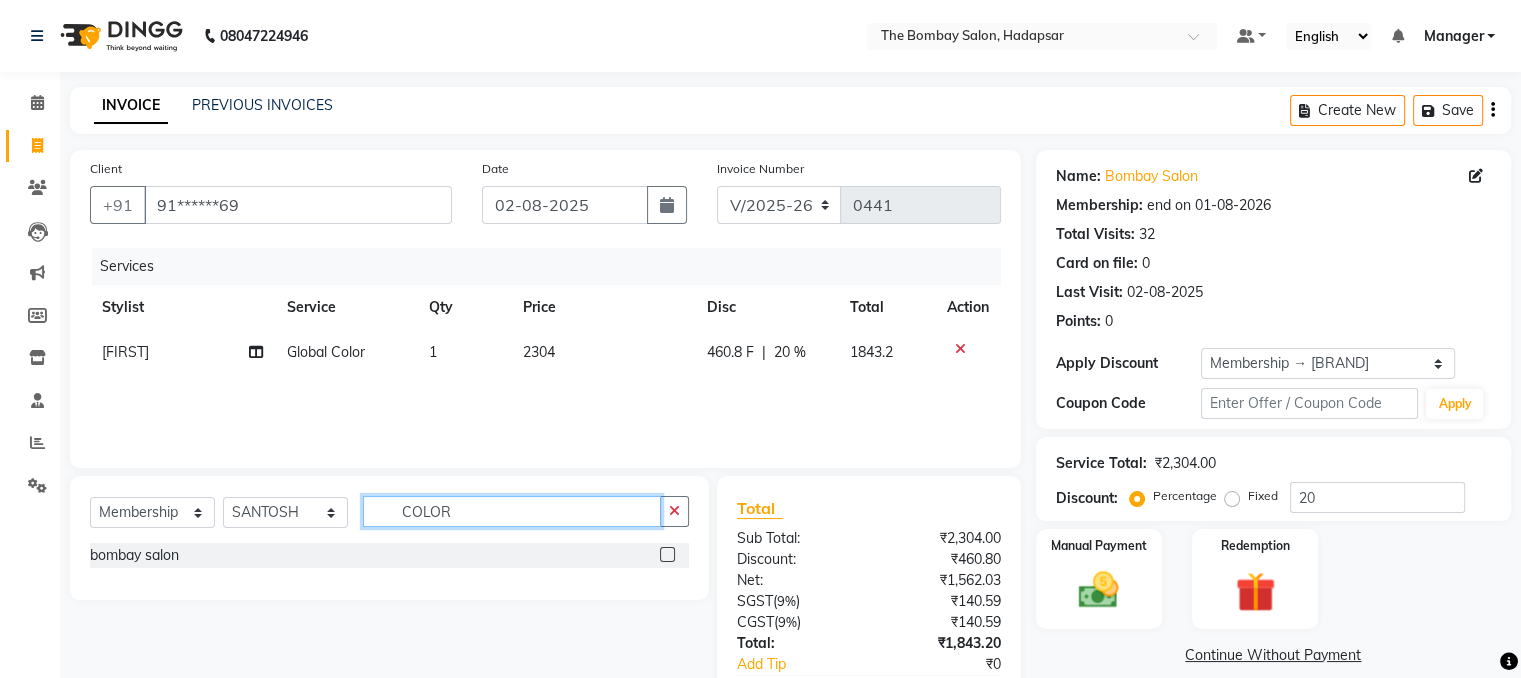 click on "COLOR" 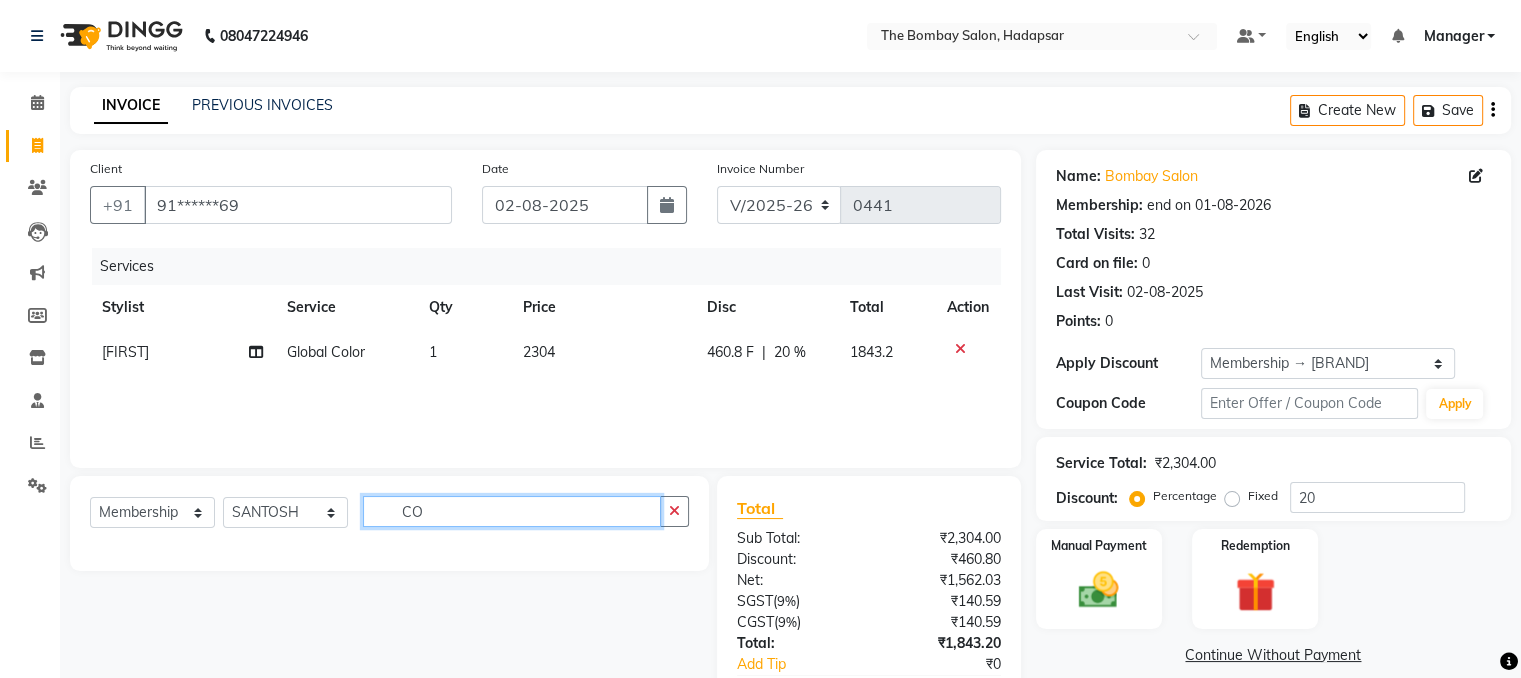 type on "C" 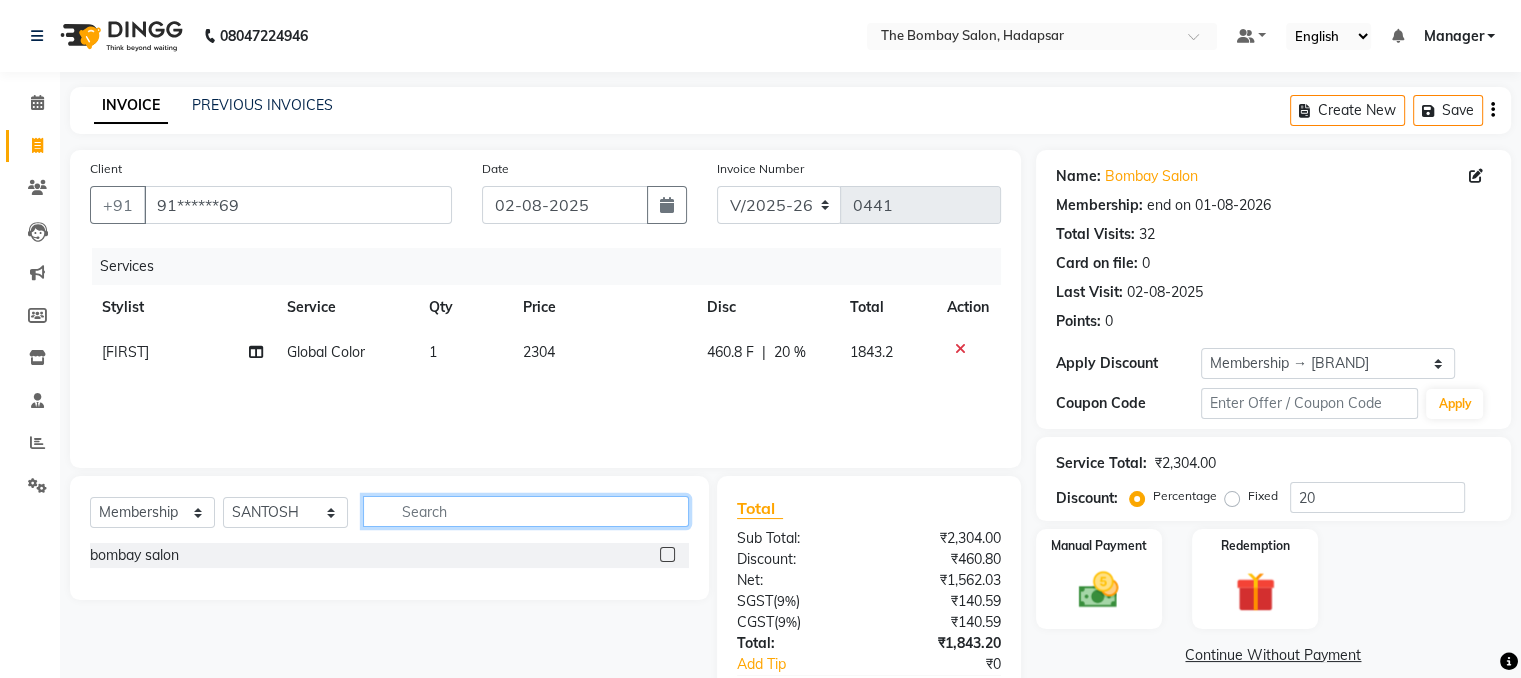 type 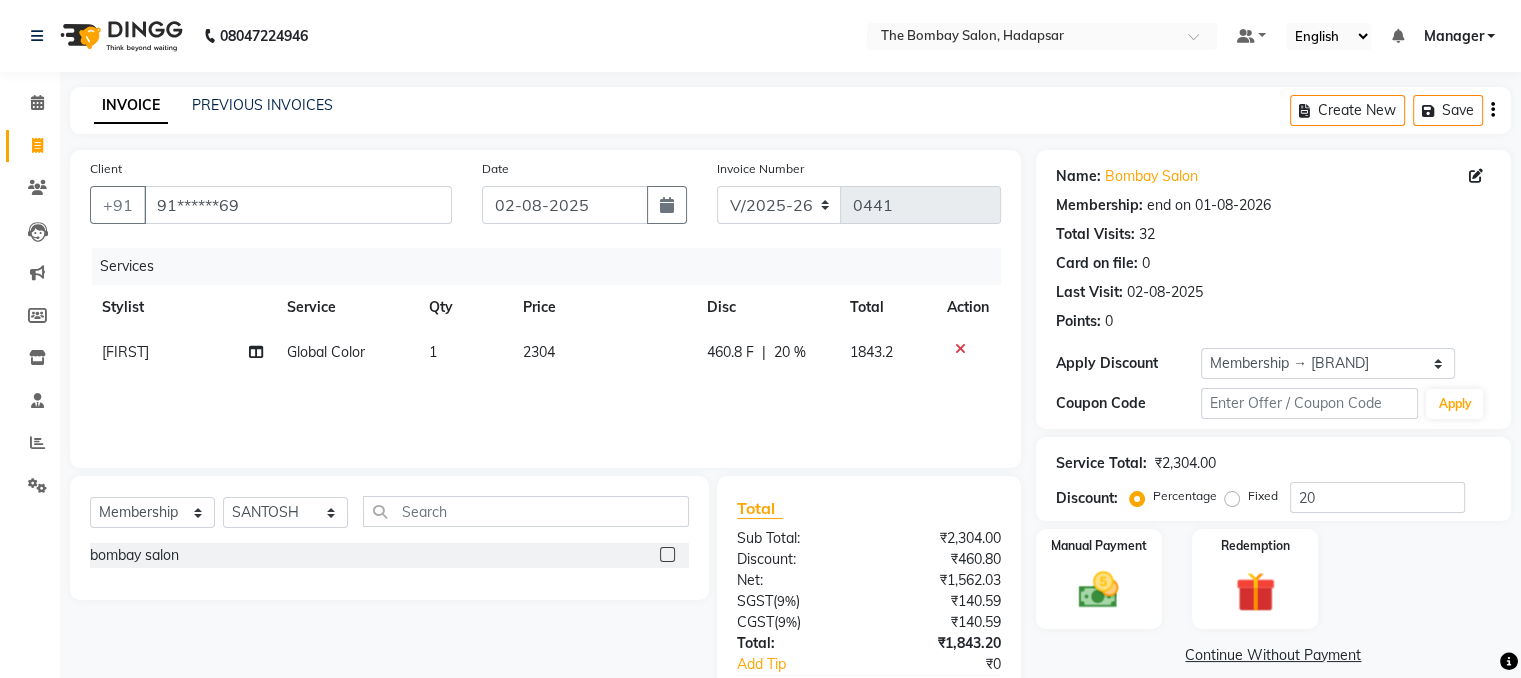 click 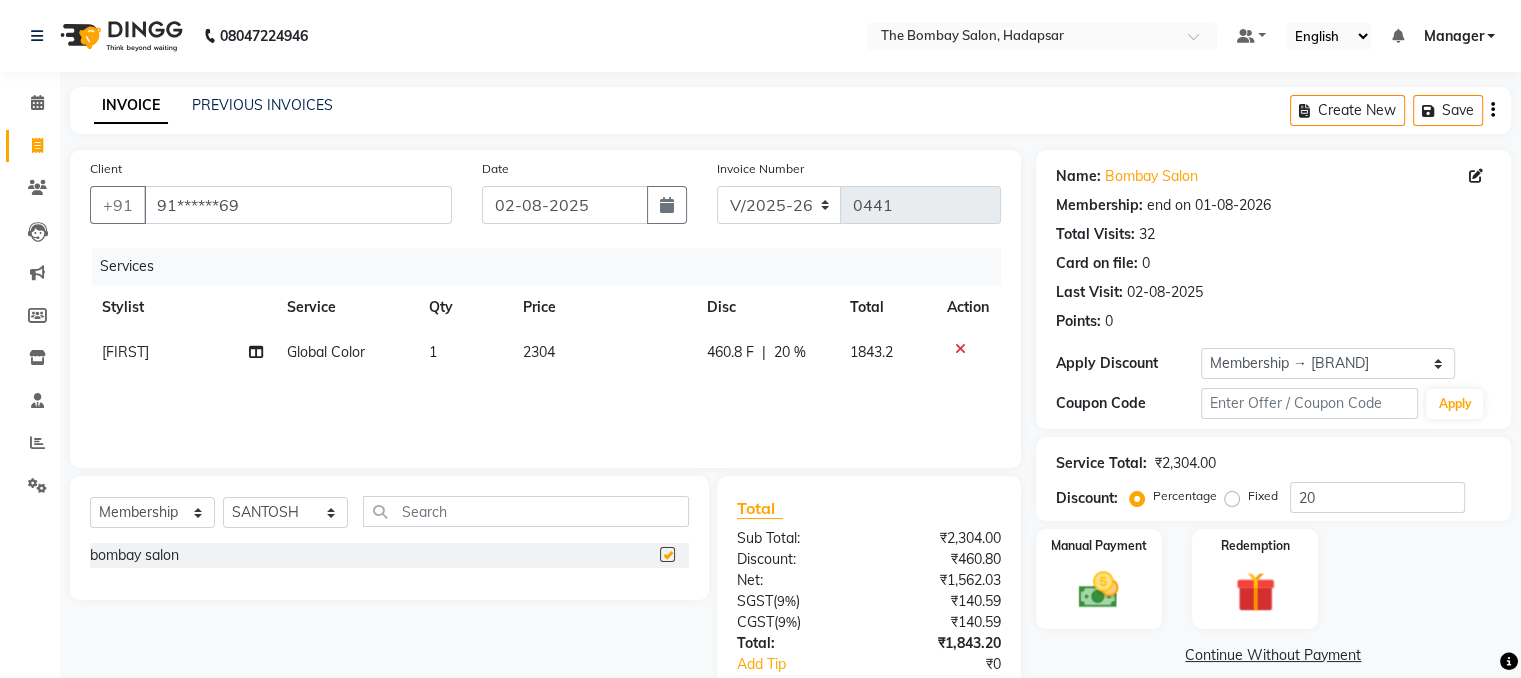 select on "select" 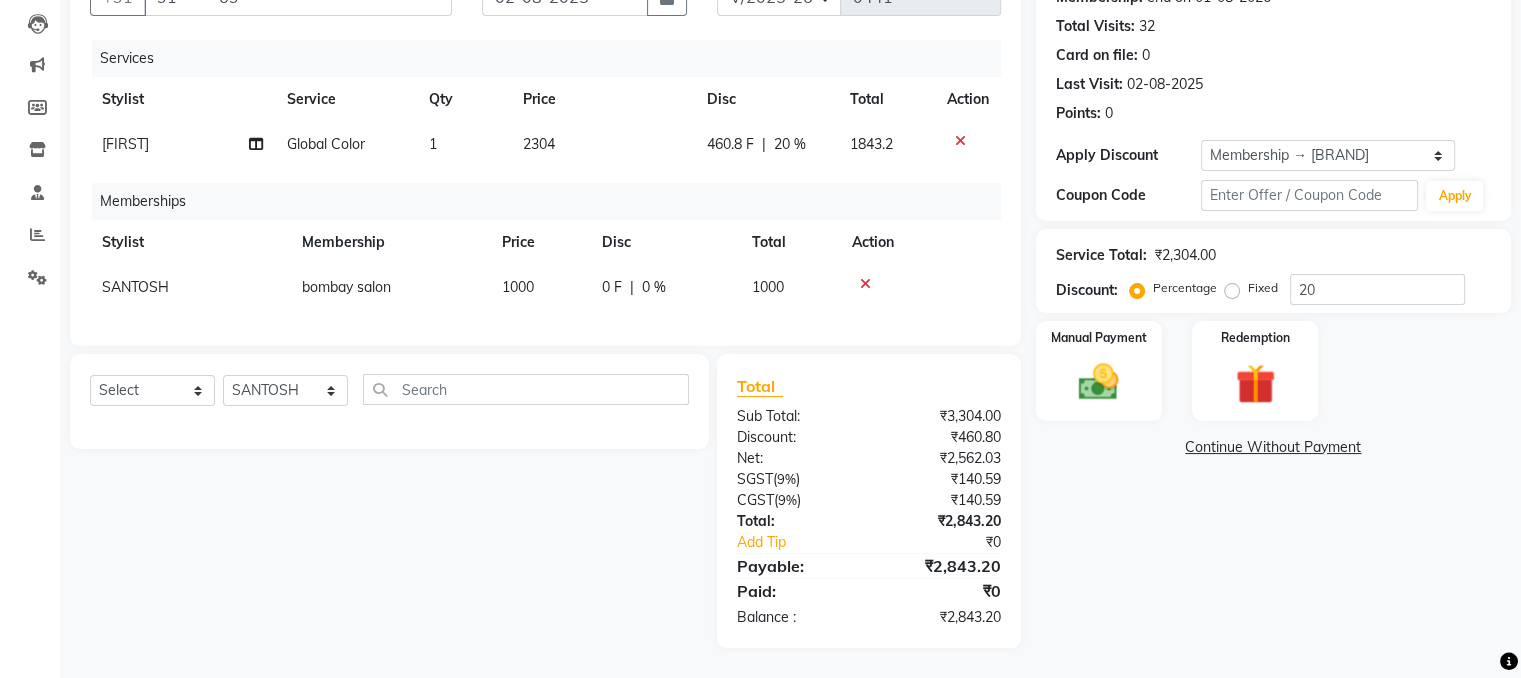 scroll, scrollTop: 224, scrollLeft: 0, axis: vertical 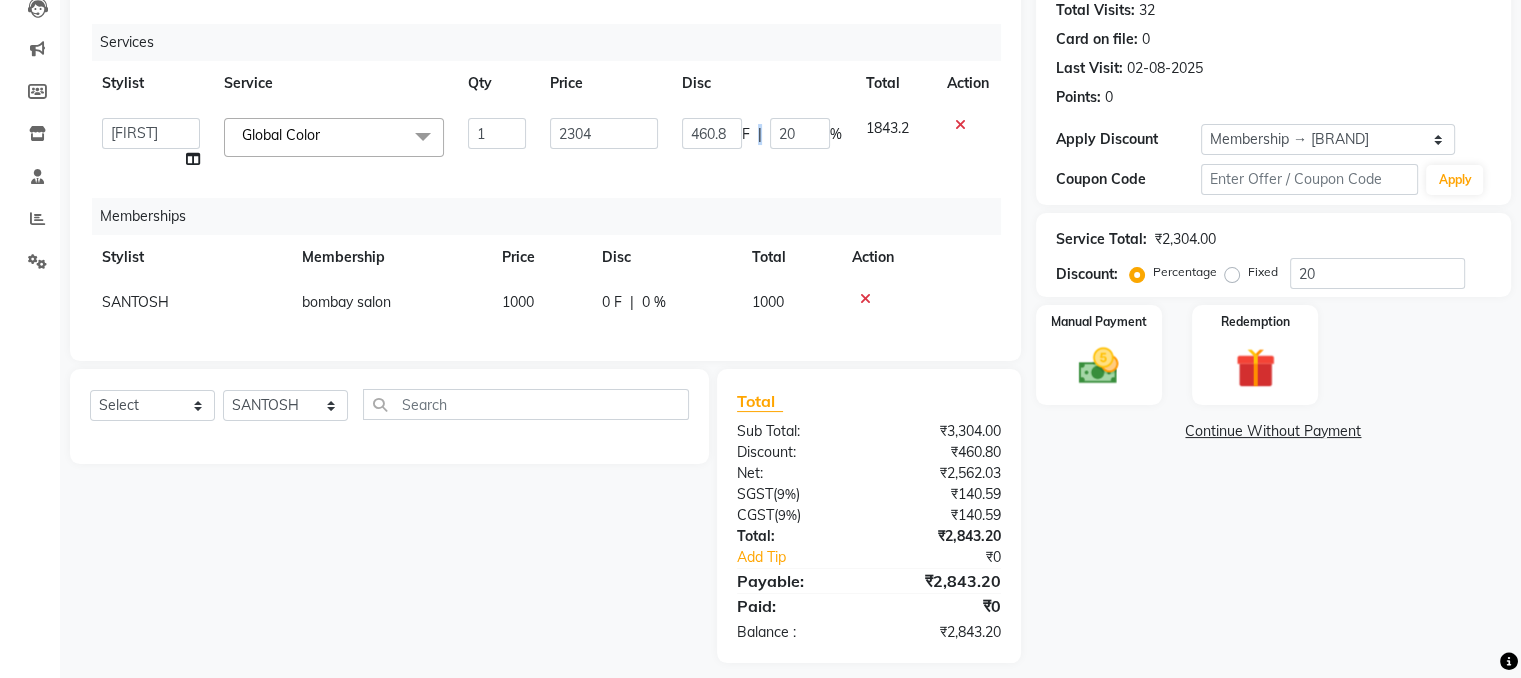 click on "|" 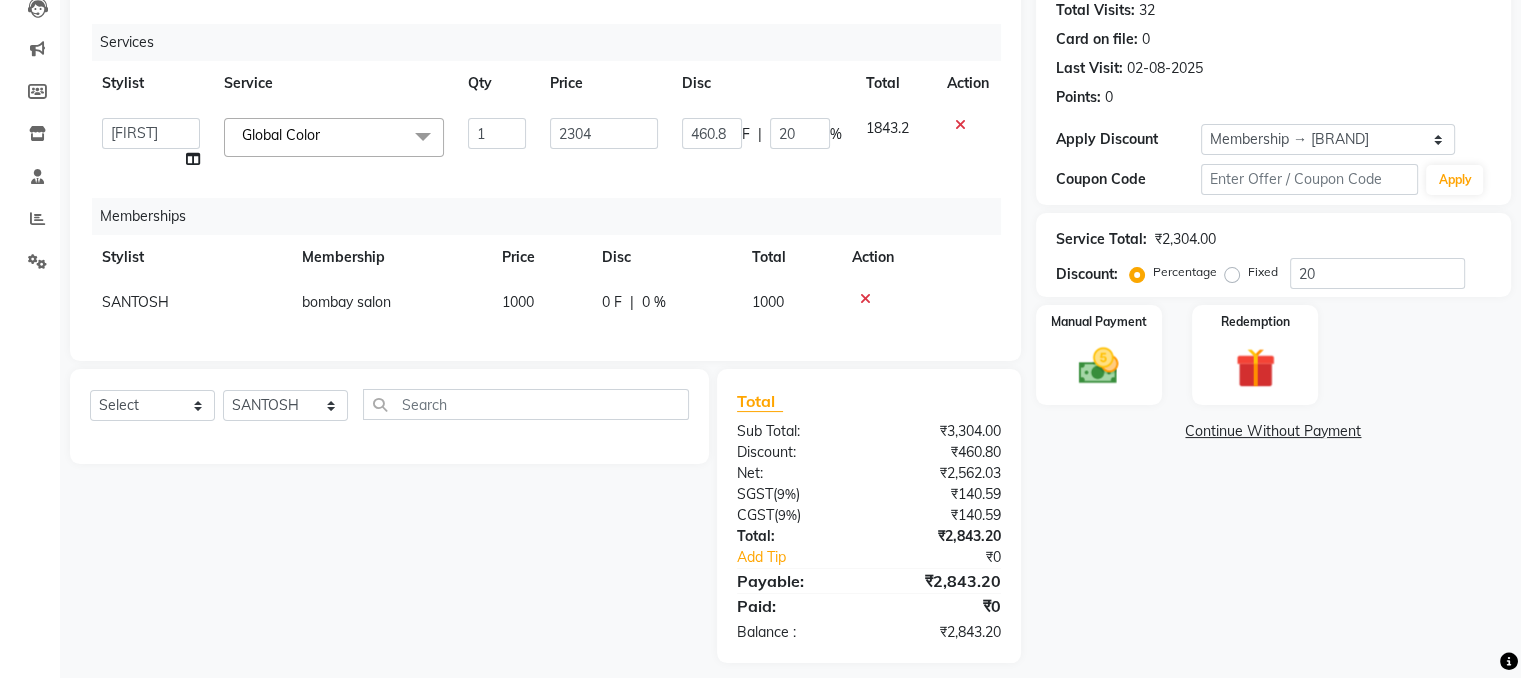click on "|" 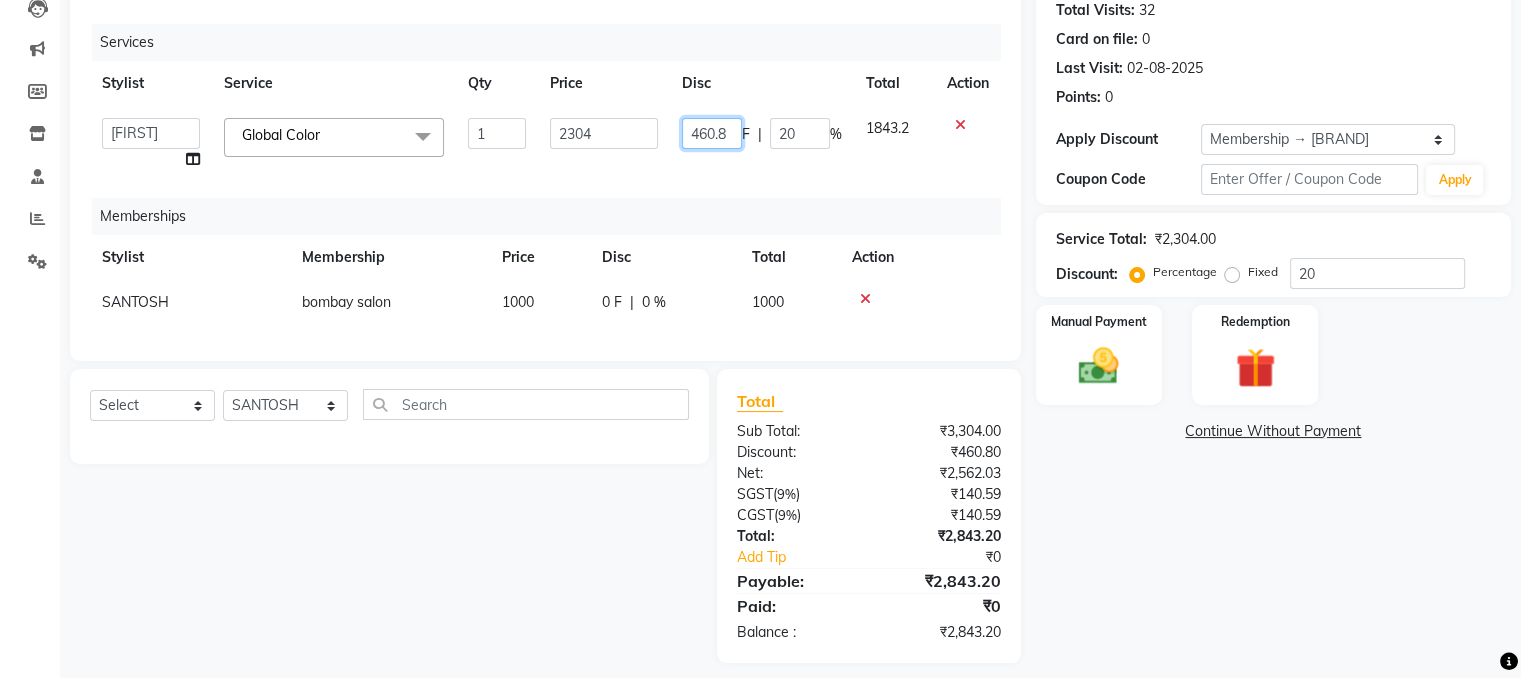 click on "460.8" 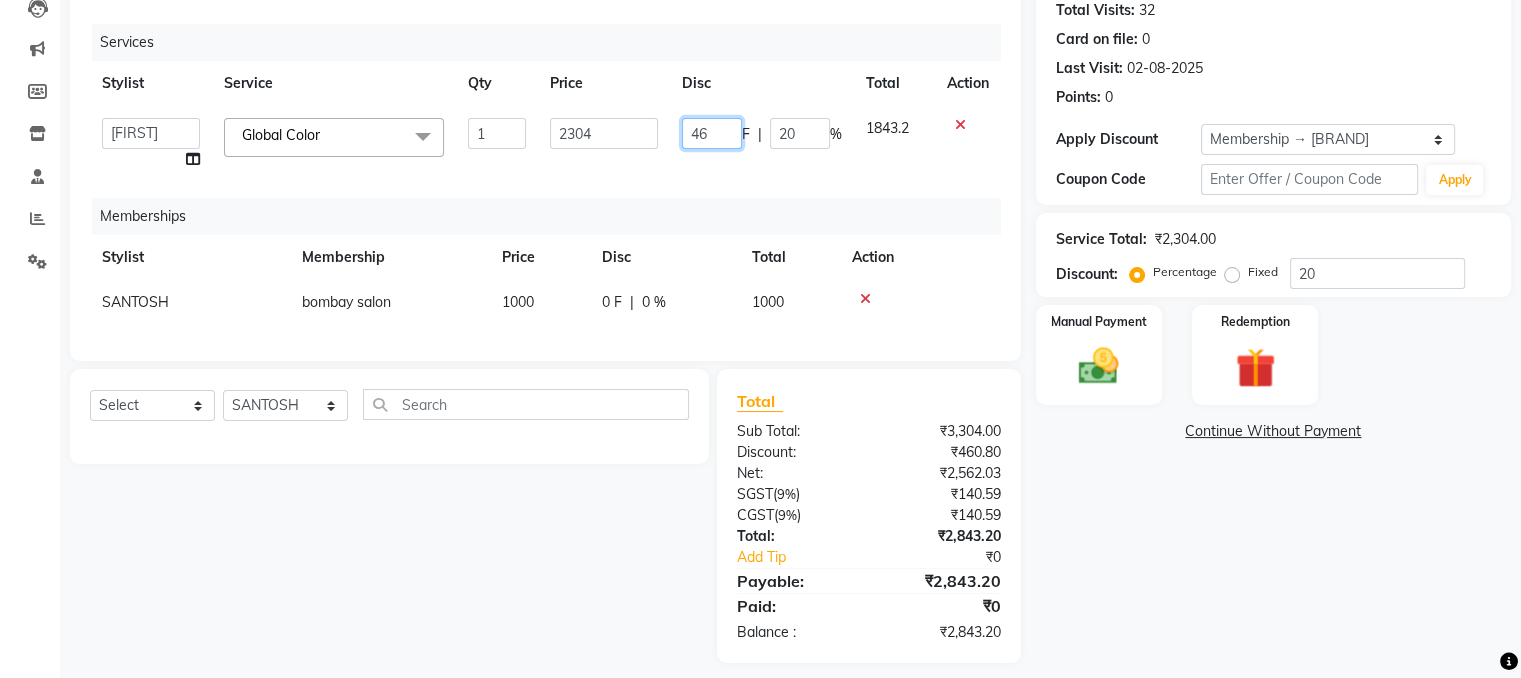 type on "4" 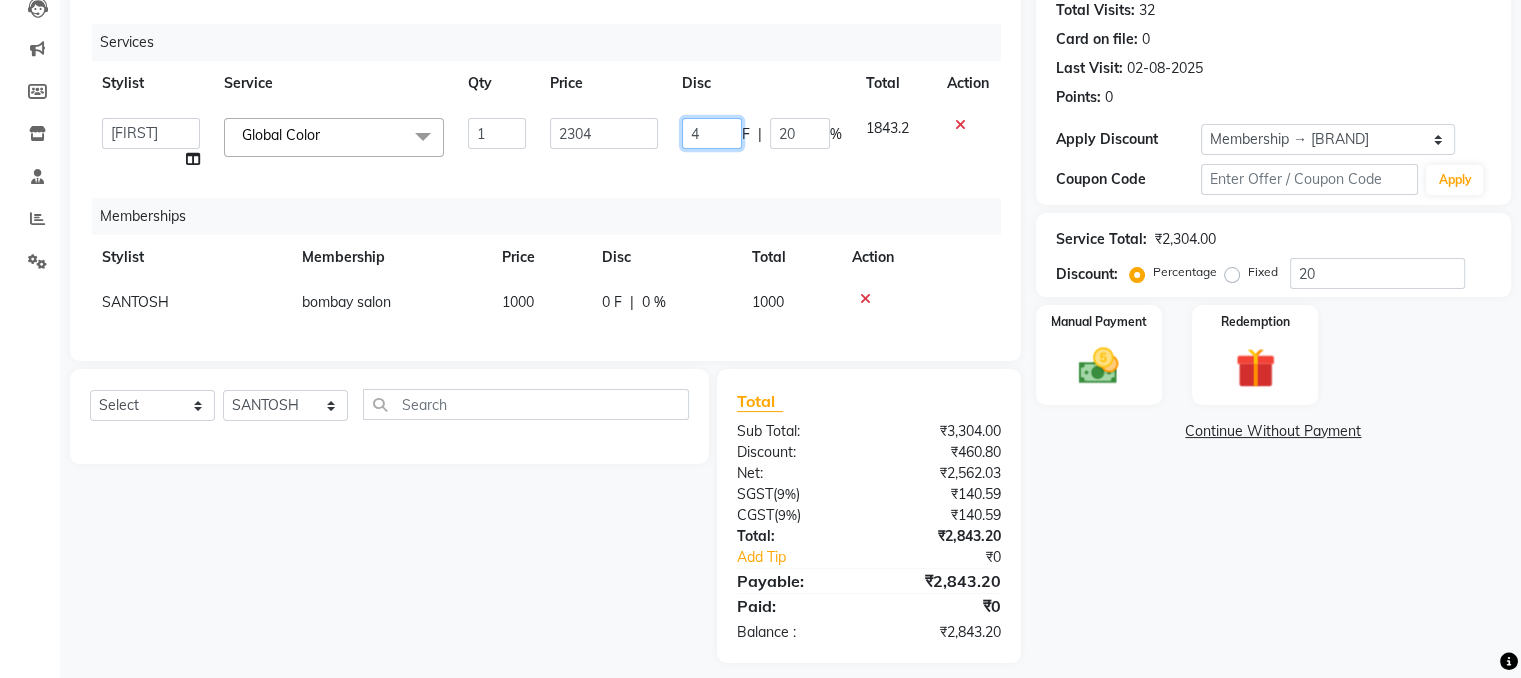 type 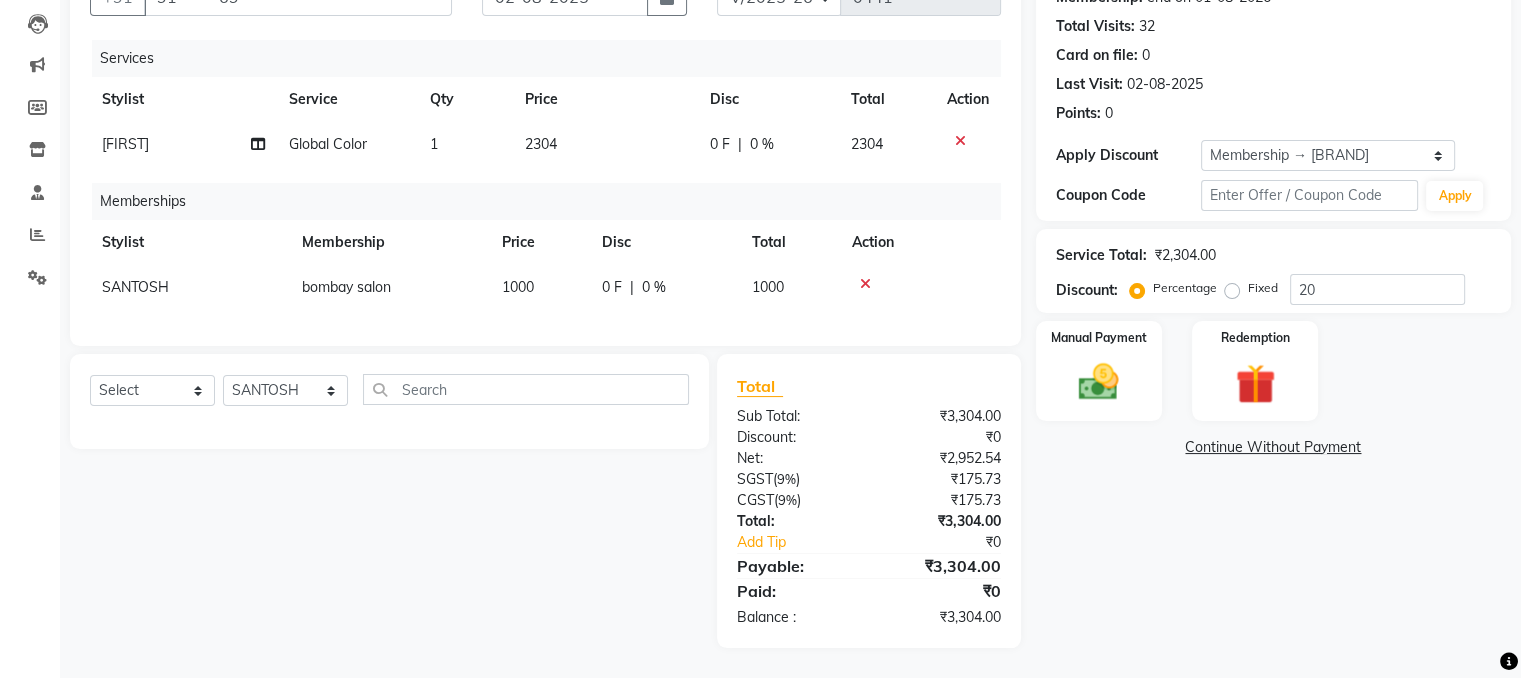 click on "Memberships" 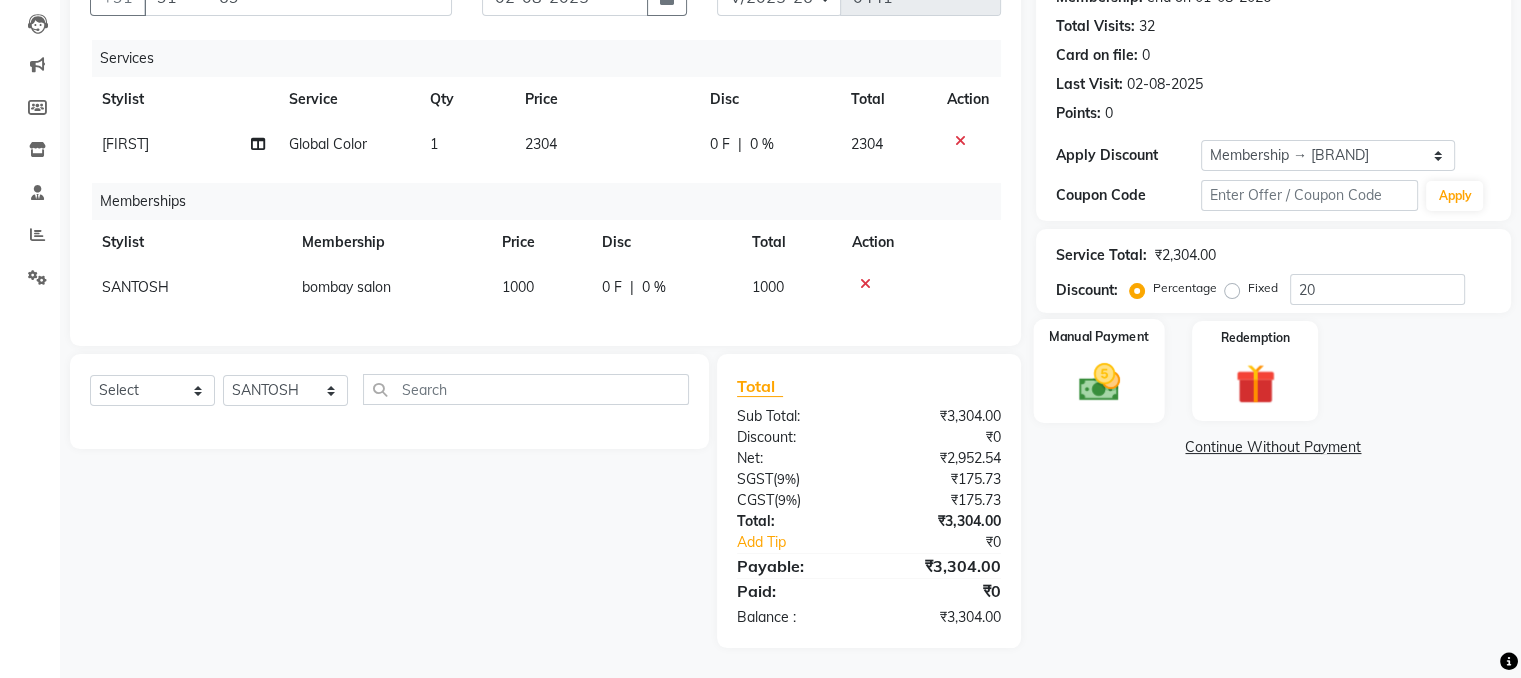 click on "Manual Payment" 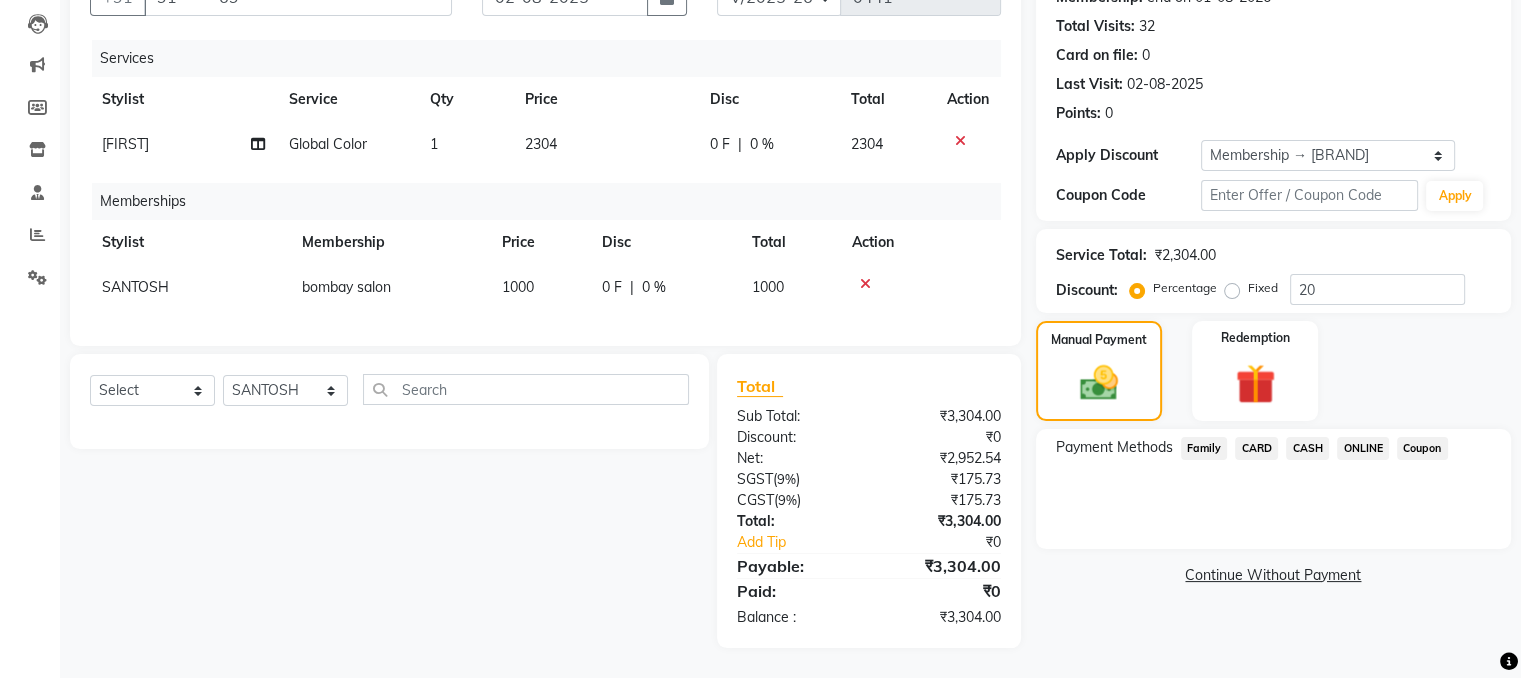 click on "ONLINE" 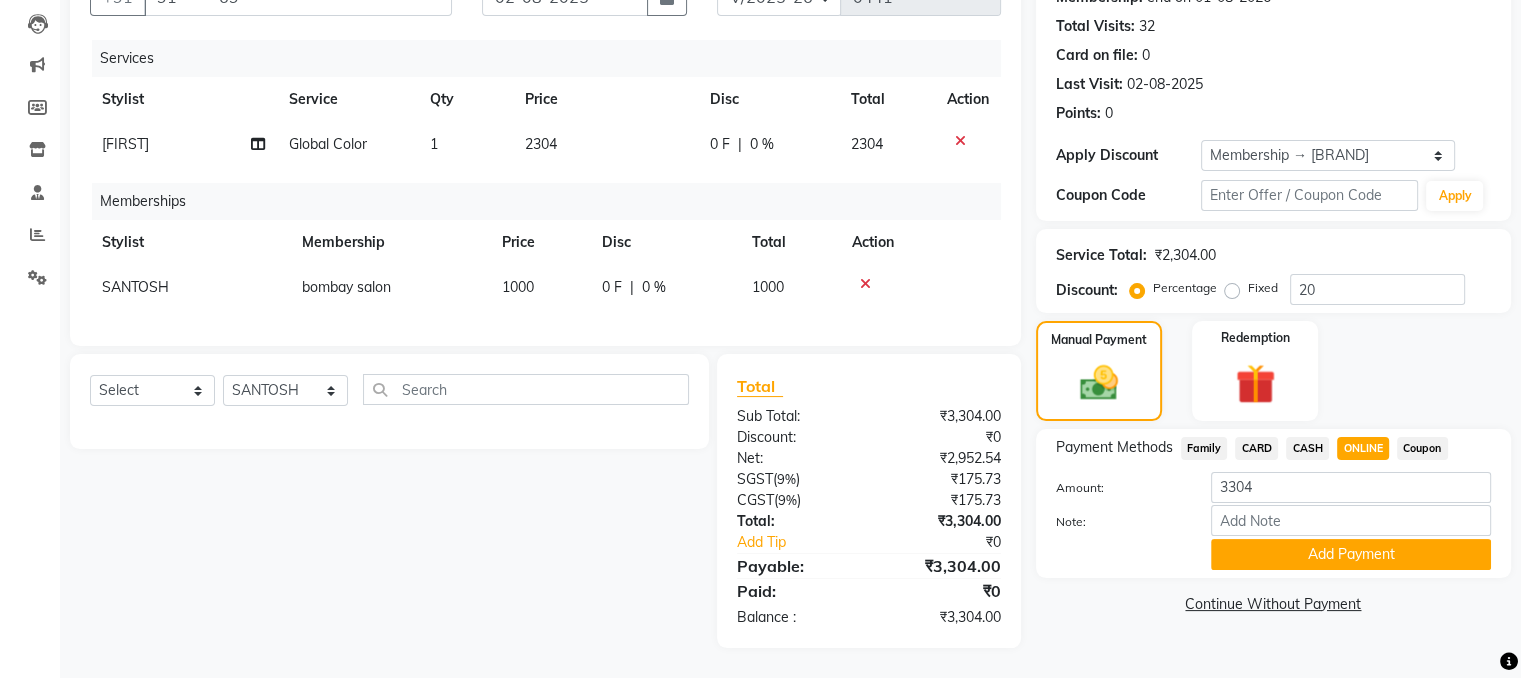 click on "Payment Methods  Family   CARD   CASH   ONLINE   Coupon  Amount: 3304 Note: Add Payment" 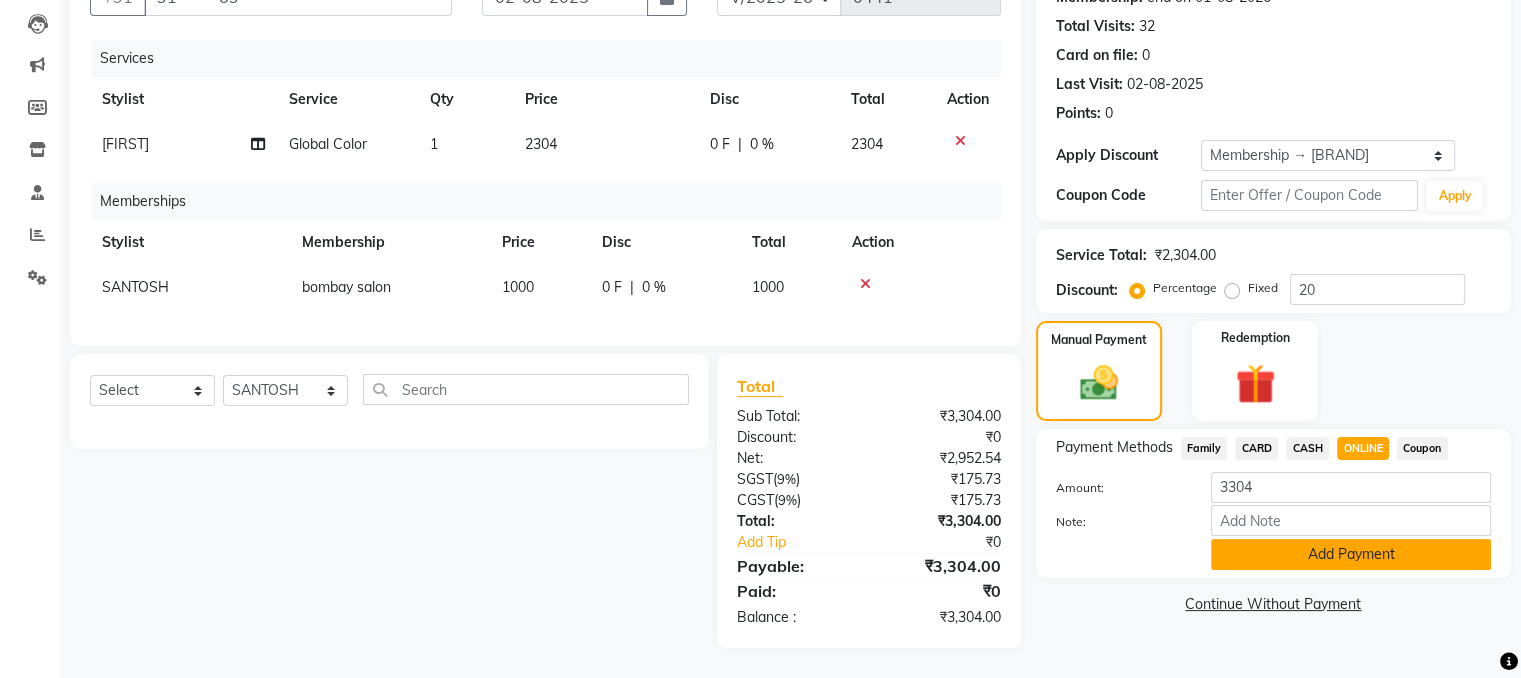 click on "Add Payment" 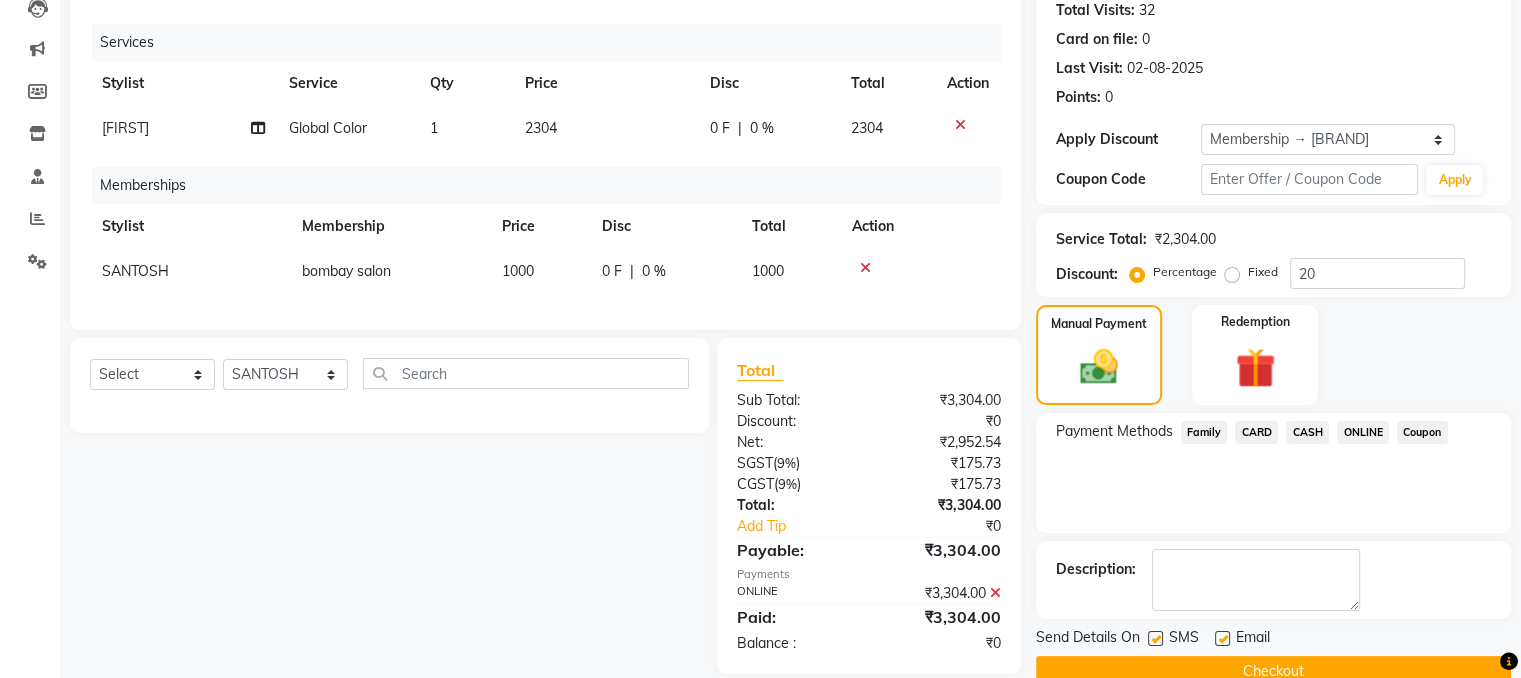 scroll, scrollTop: 266, scrollLeft: 0, axis: vertical 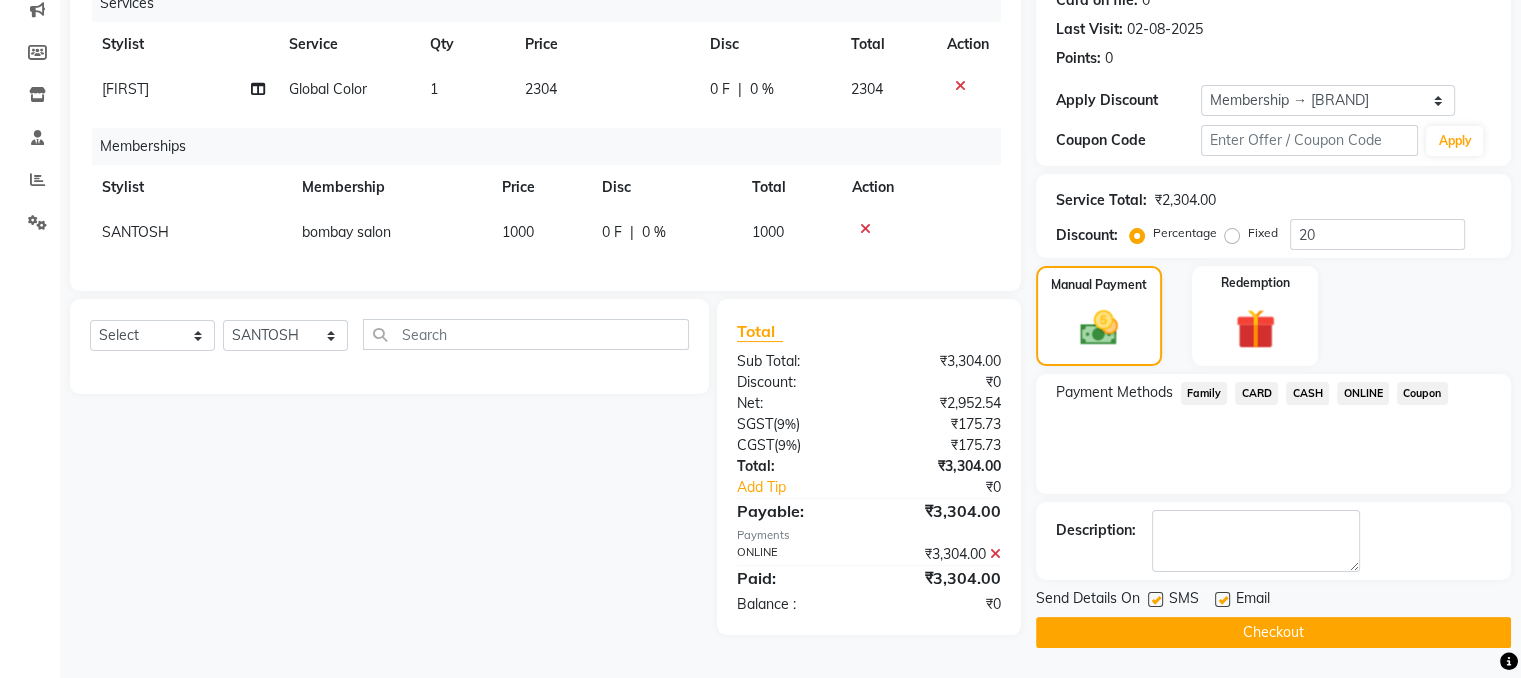 click on "Checkout" 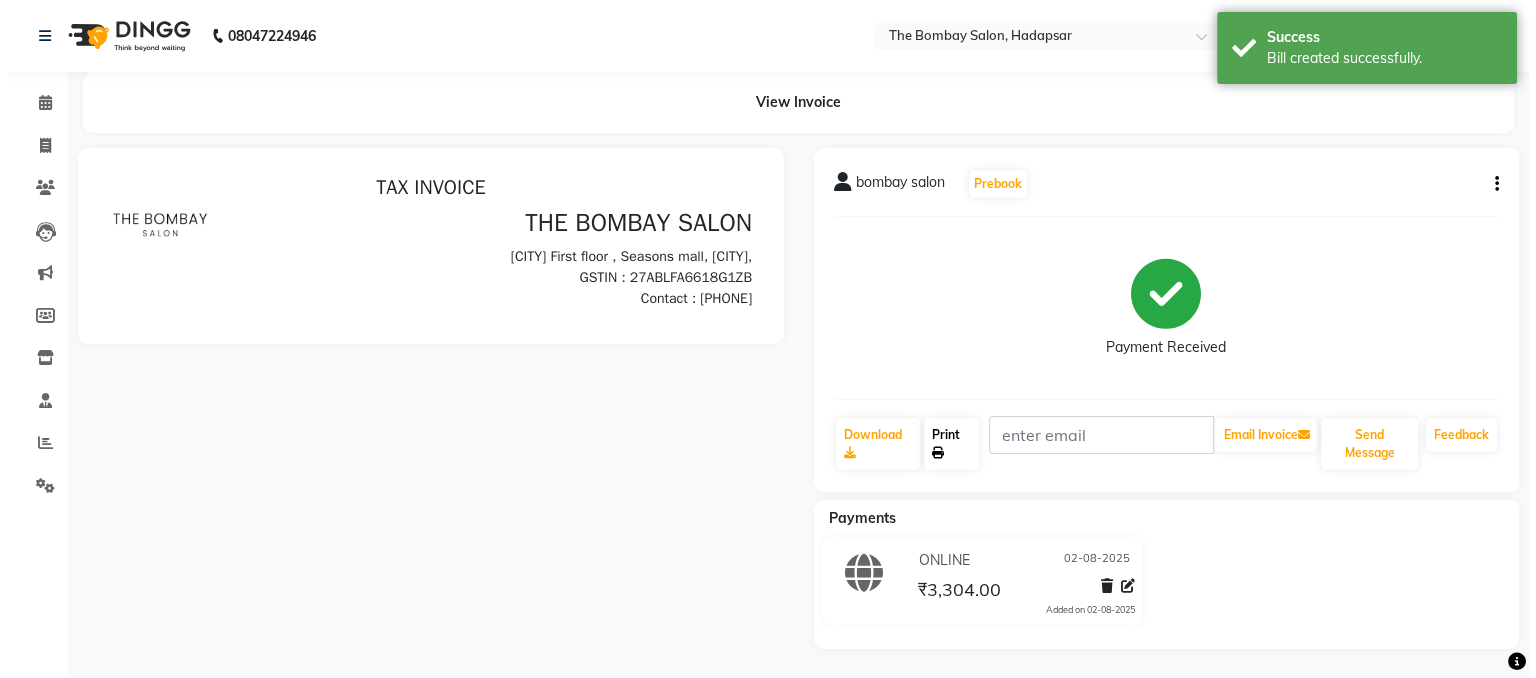 scroll, scrollTop: 0, scrollLeft: 0, axis: both 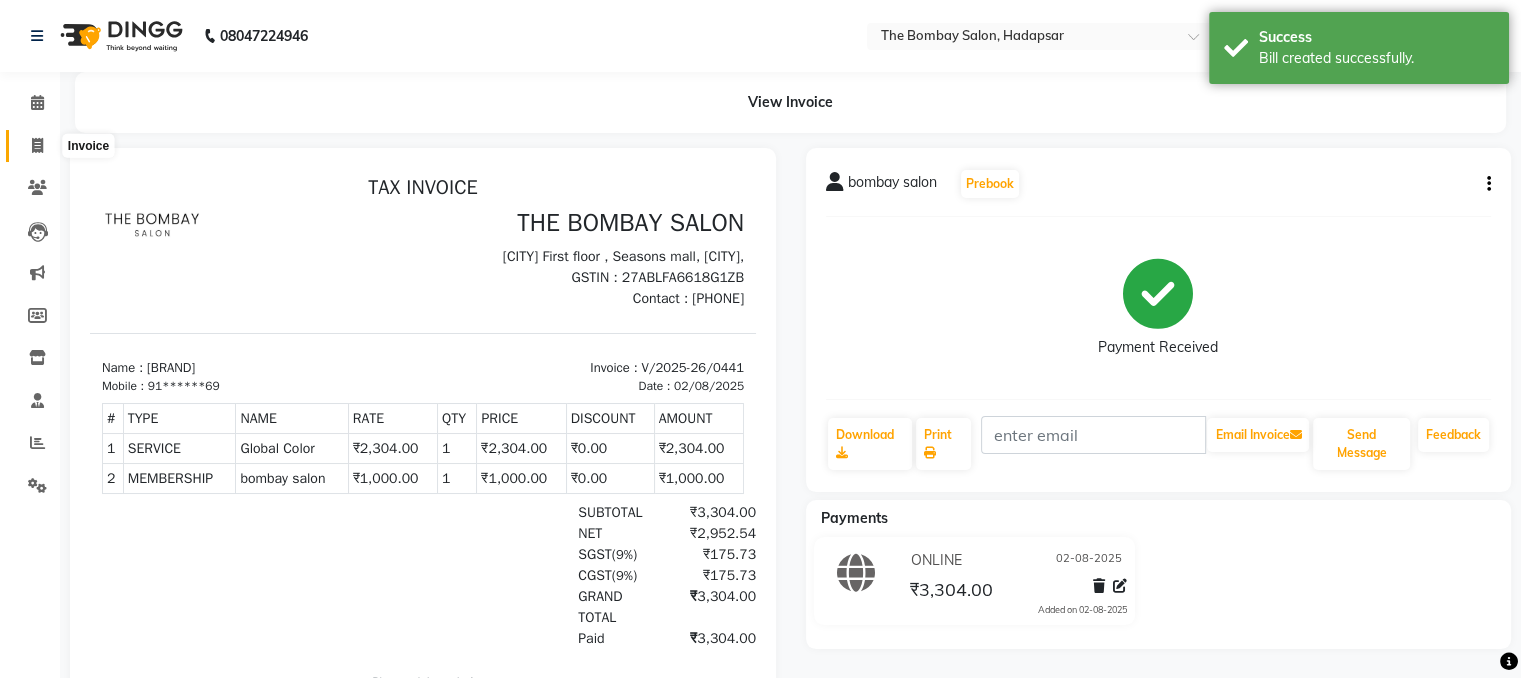 click 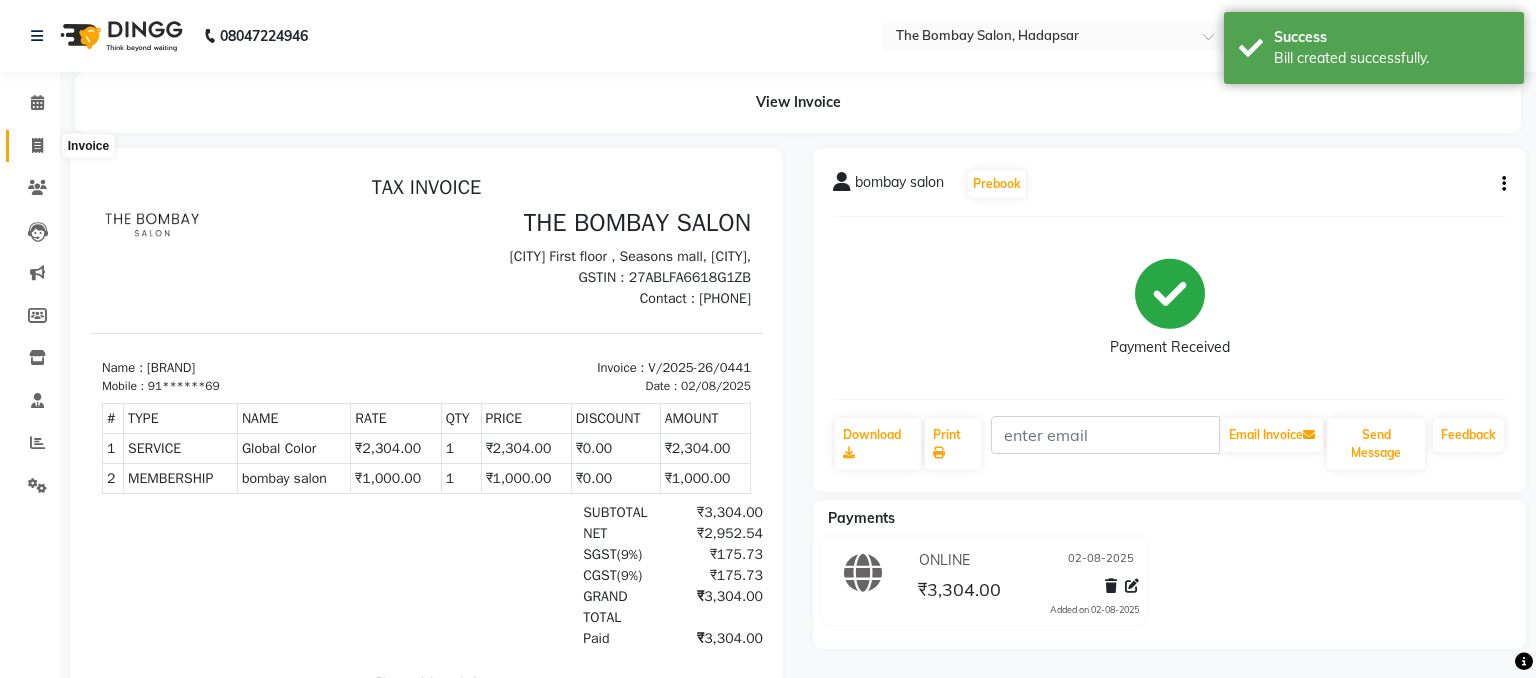 select on "service" 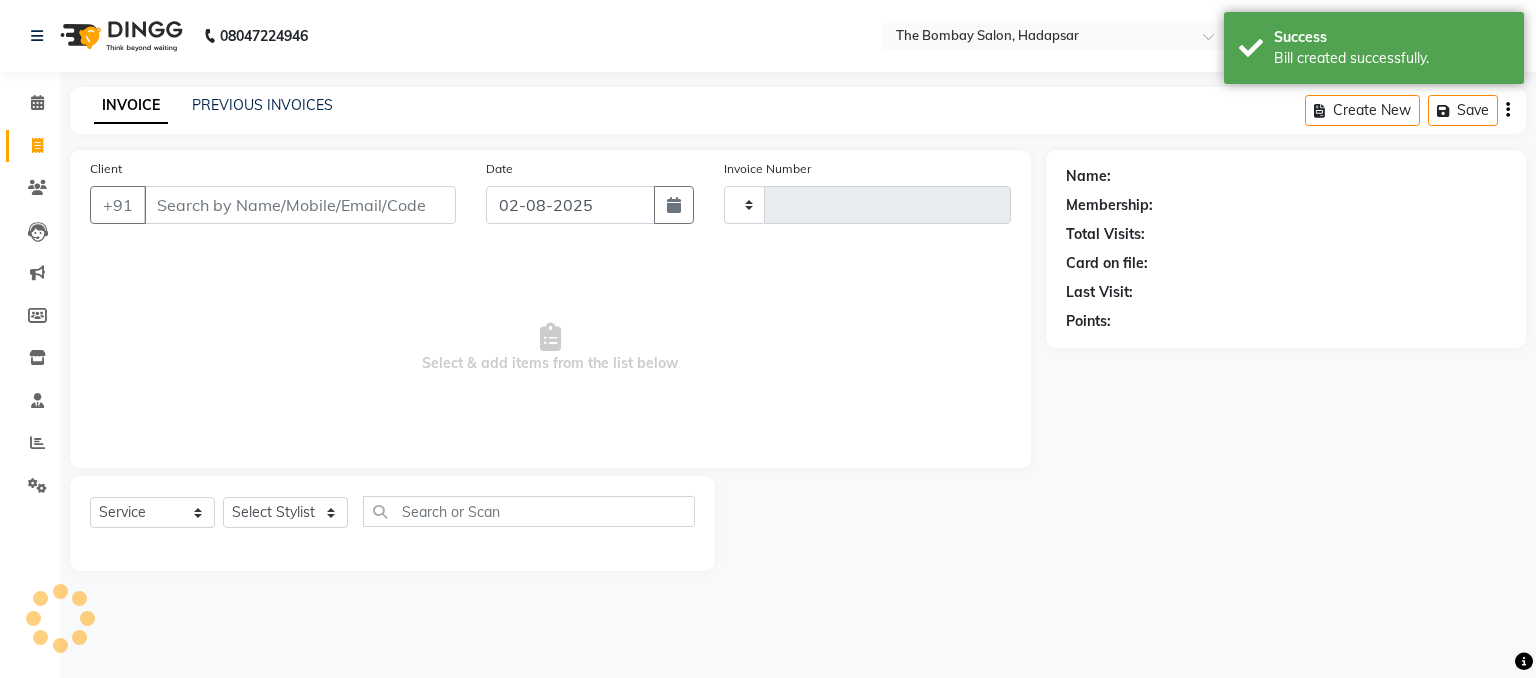 type on "0442" 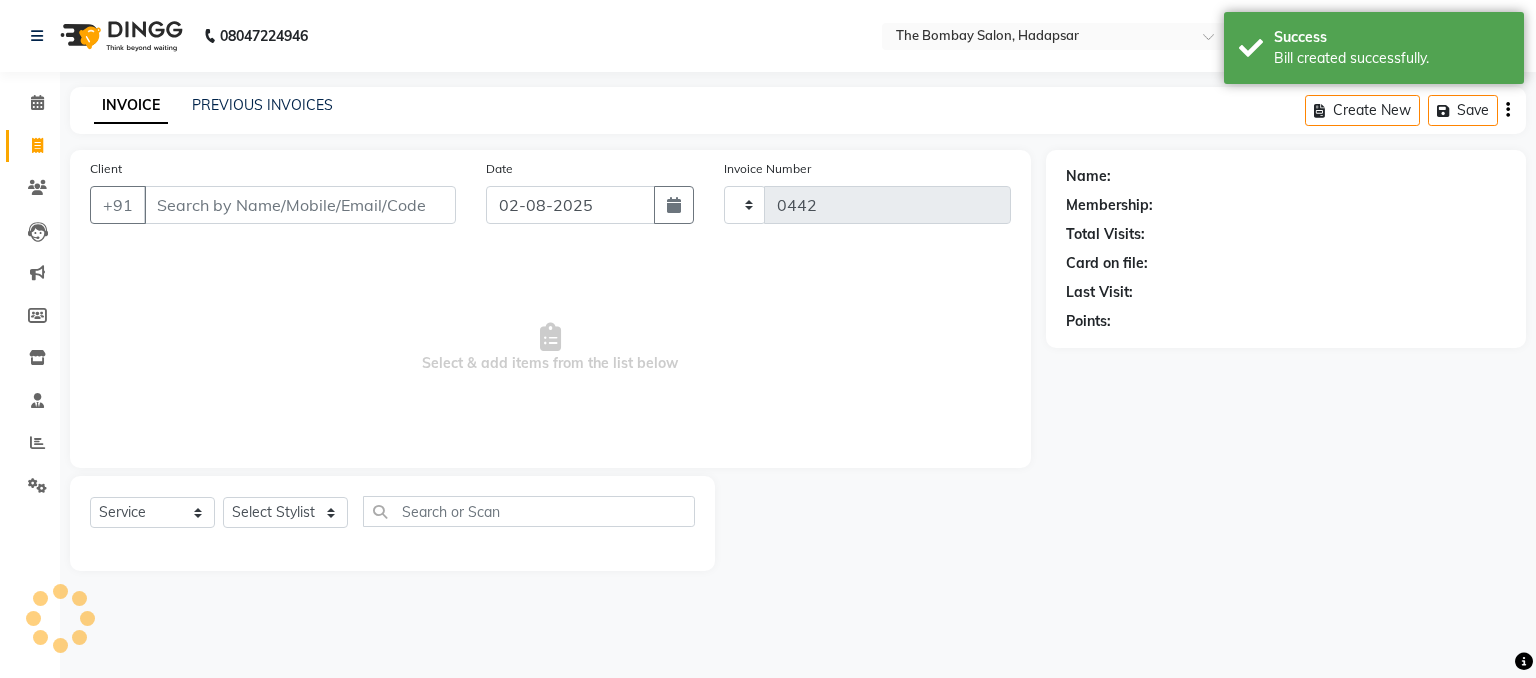 select on "8374" 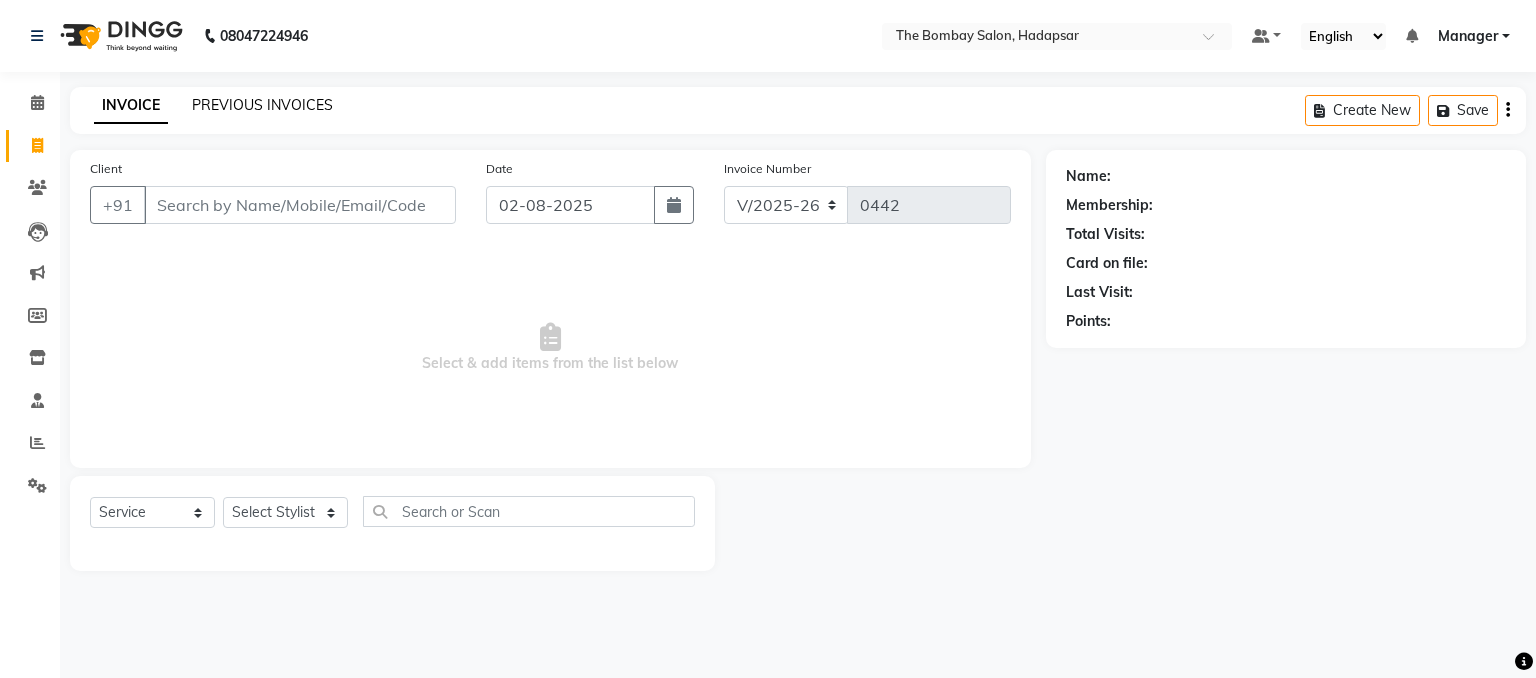 click on "PREVIOUS INVOICES" 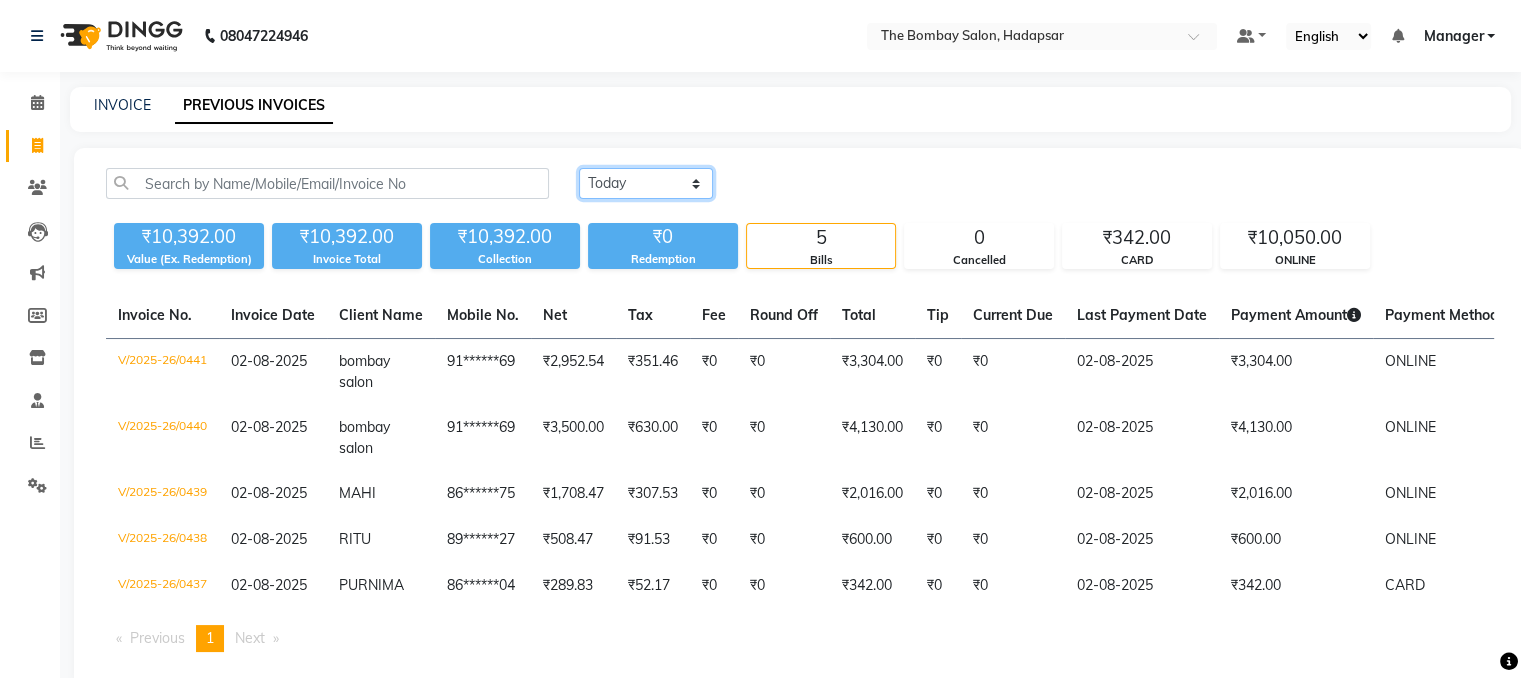 click on "Today Yesterday Custom Range" 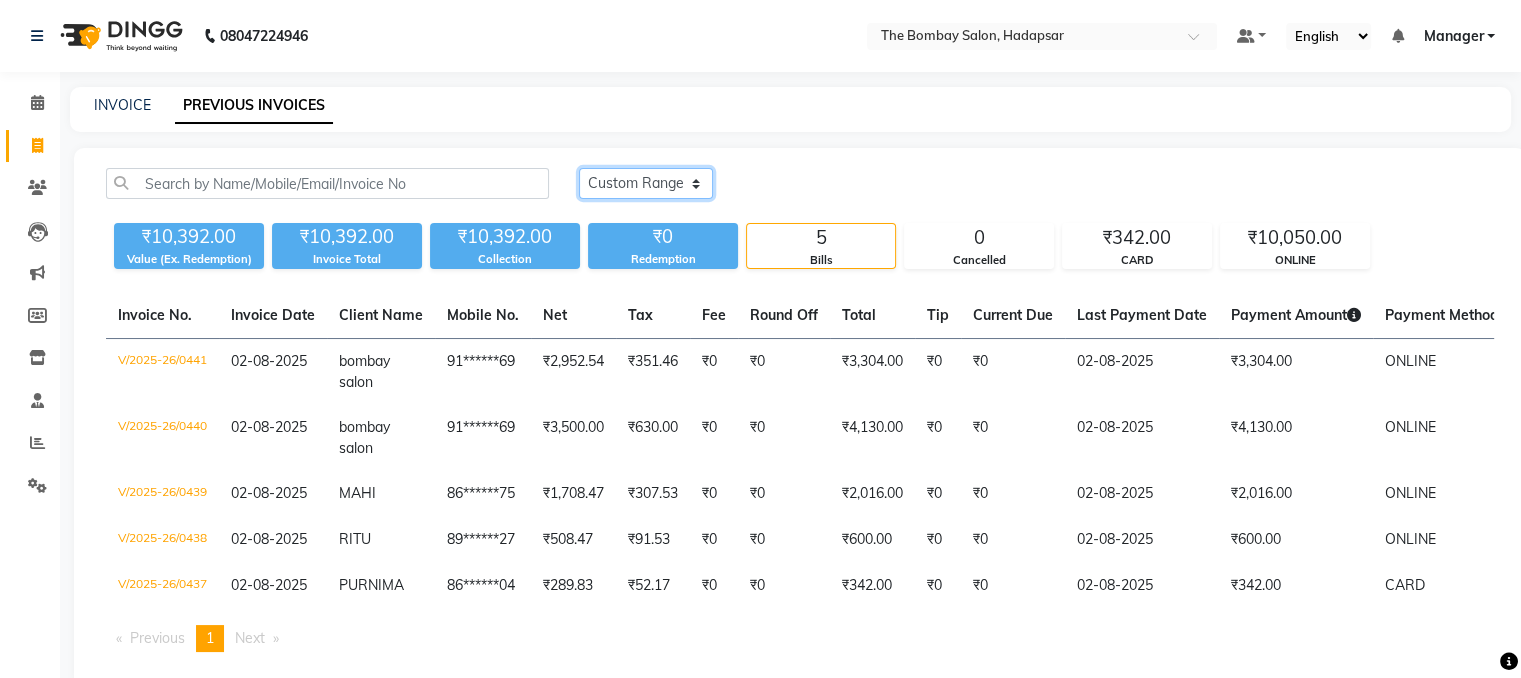 click on "Today Yesterday Custom Range" 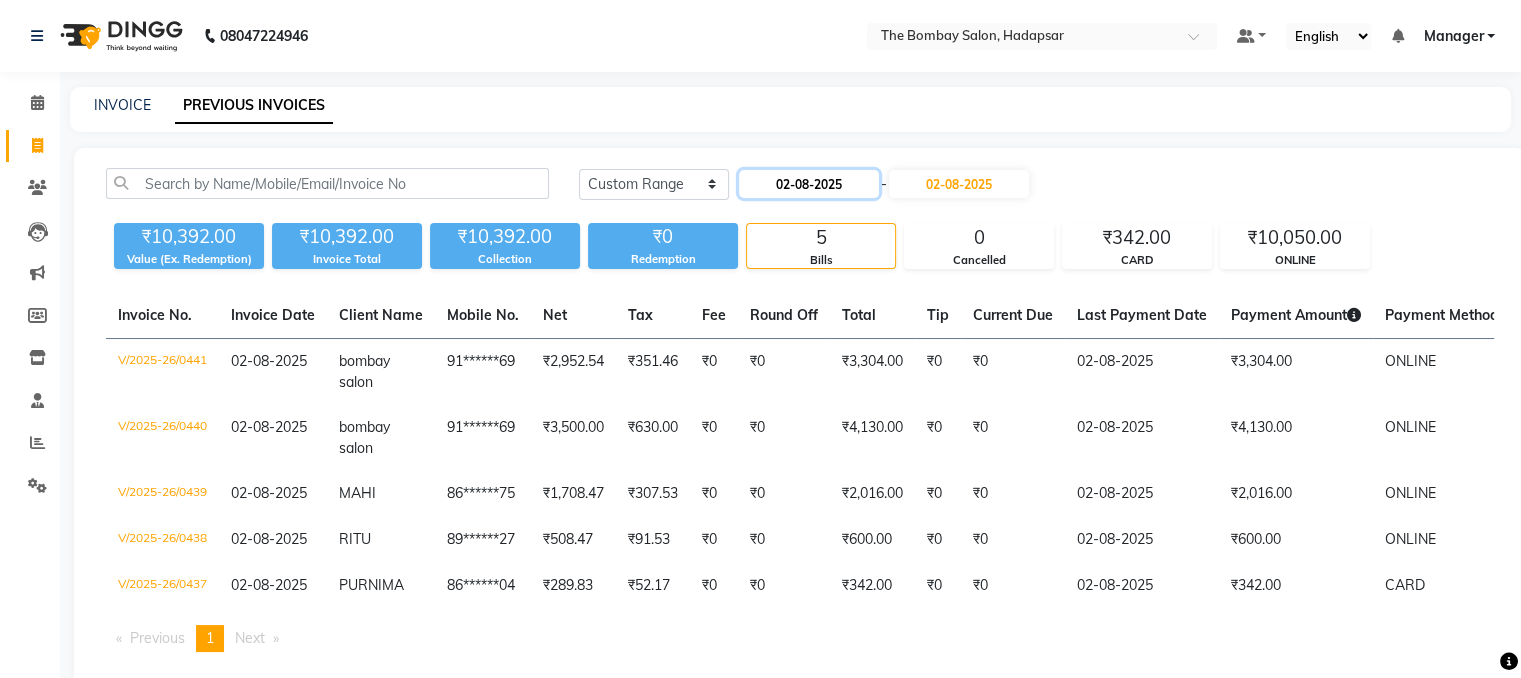click on "02-08-2025" 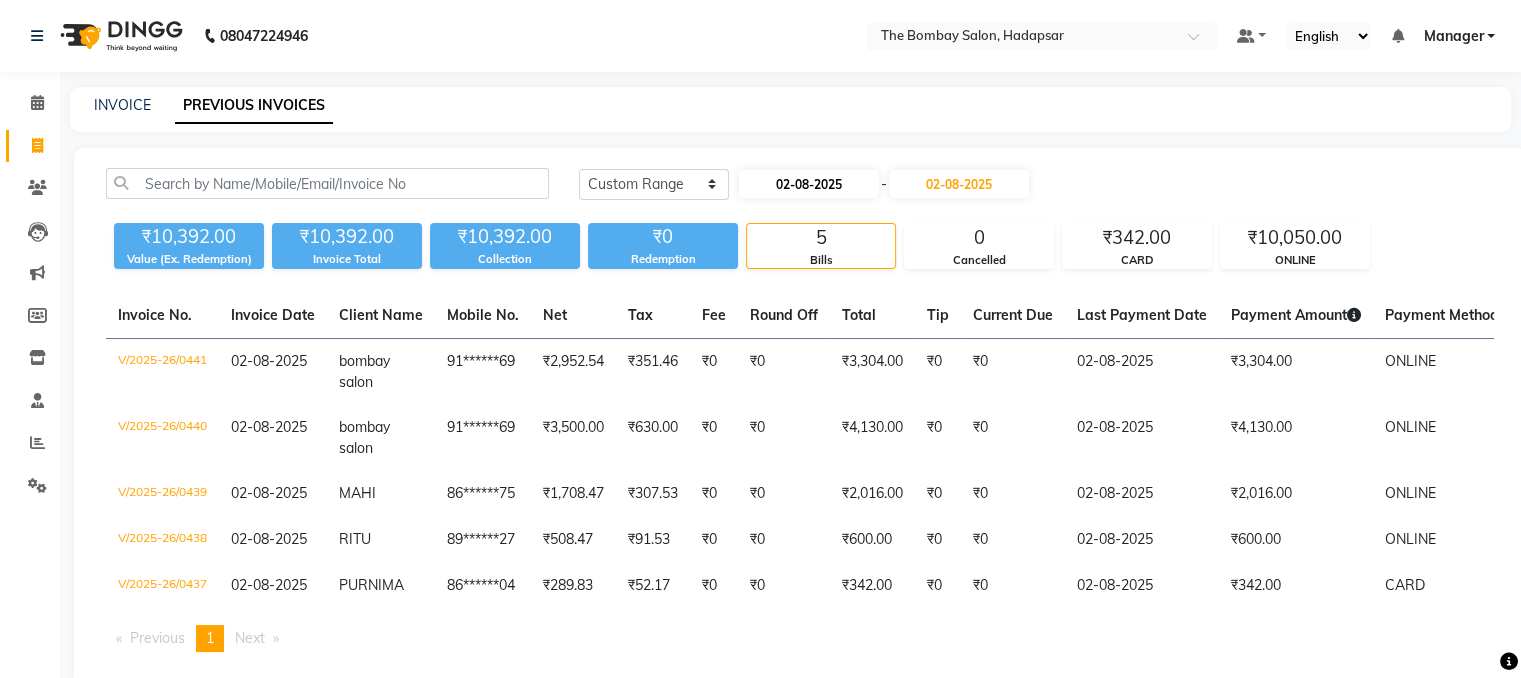 select on "8" 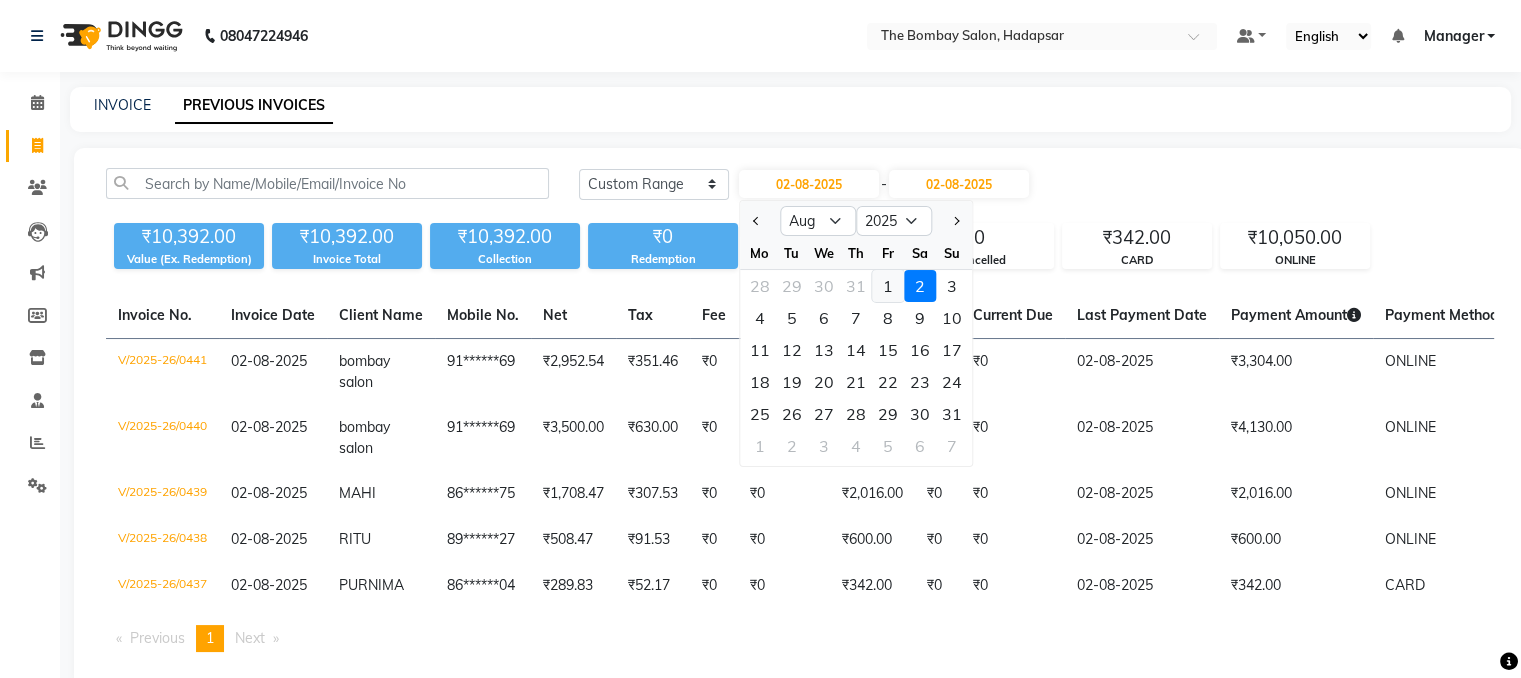 click on "1" 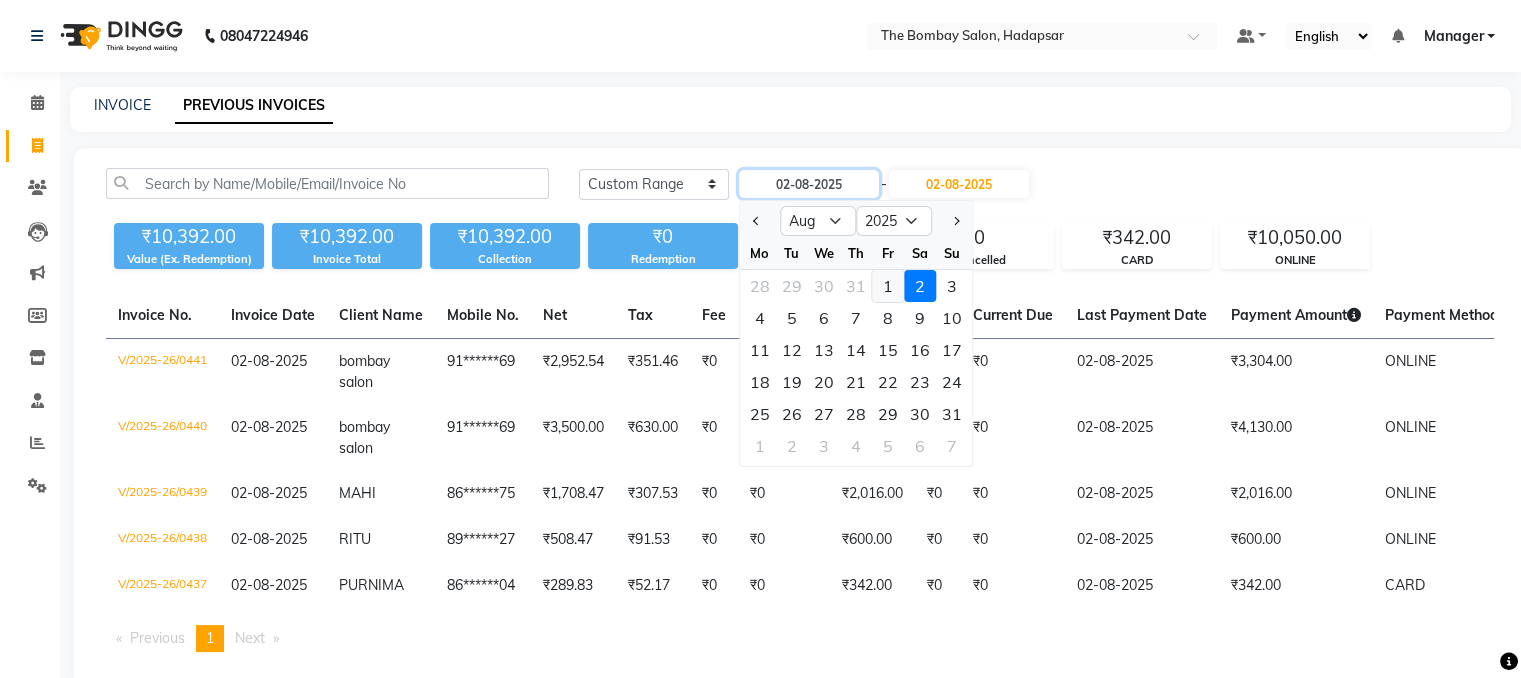 type on "01-08-2025" 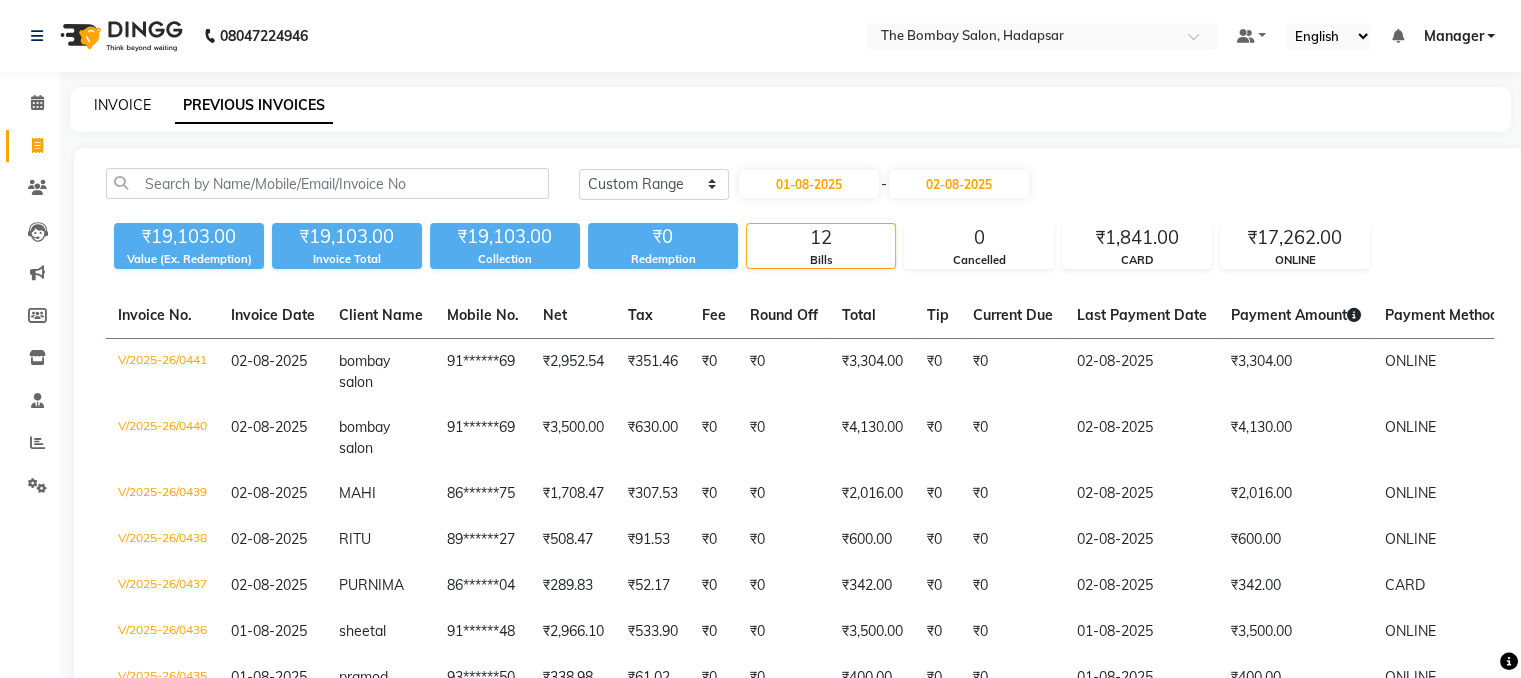 click on "INVOICE" 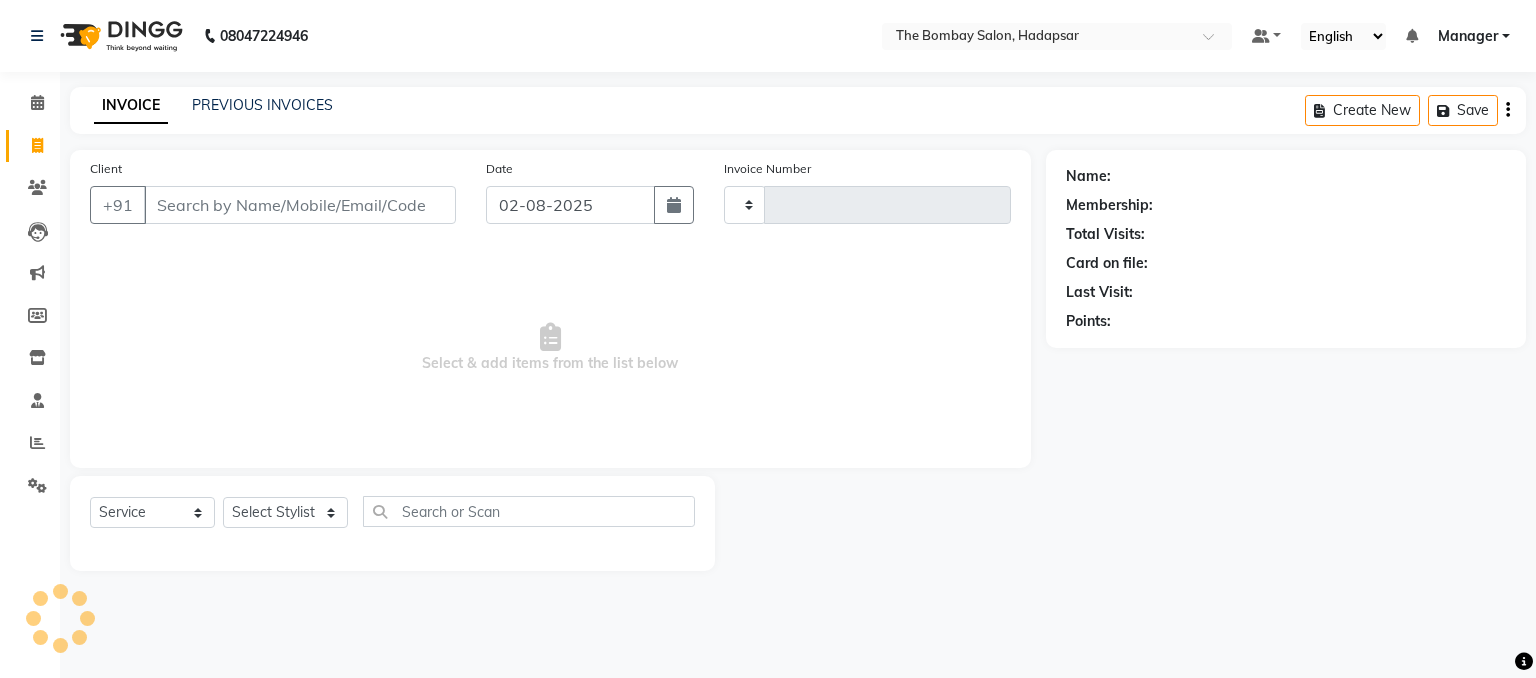 type on "0442" 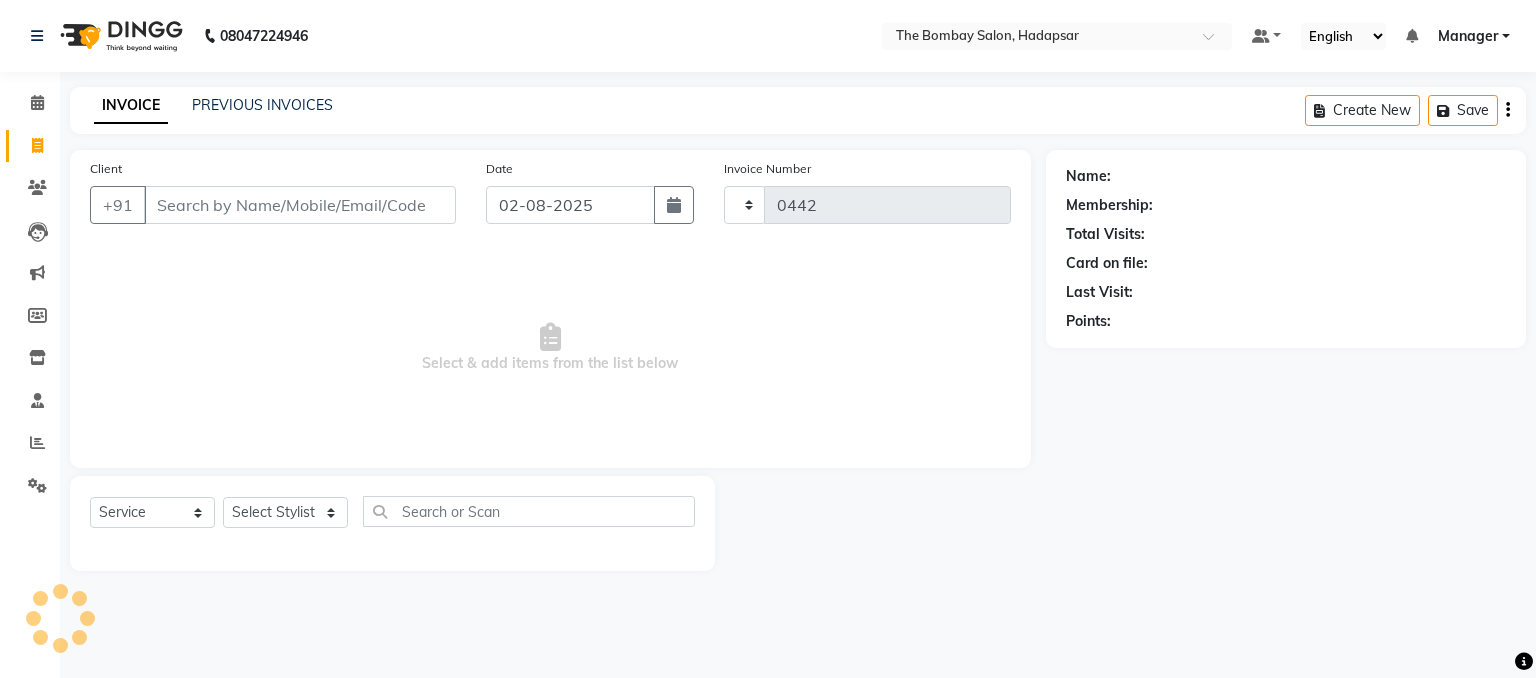 select on "8374" 